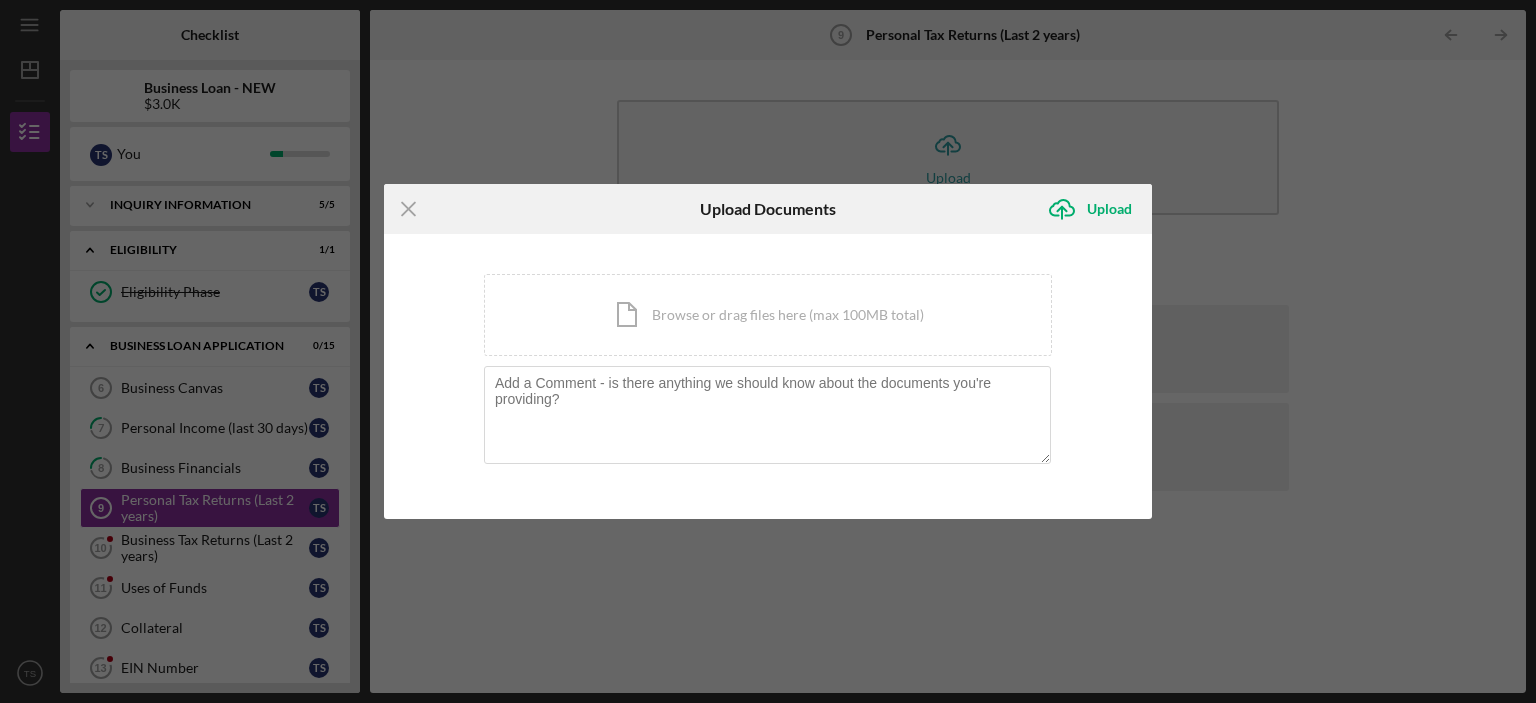 scroll, scrollTop: 0, scrollLeft: 0, axis: both 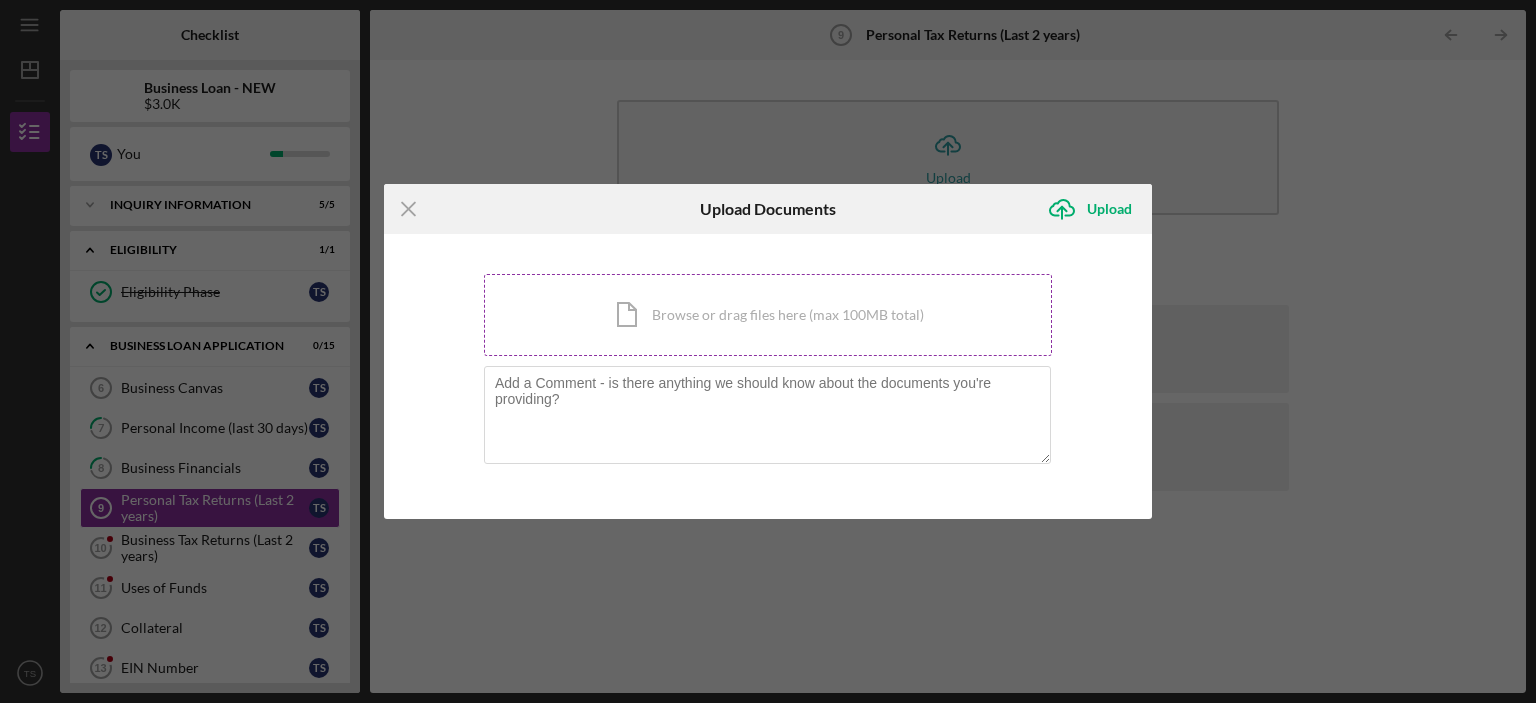 click on "Icon/Document Browse or drag files here (max 100MB total) Tap to choose files or take a photo" at bounding box center (768, 315) 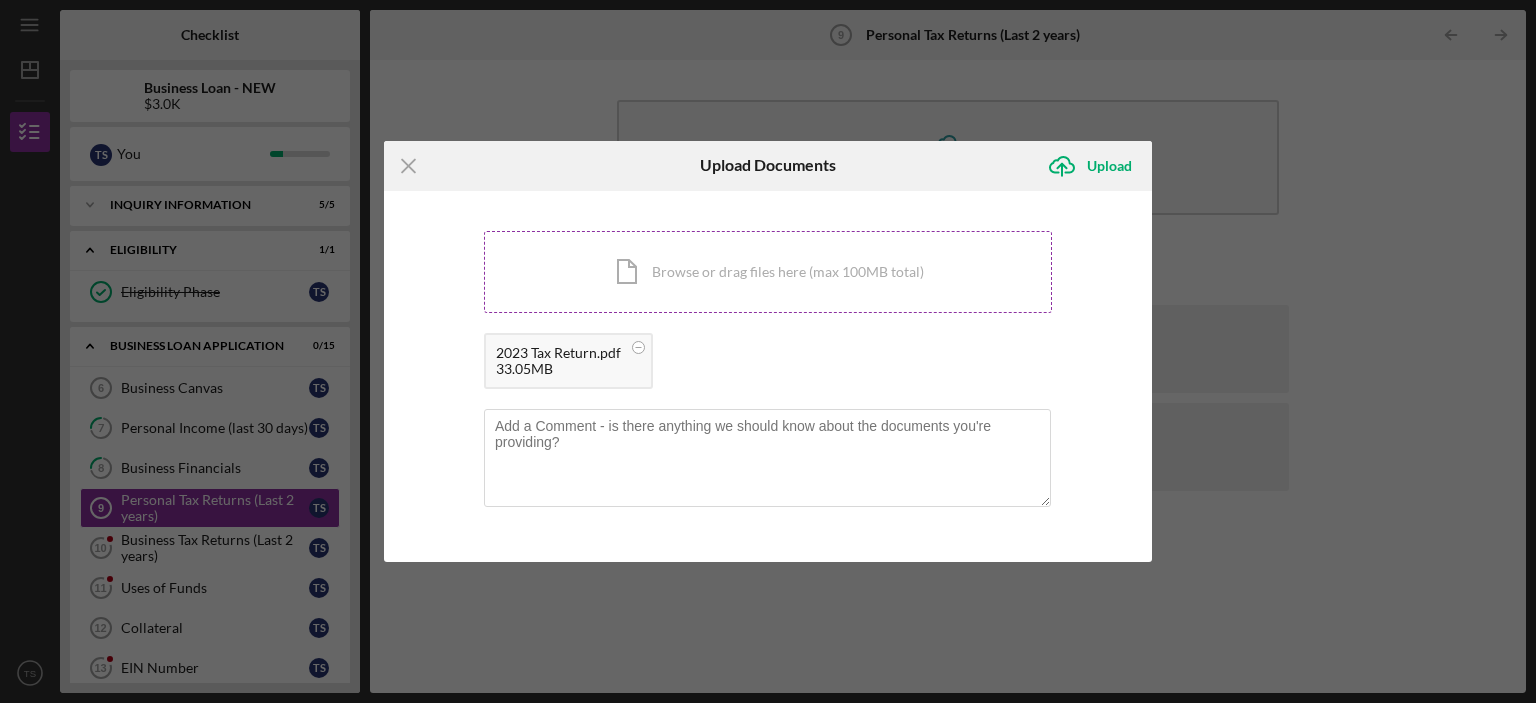 click on "Icon/Document Browse or drag files here (max 100MB total) Tap to choose files or take a photo" at bounding box center (768, 272) 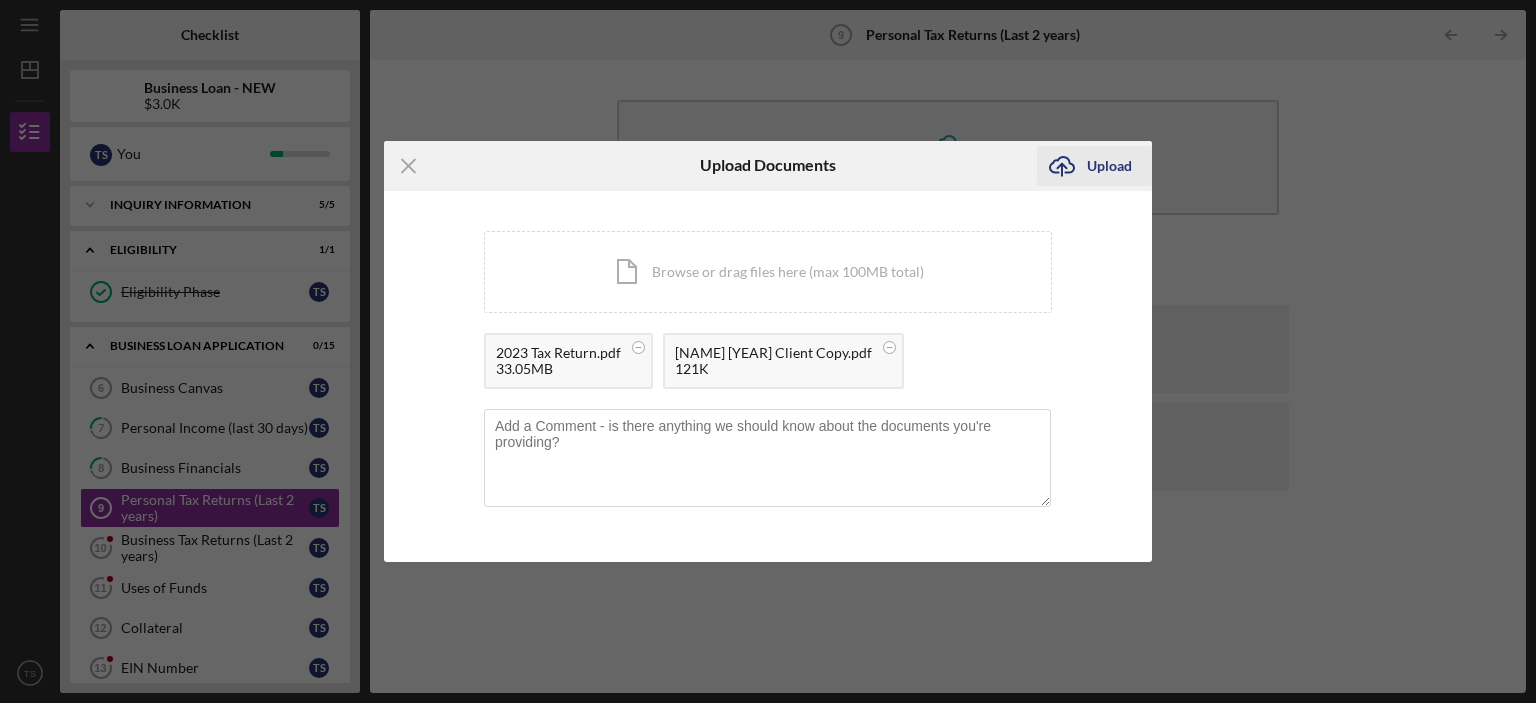 click on "Upload" at bounding box center (1109, 166) 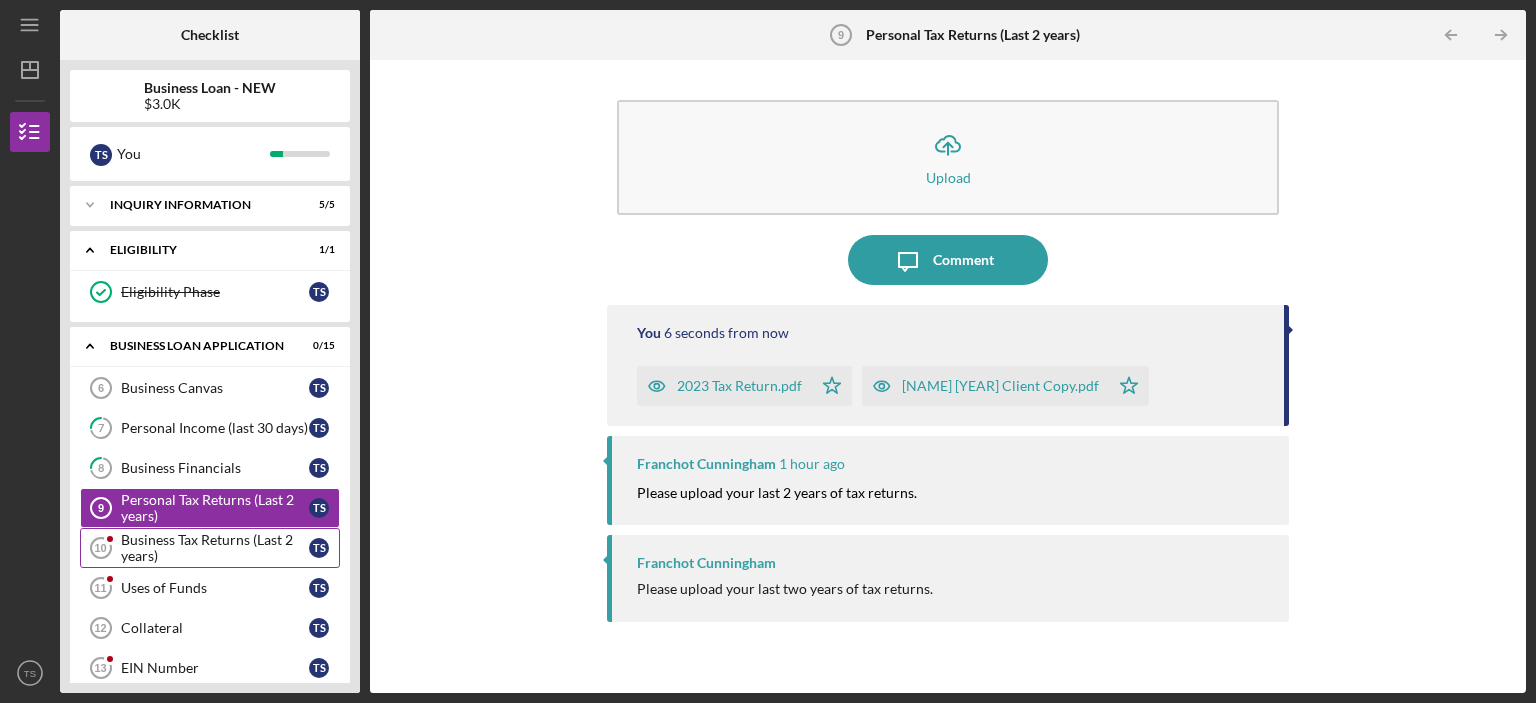 click on "Business Tax Returns (Last 2 years)" at bounding box center (215, 548) 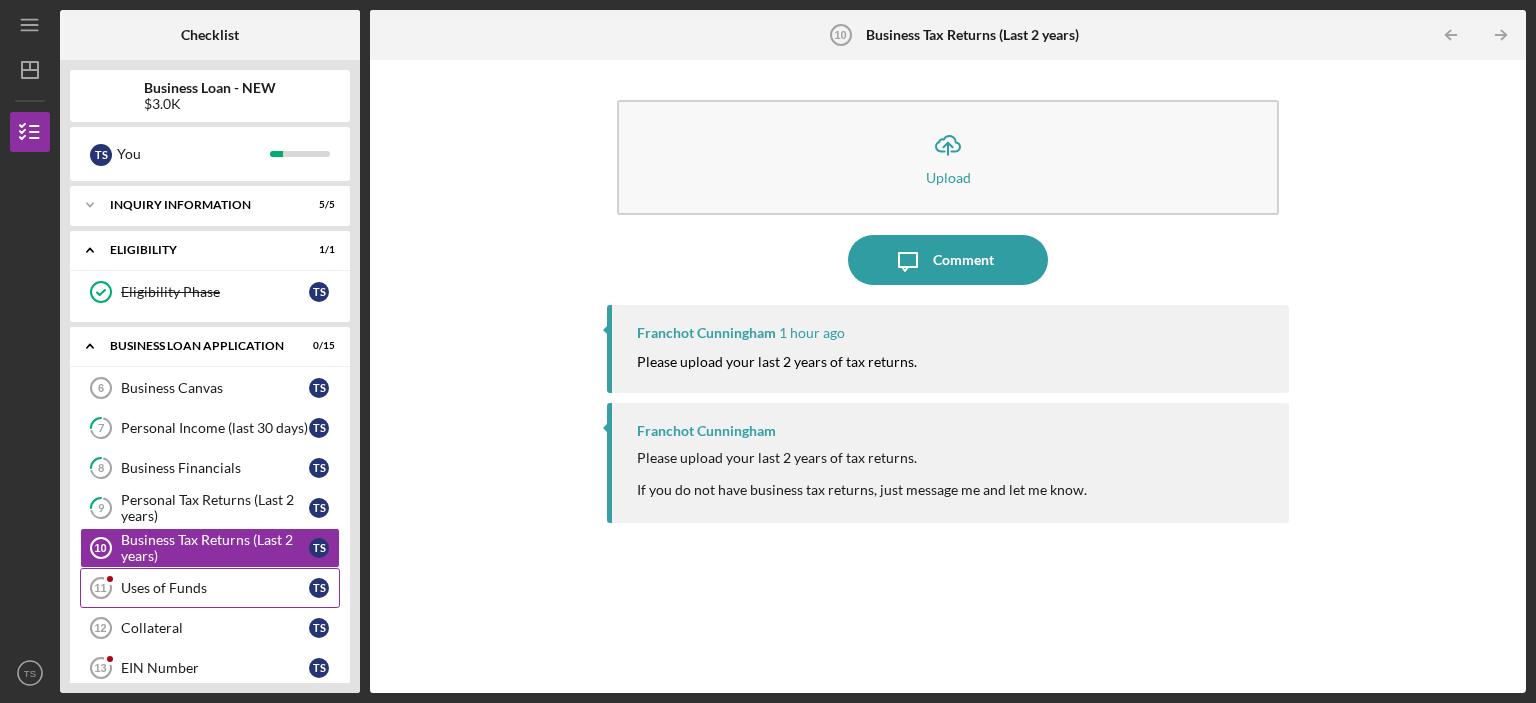 click on "Uses of Funds" at bounding box center [215, 588] 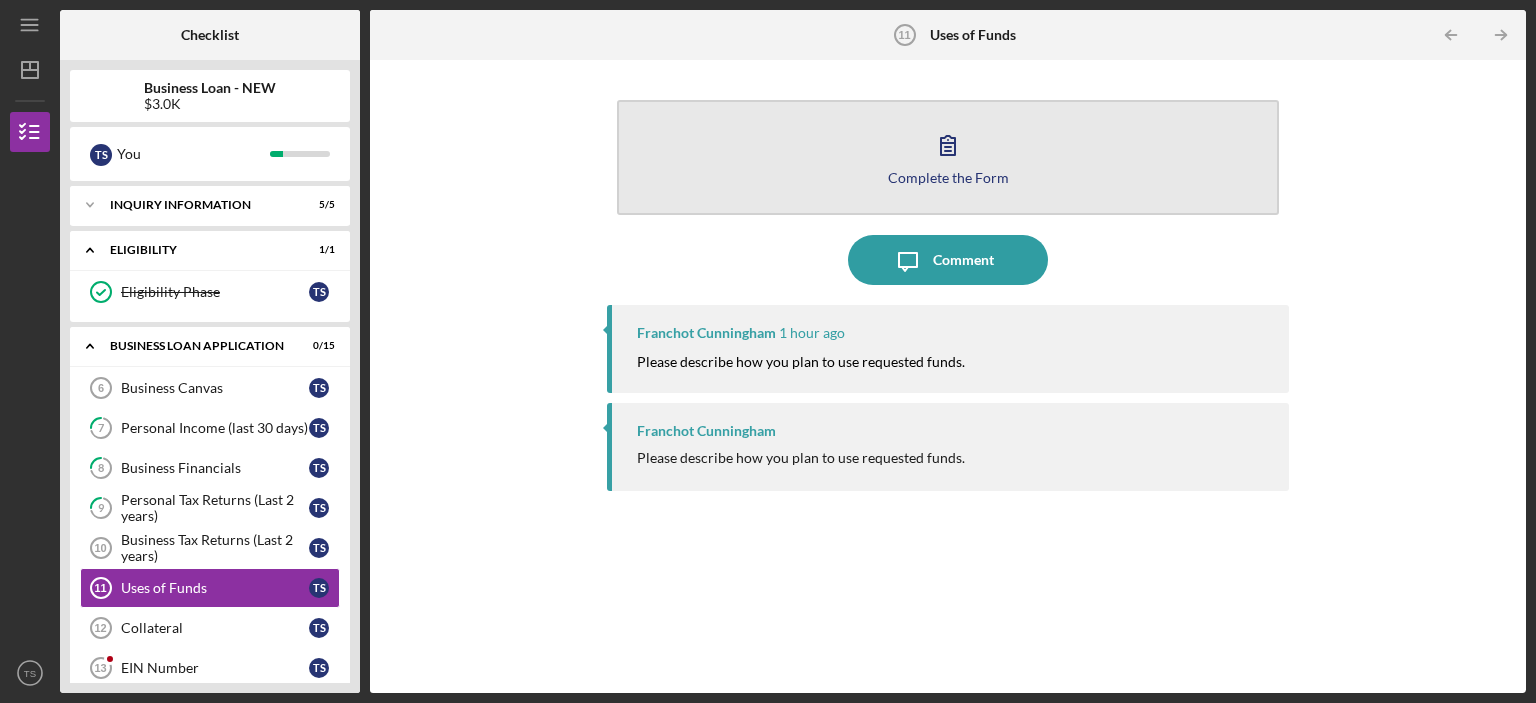 click on "Complete the Form Form" at bounding box center (948, 157) 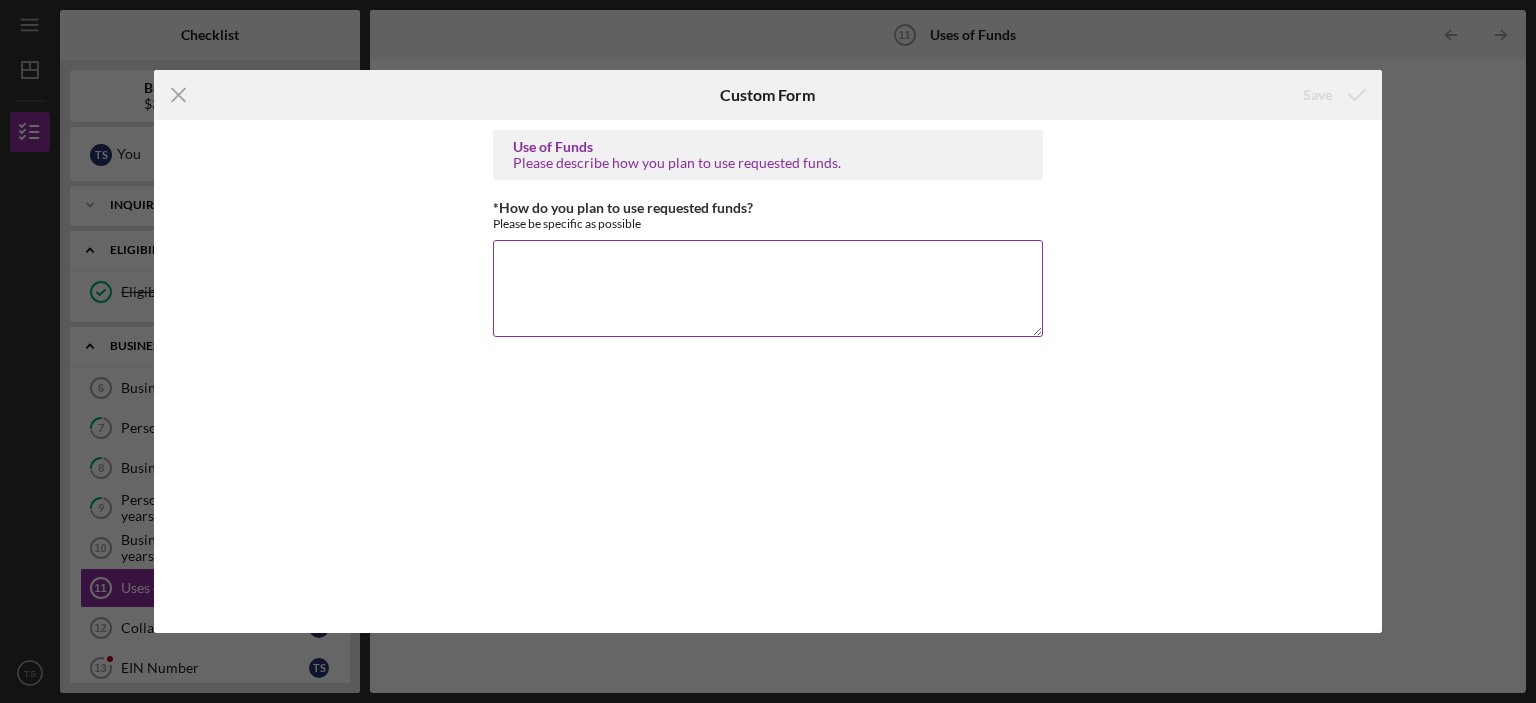 click on "*How do you plan to use requested funds?" at bounding box center (768, 288) 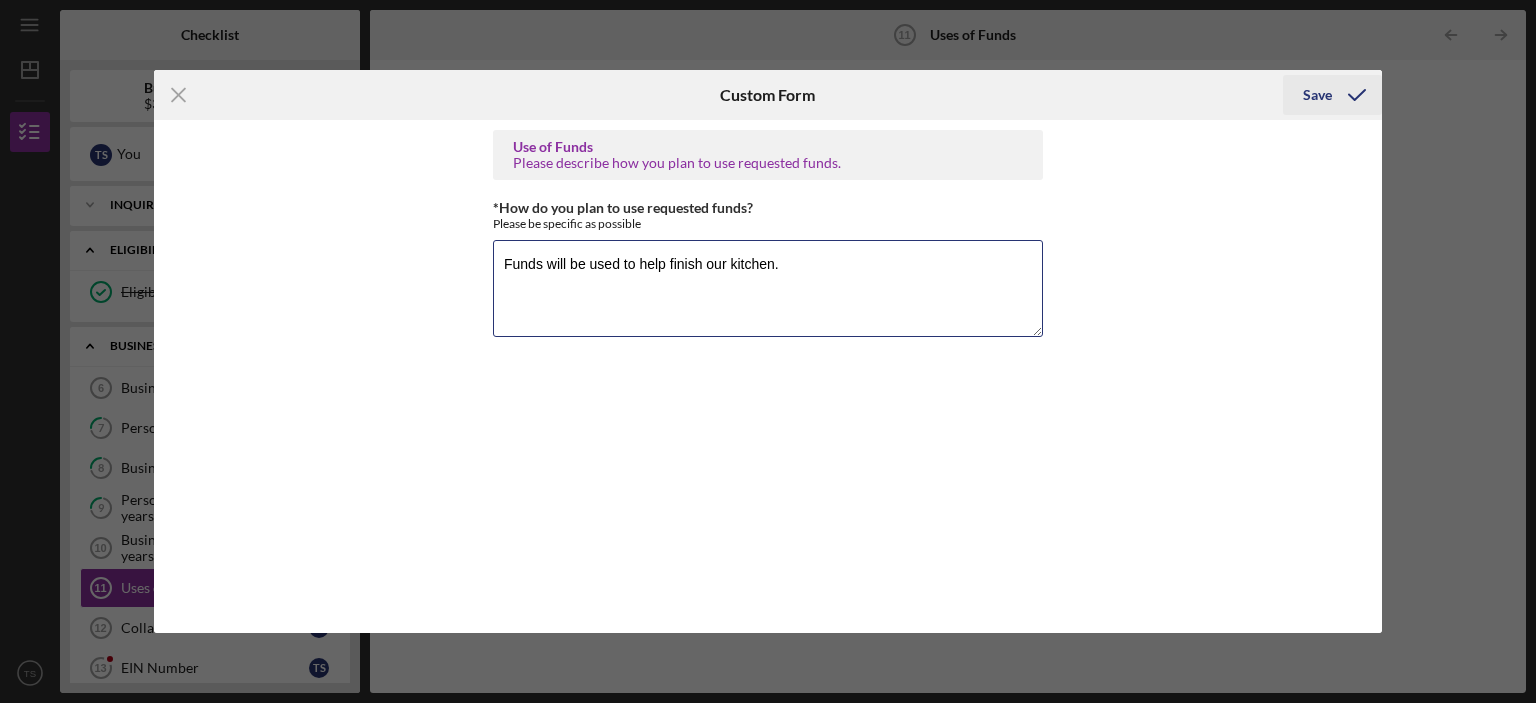 type on "Funds will be used to help finish our kitchen." 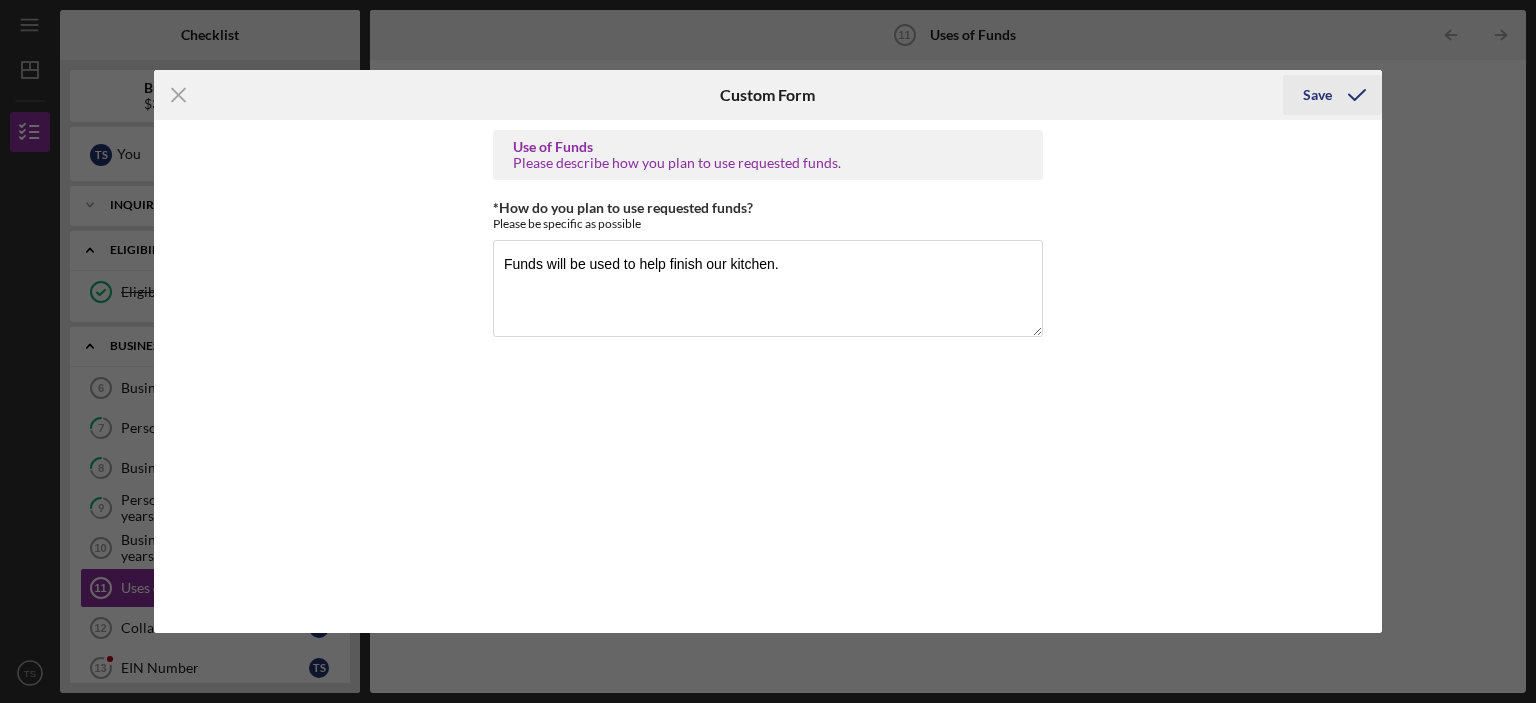click on "Save" at bounding box center [1317, 95] 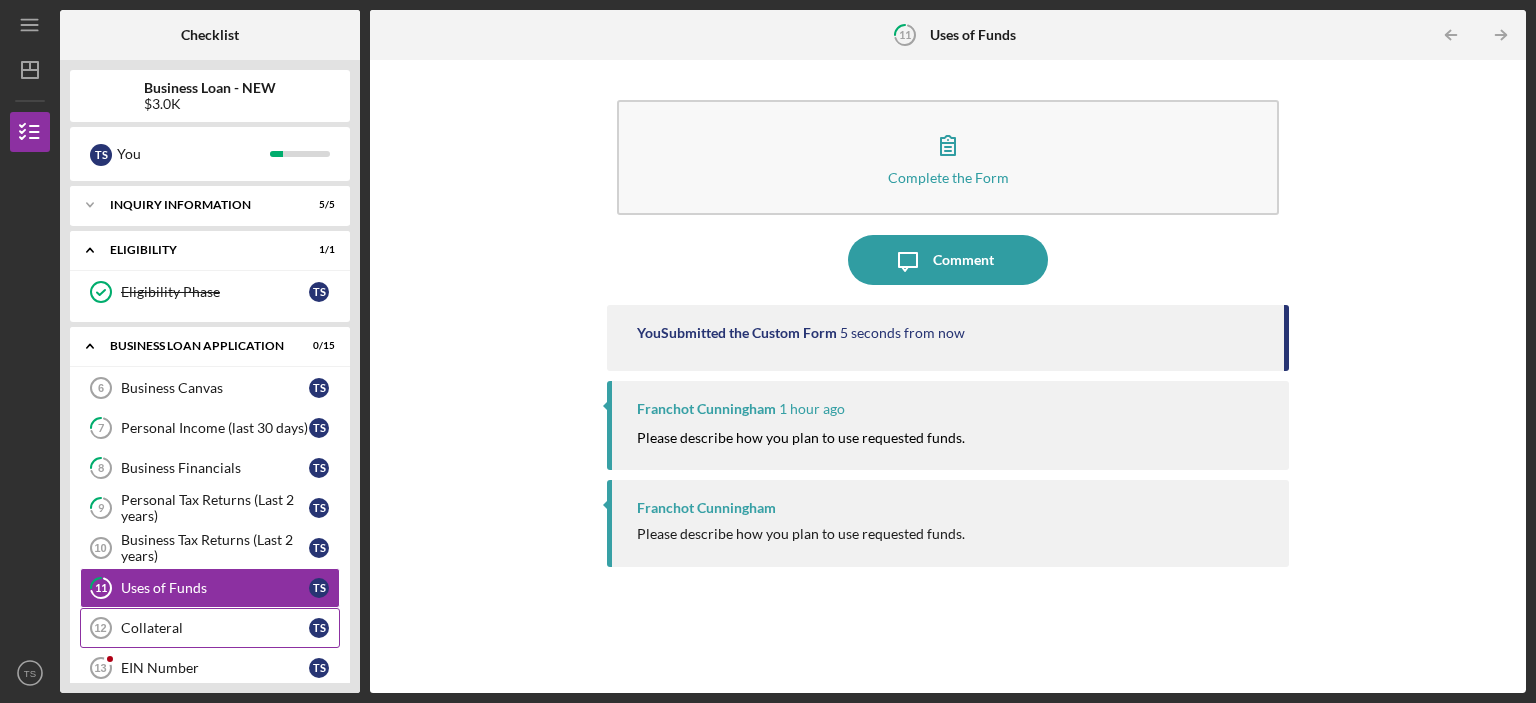 click on "Collateral" at bounding box center [215, 628] 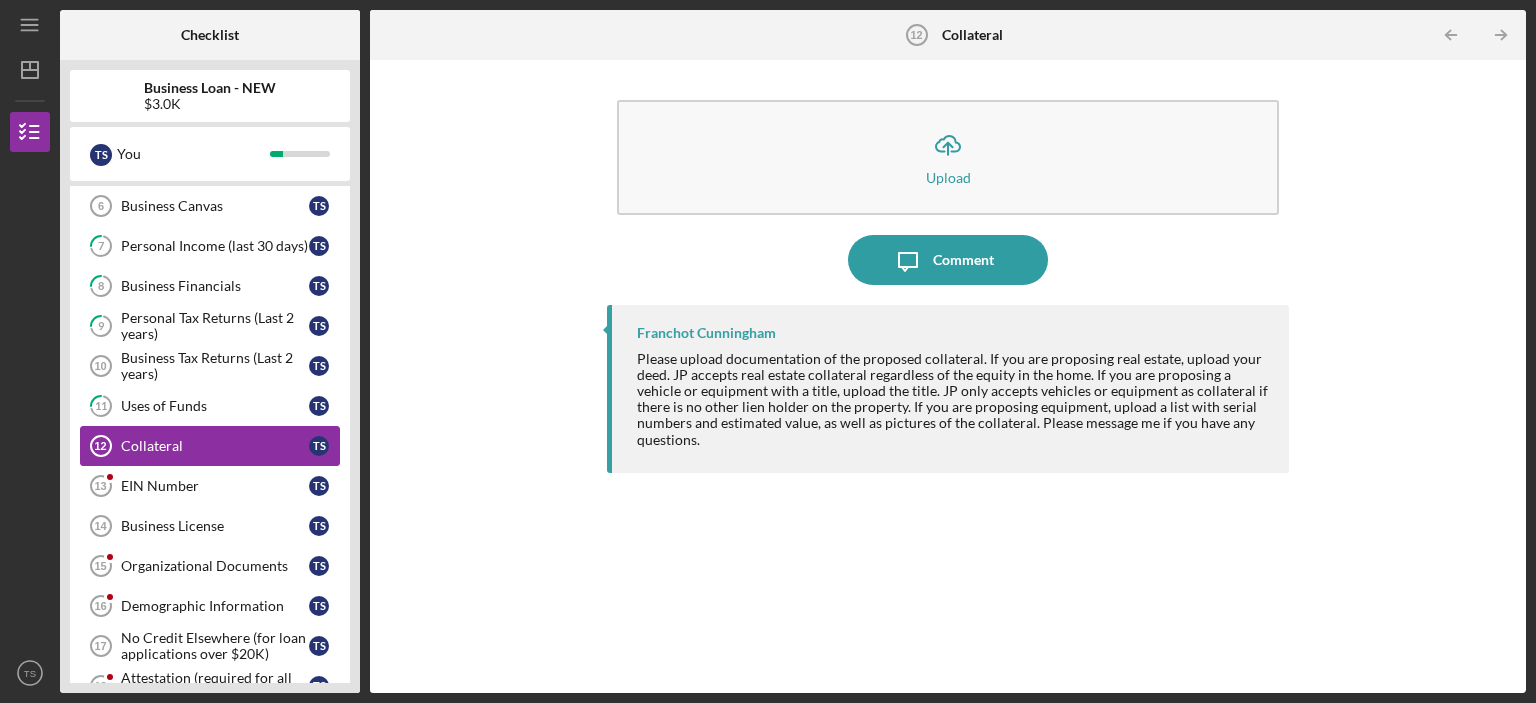 scroll, scrollTop: 200, scrollLeft: 0, axis: vertical 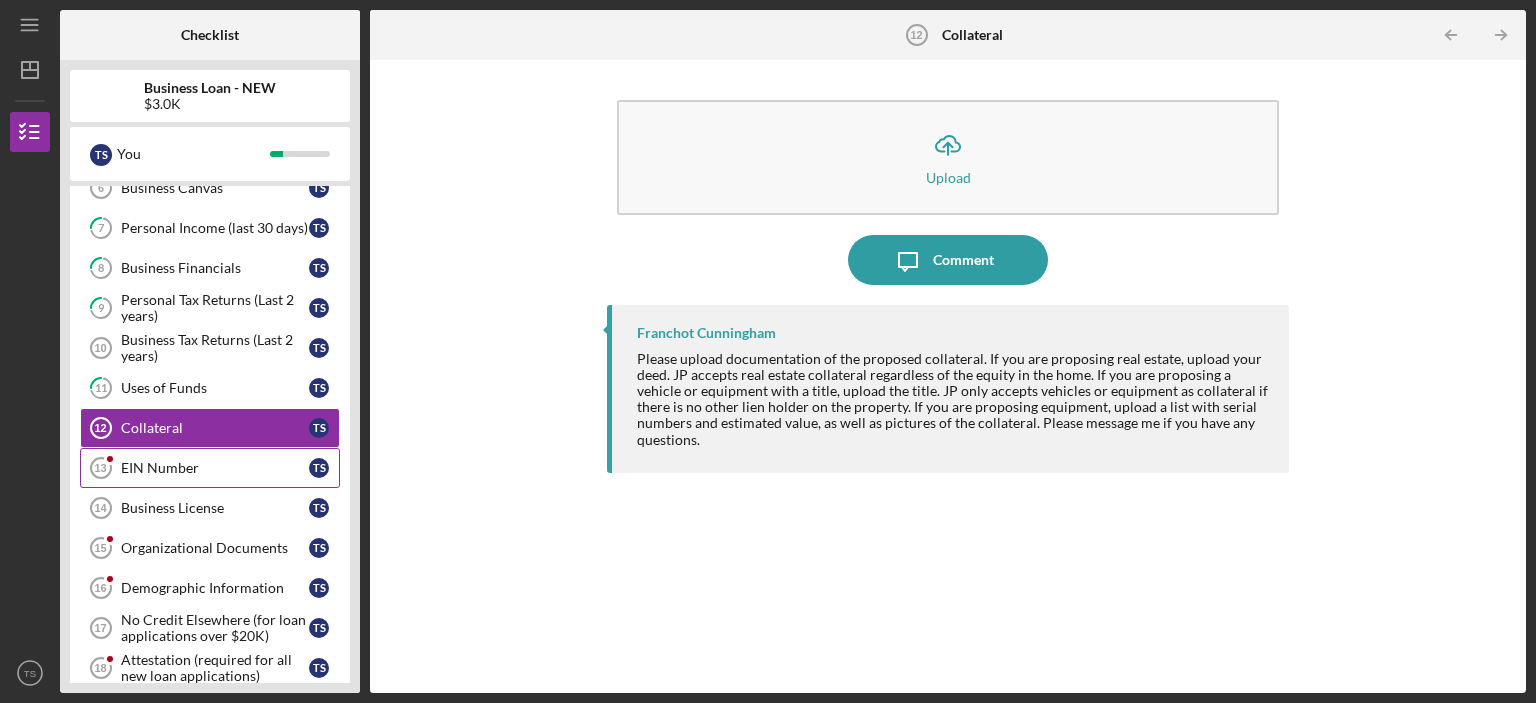 click on "EIN Number 13 EIN Number T S" at bounding box center [210, 468] 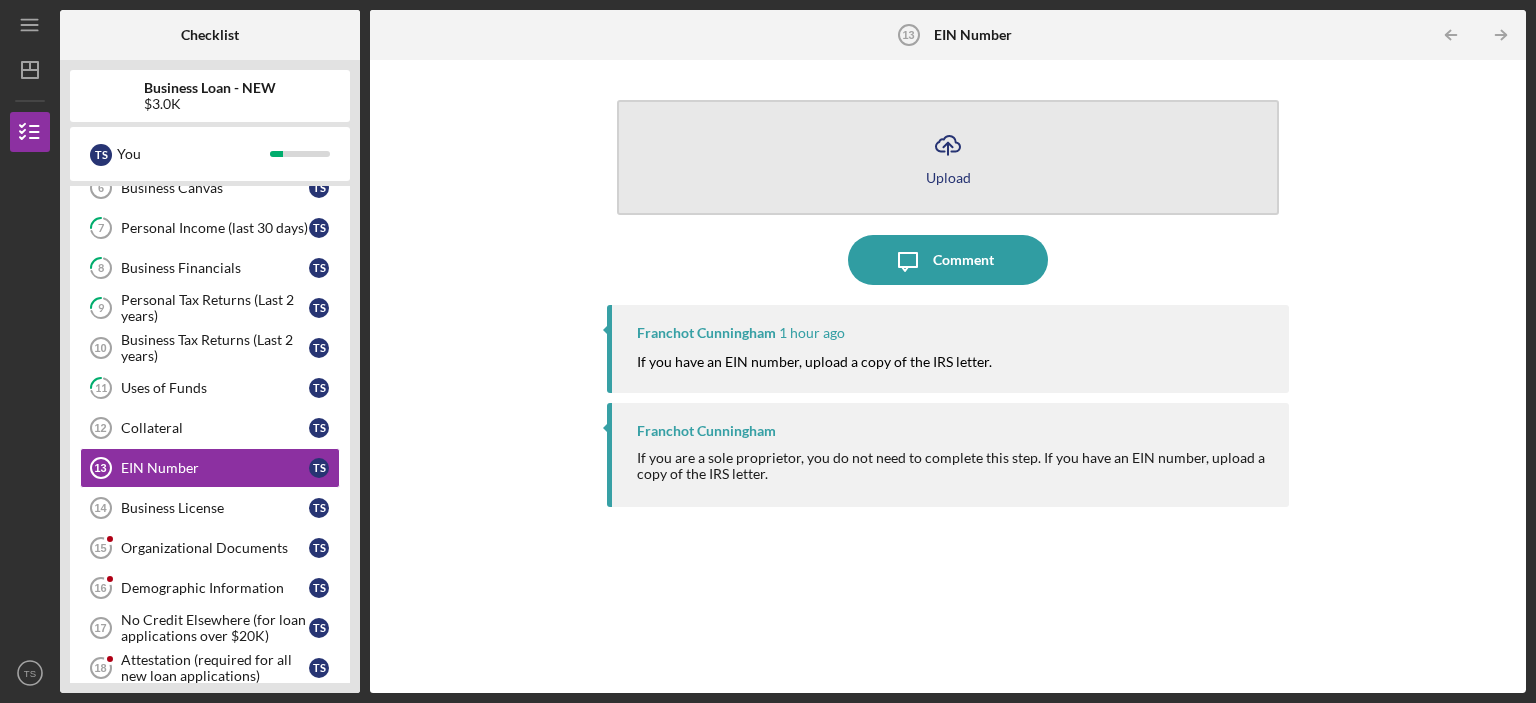 click on "Icon/Upload" 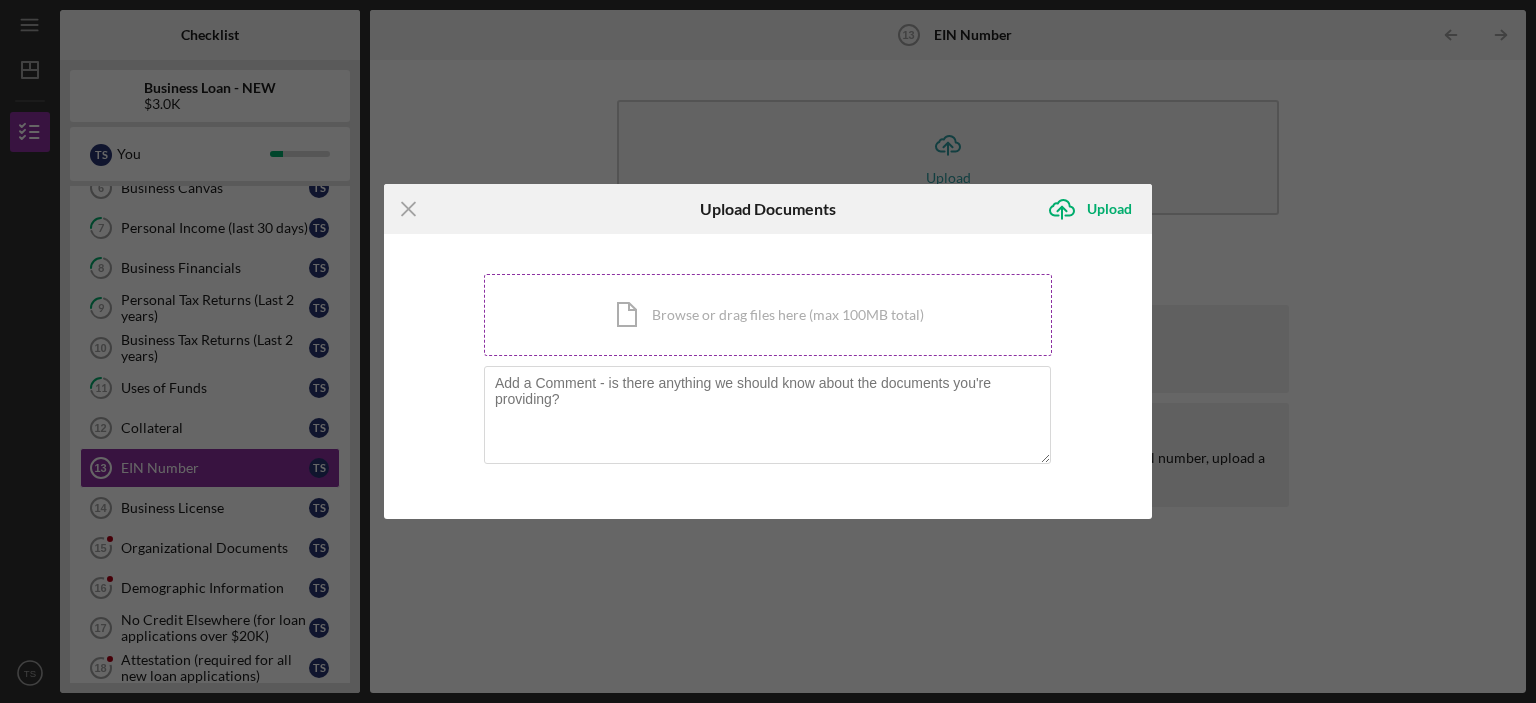 click on "Icon/Document Browse or drag files here (max 100MB total) Tap to choose files or take a photo" at bounding box center [768, 315] 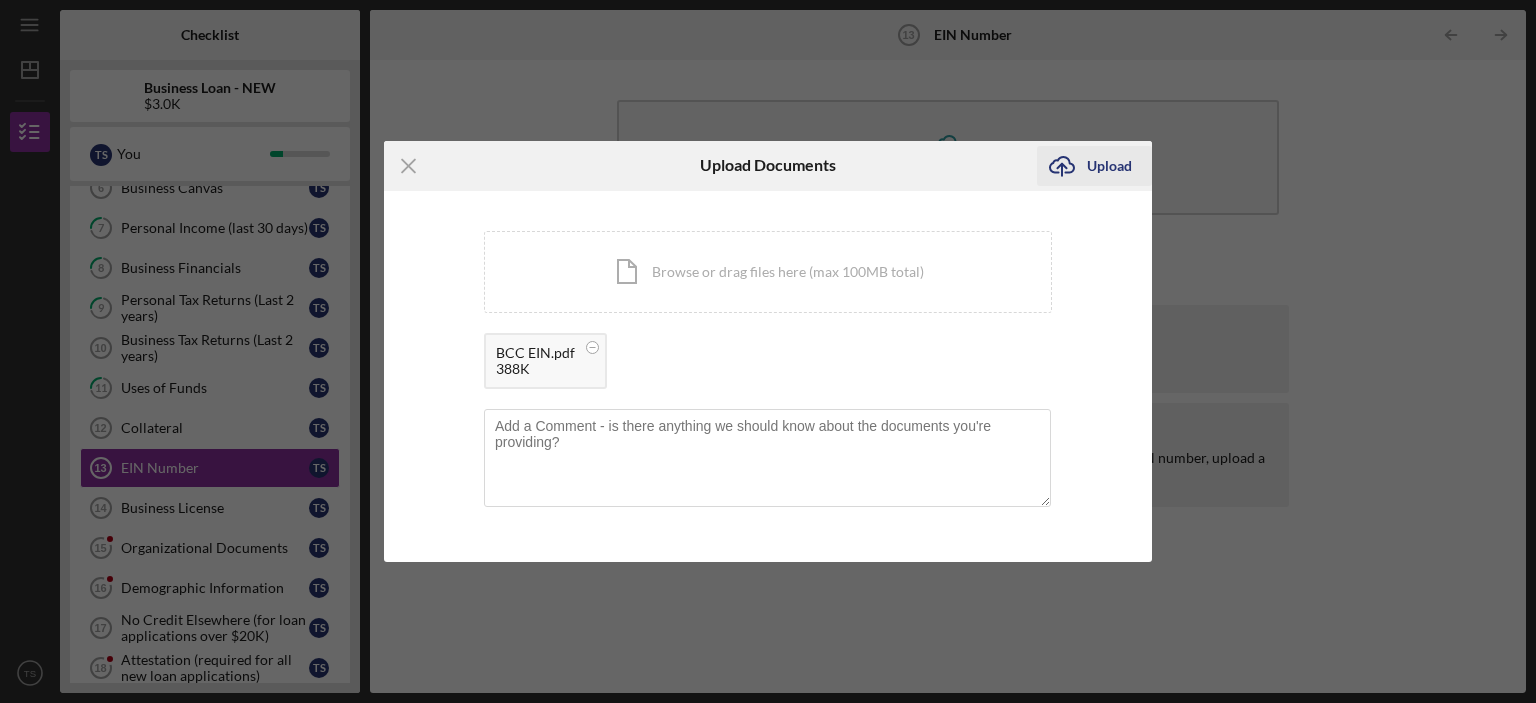 click on "Upload" at bounding box center (1109, 166) 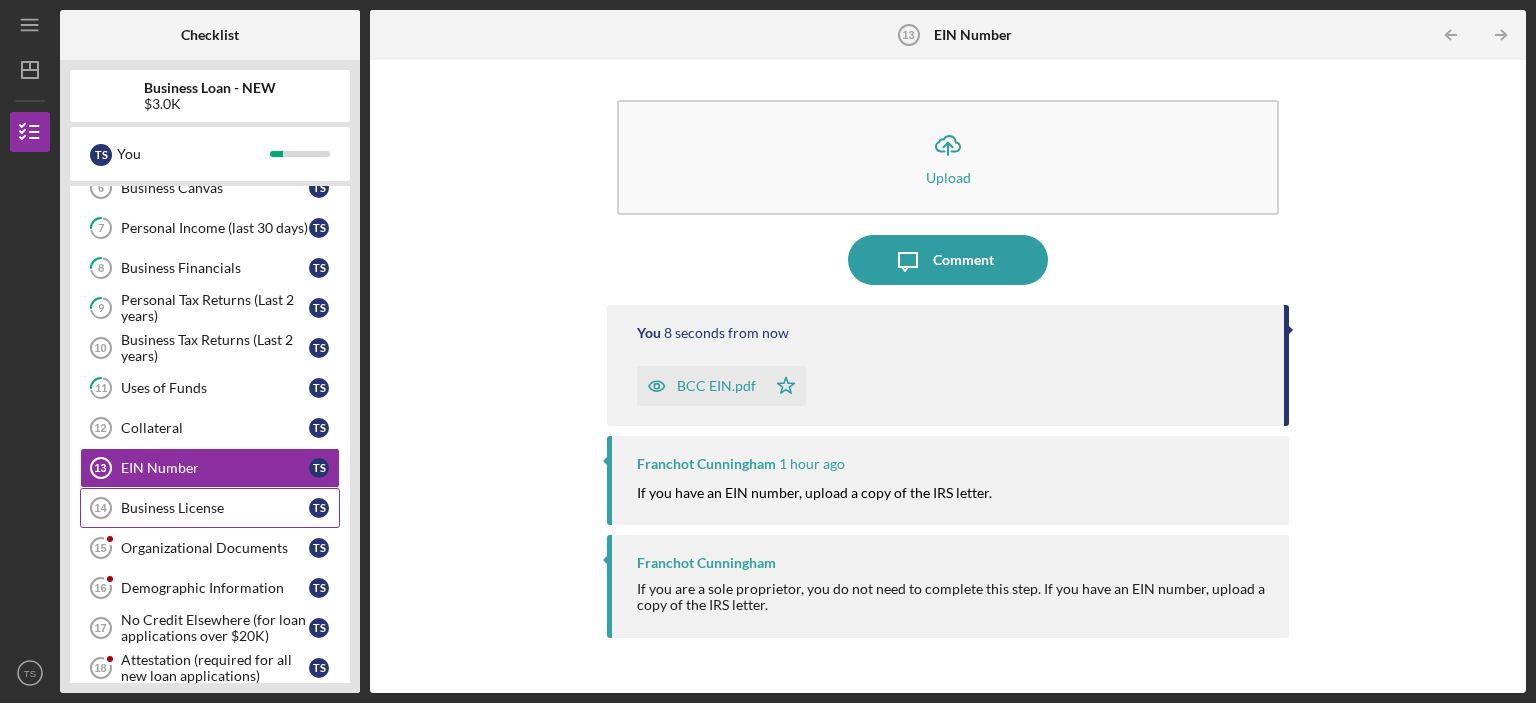 click on "Business License 14 Business License T S" at bounding box center [210, 508] 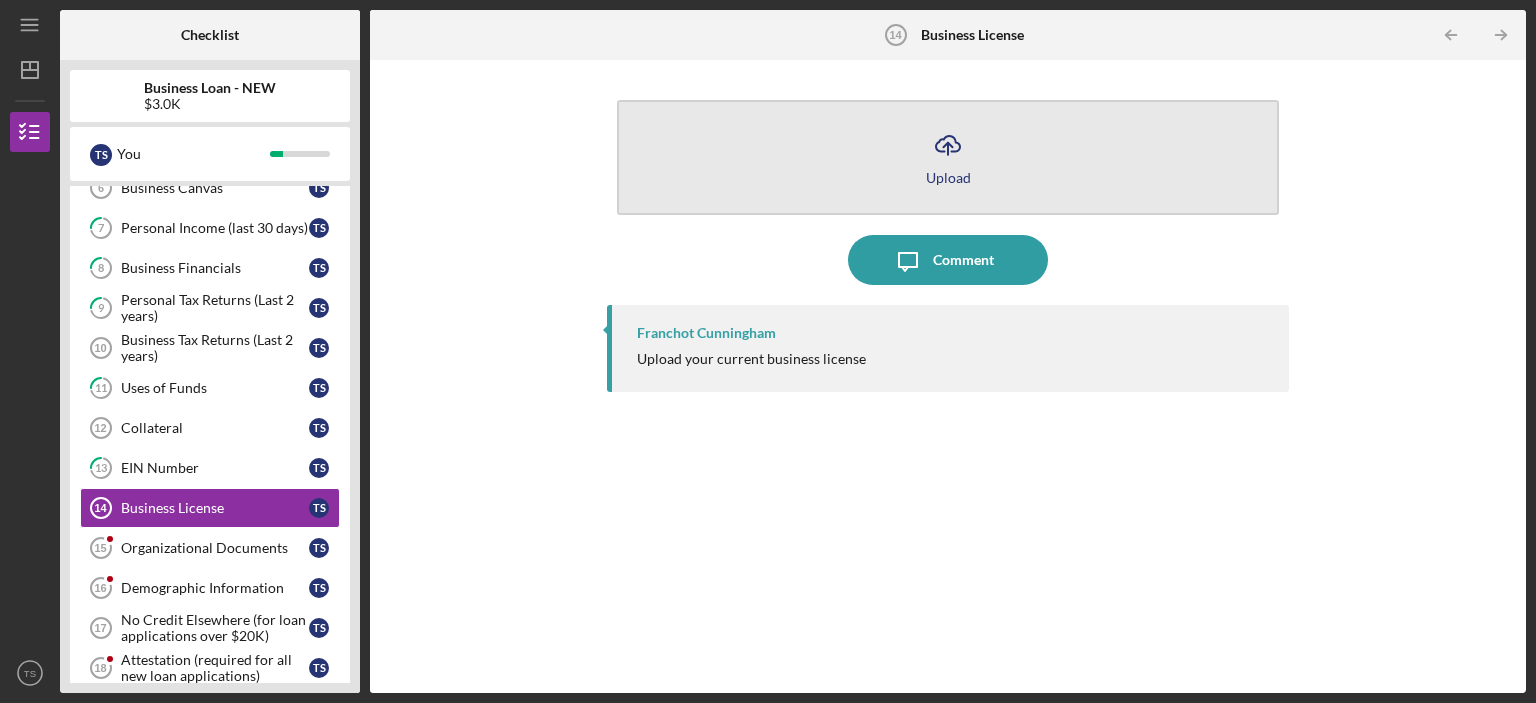 click on "Icon/Upload Upload" at bounding box center [948, 157] 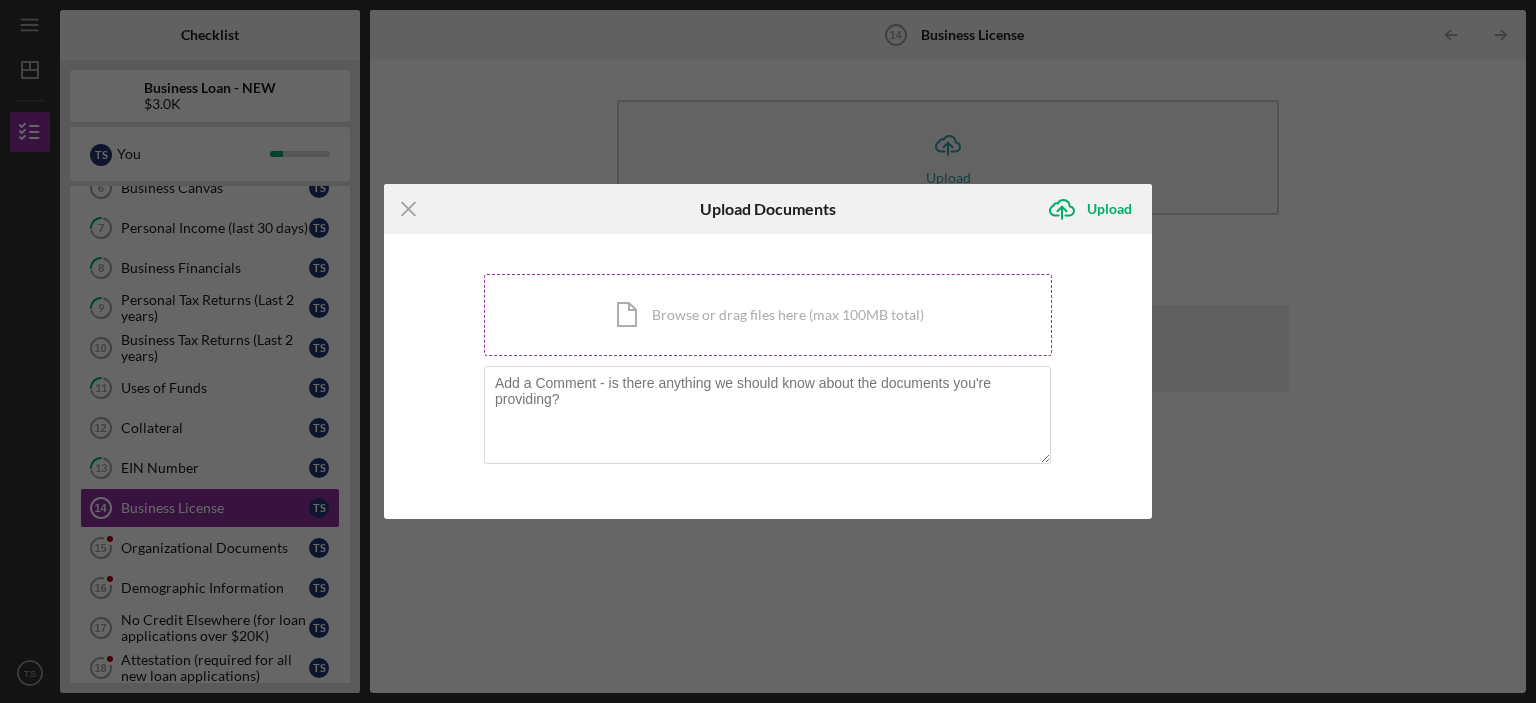 click on "Icon/Document Browse or drag files here (max 100MB total) Tap to choose files or take a photo" at bounding box center (768, 315) 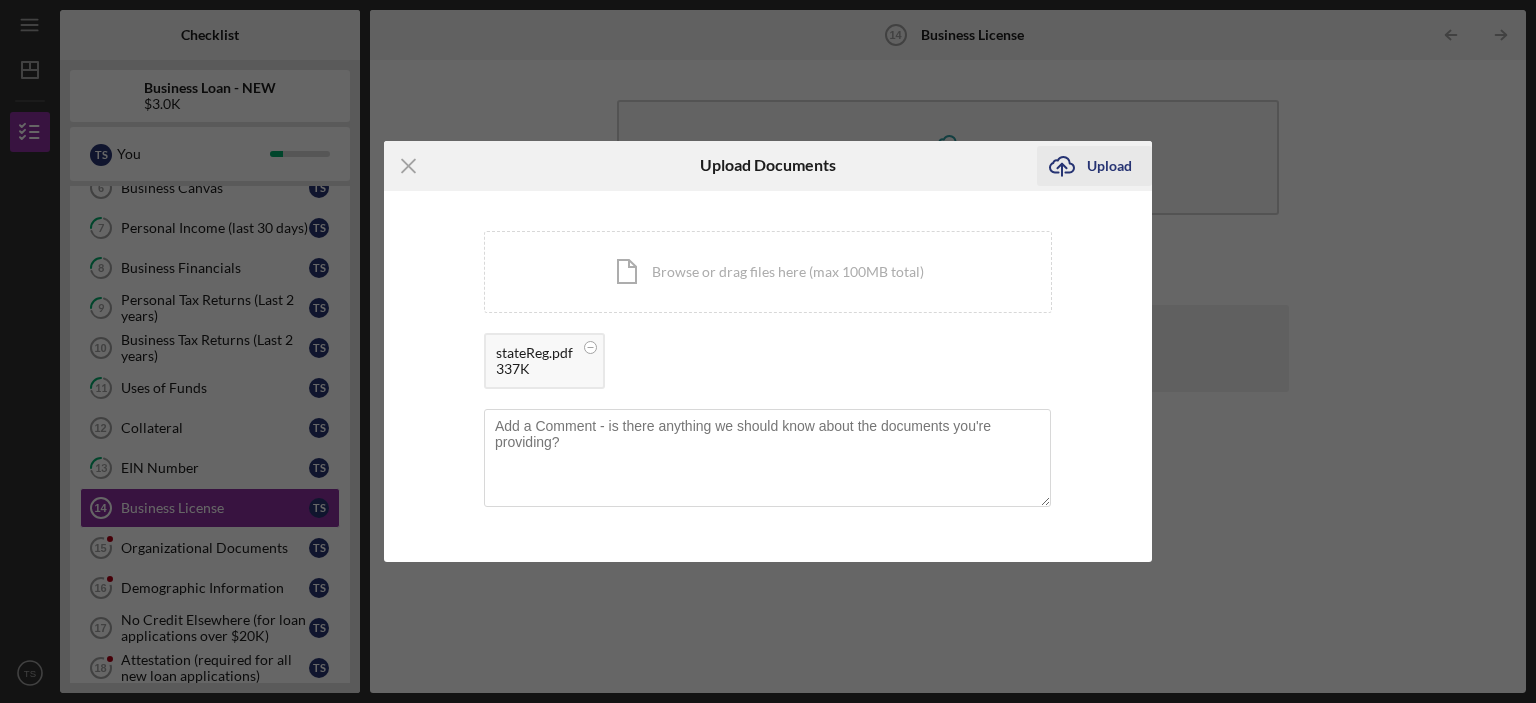 click on "Upload" at bounding box center [1109, 166] 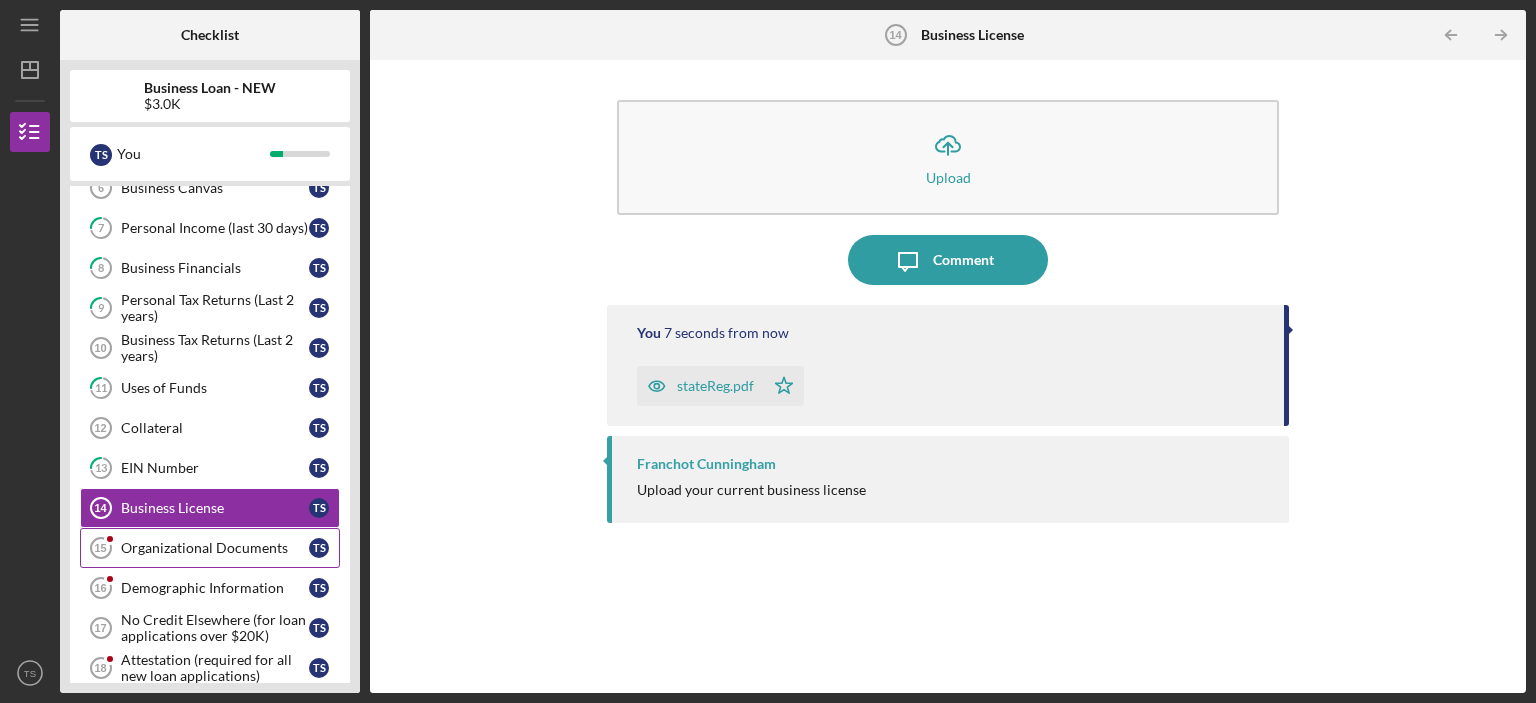 click on "Organizational Documents" at bounding box center [215, 548] 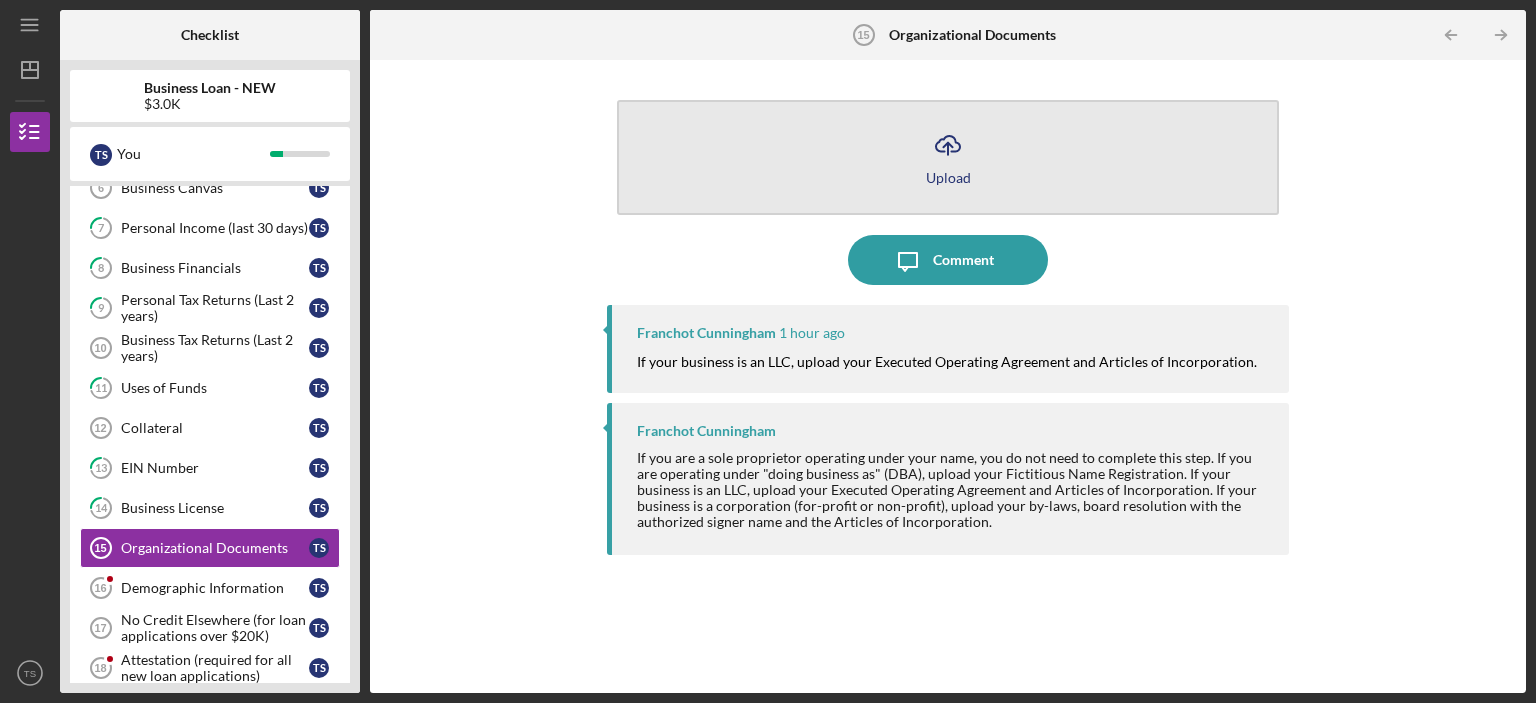 click on "Icon/Upload" 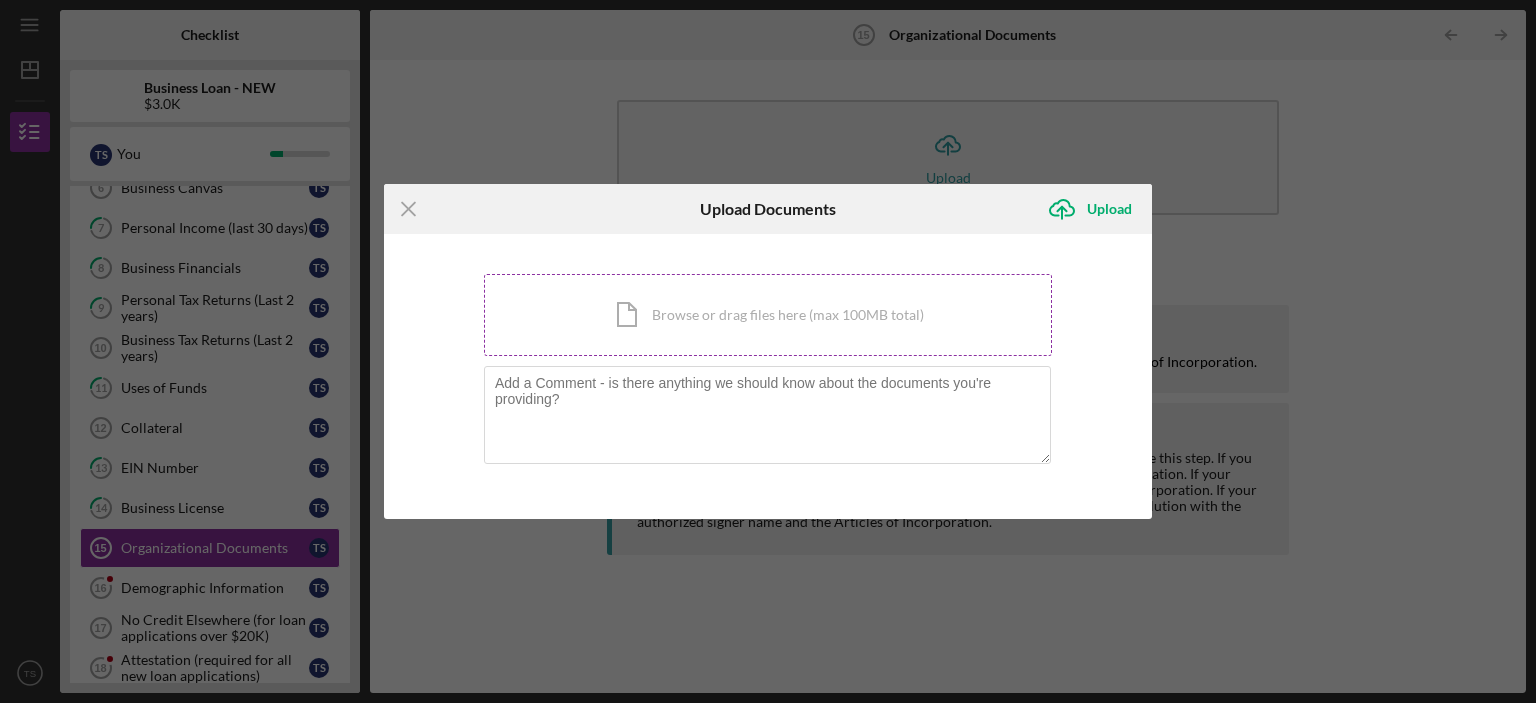 click on "Icon/Document Browse or drag files here (max 100MB total) Tap to choose files or take a photo" at bounding box center [768, 315] 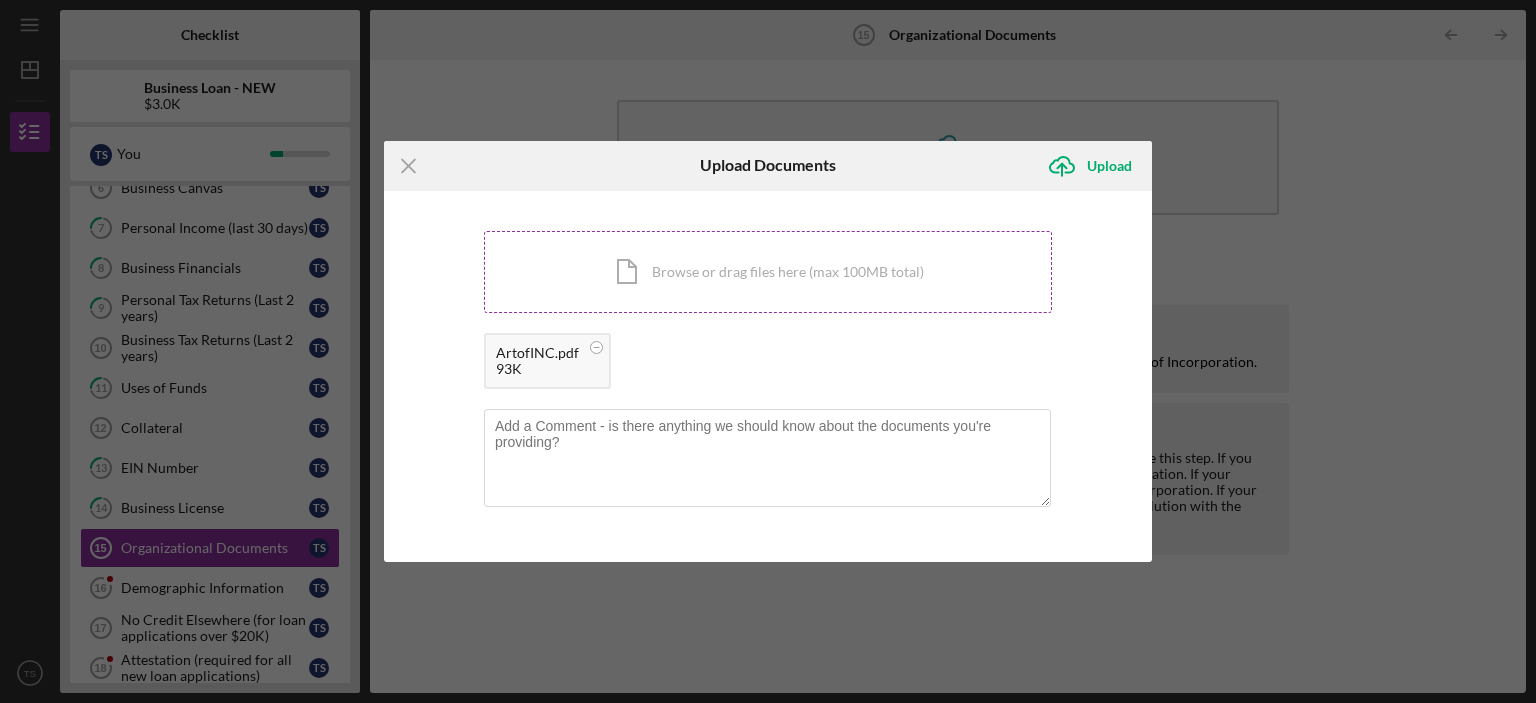 click on "Icon/Document Browse or drag files here (max 100MB total) Tap to choose files or take a photo" at bounding box center (768, 272) 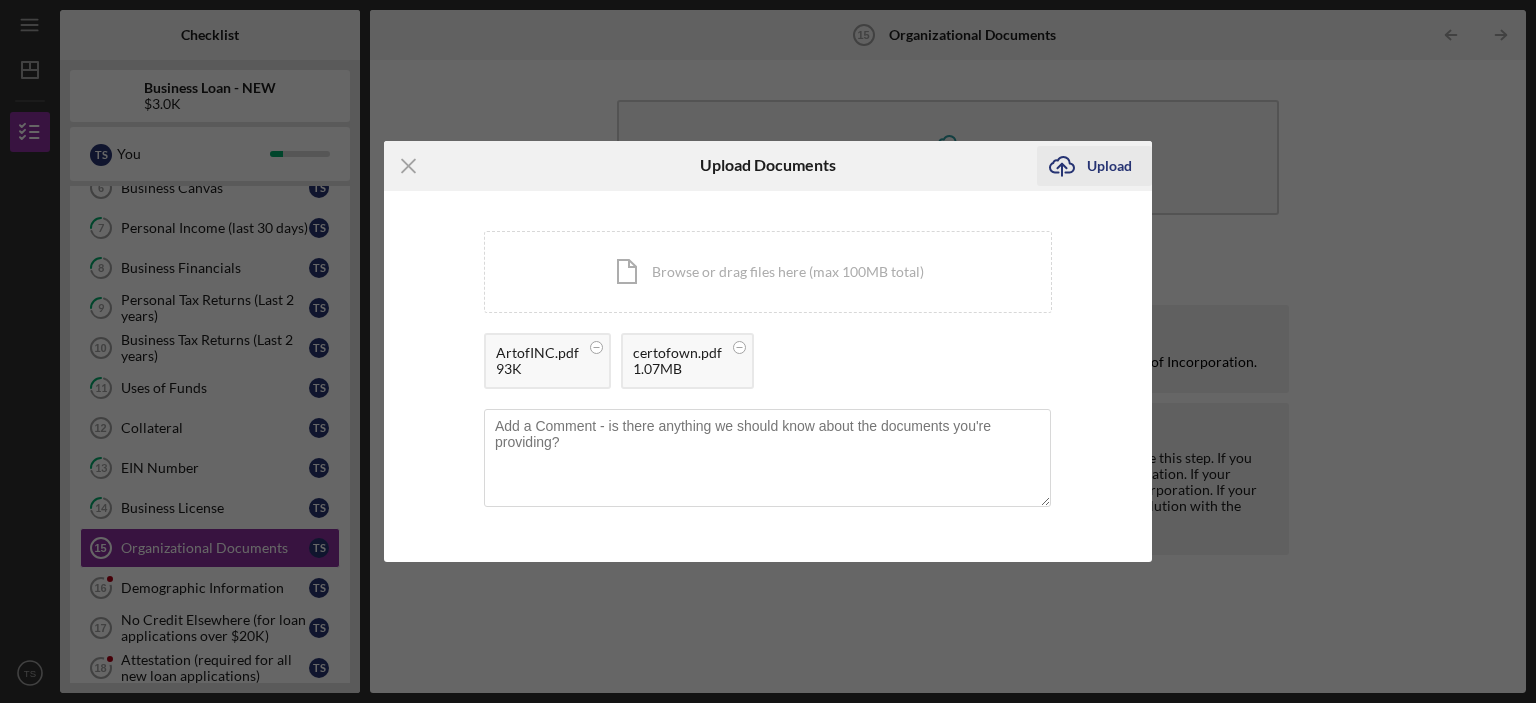 click on "Upload" at bounding box center (1109, 166) 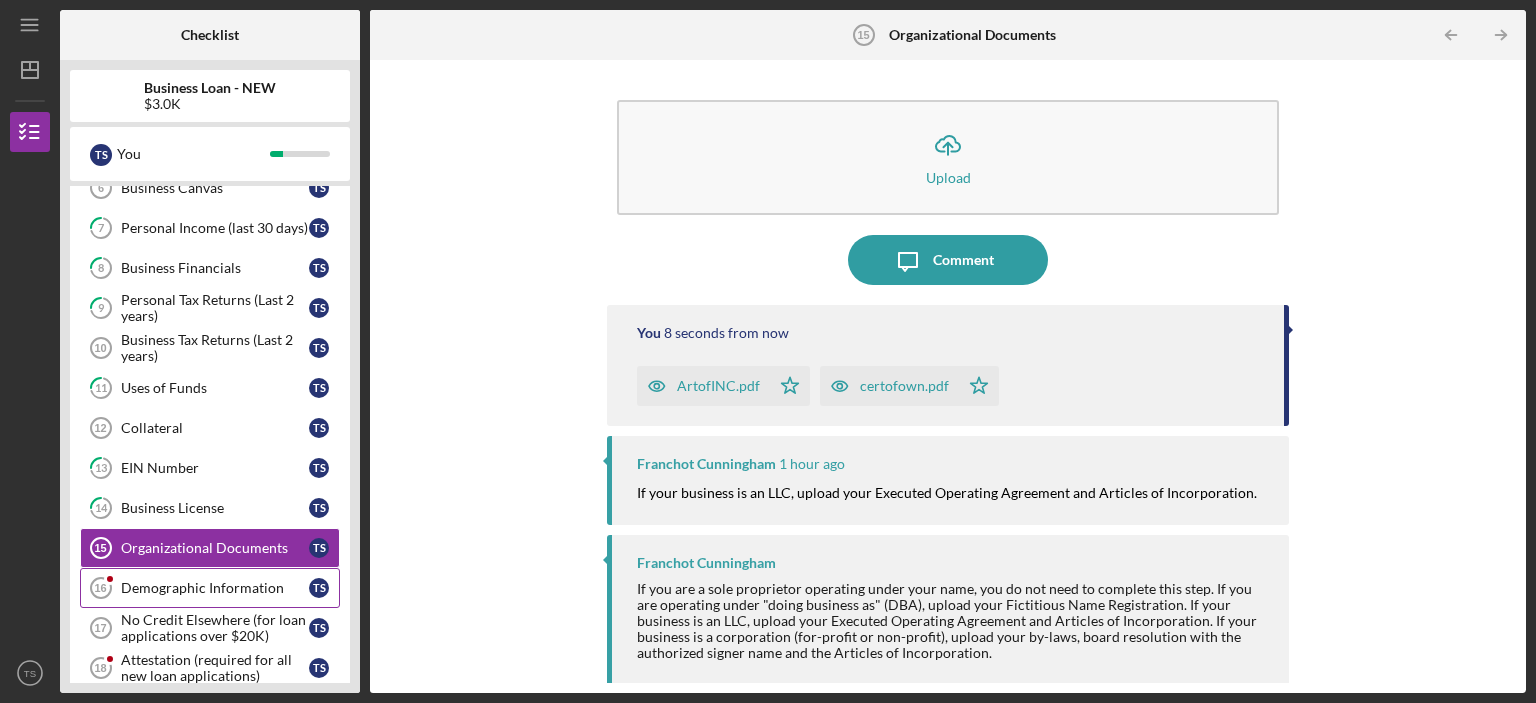 click on "Demographic Information" at bounding box center [215, 588] 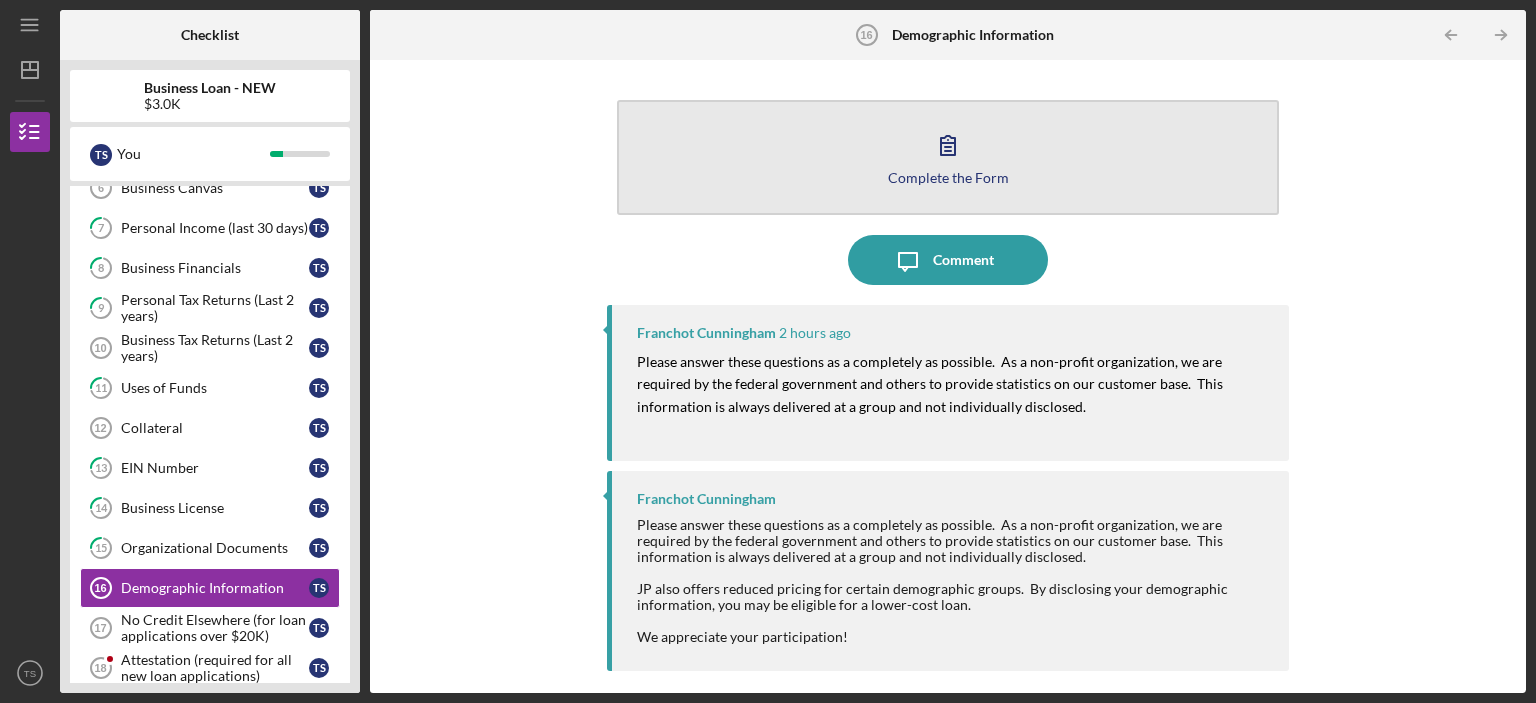 click on "Complete the Form" at bounding box center [948, 177] 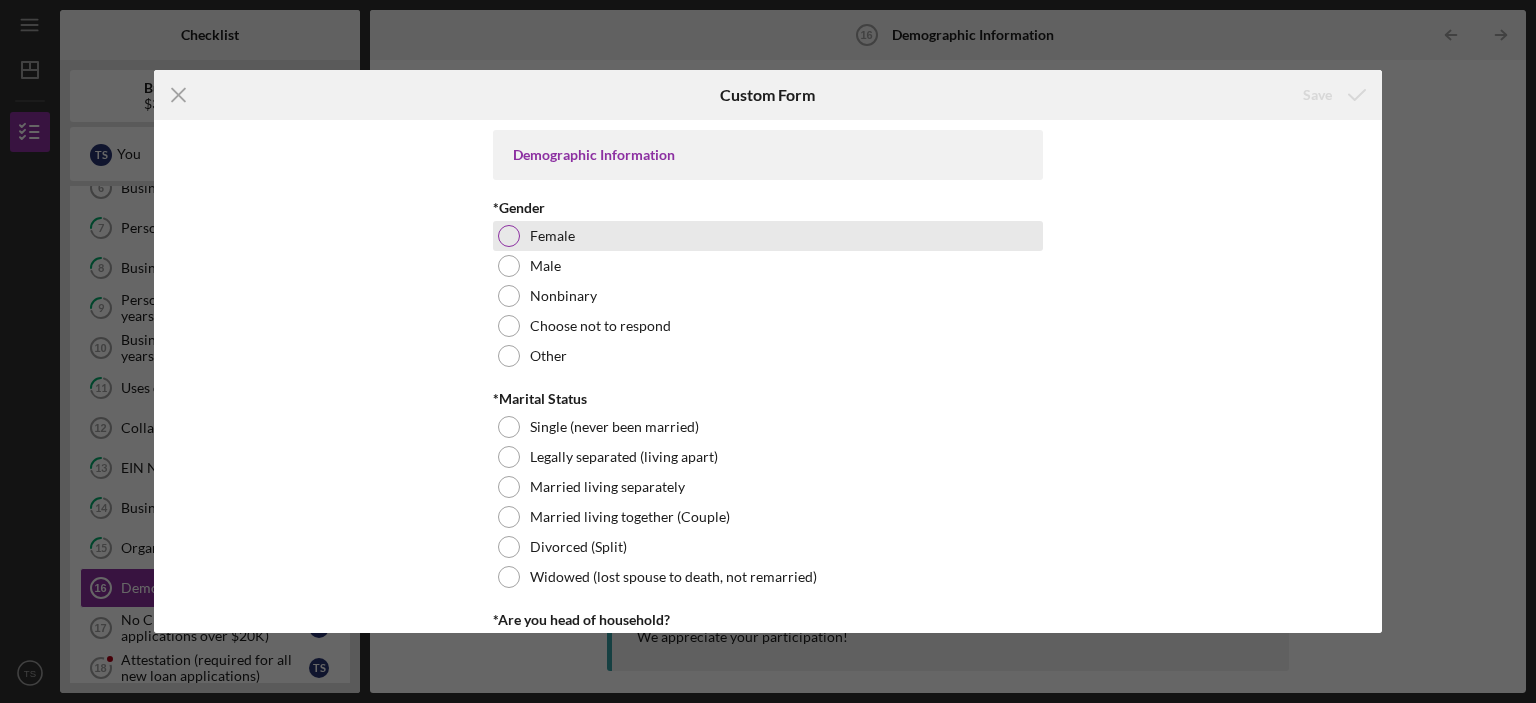 click at bounding box center [509, 236] 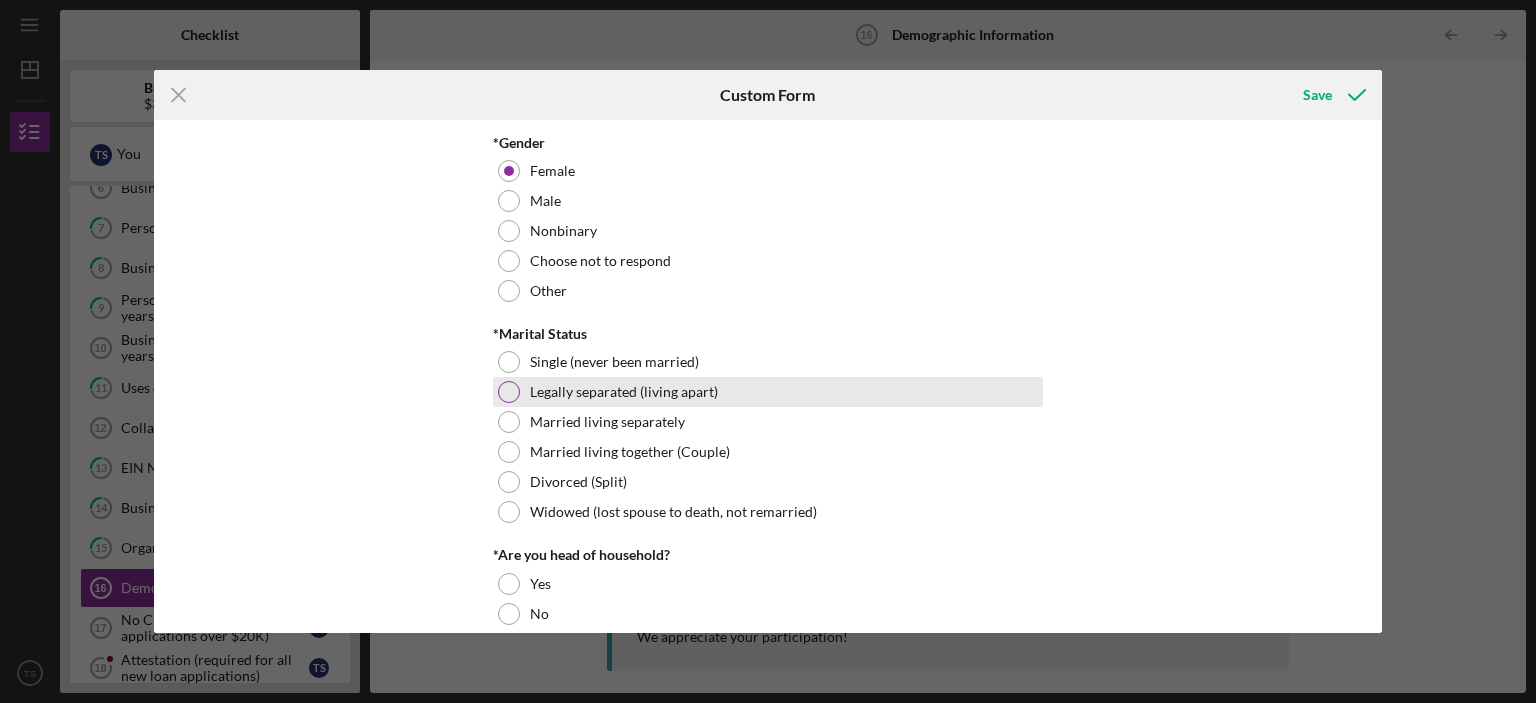 scroll, scrollTop: 100, scrollLeft: 0, axis: vertical 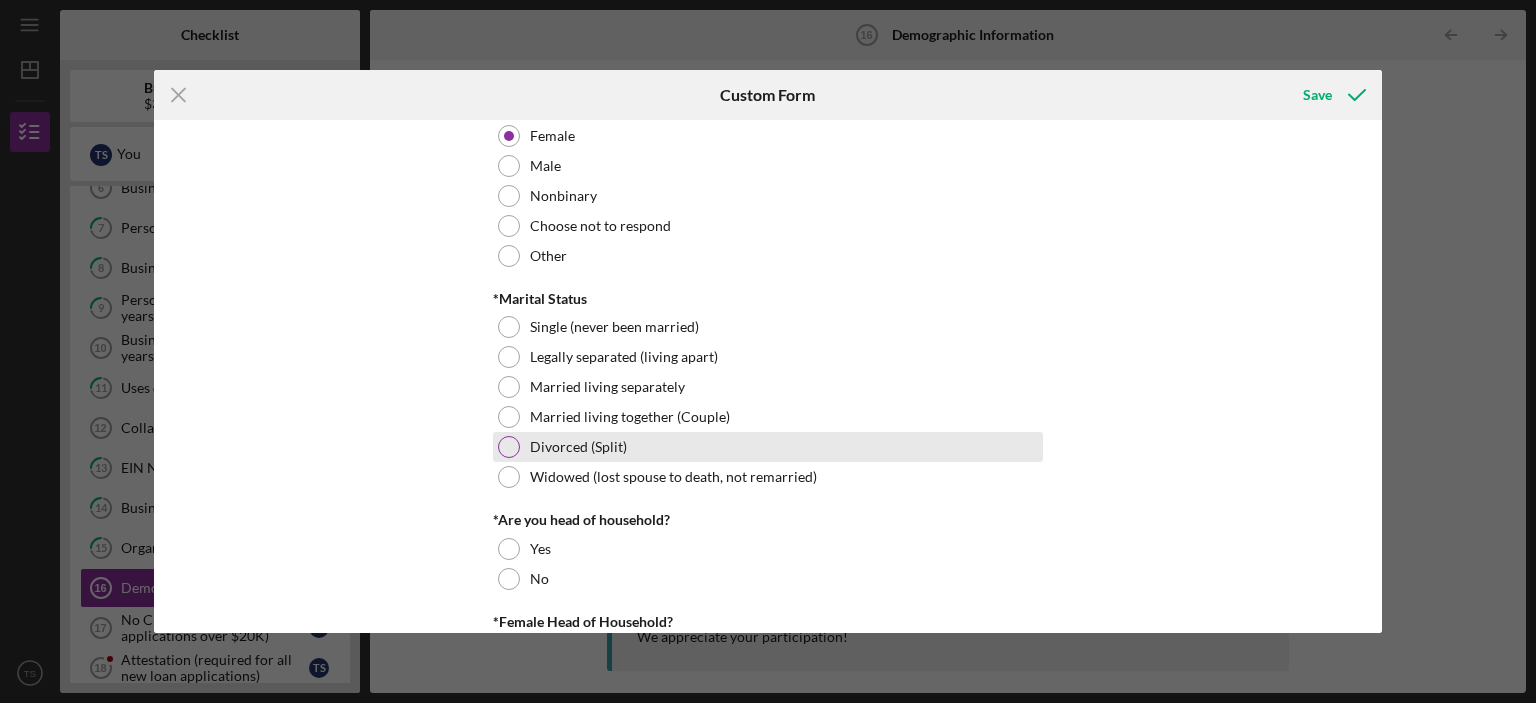 click at bounding box center (509, 447) 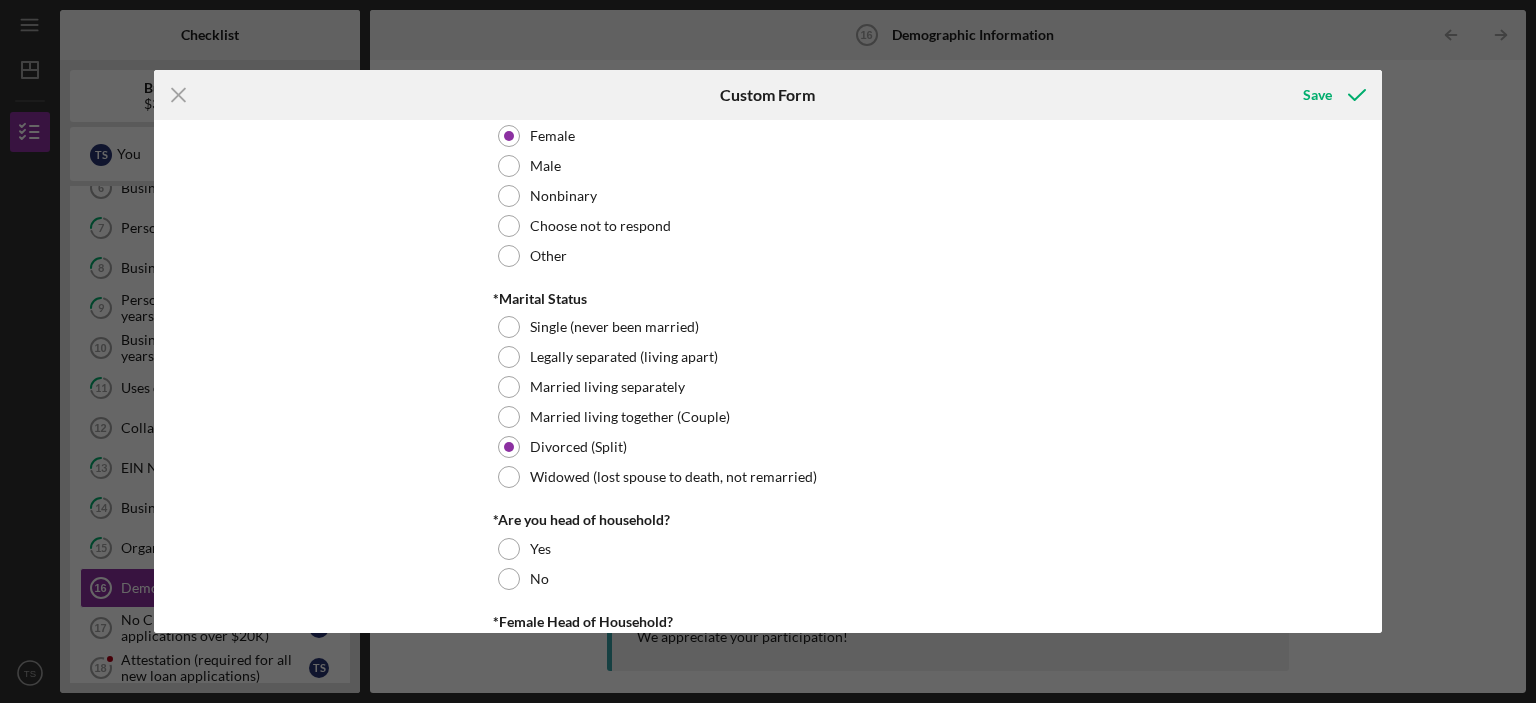 scroll, scrollTop: 200, scrollLeft: 0, axis: vertical 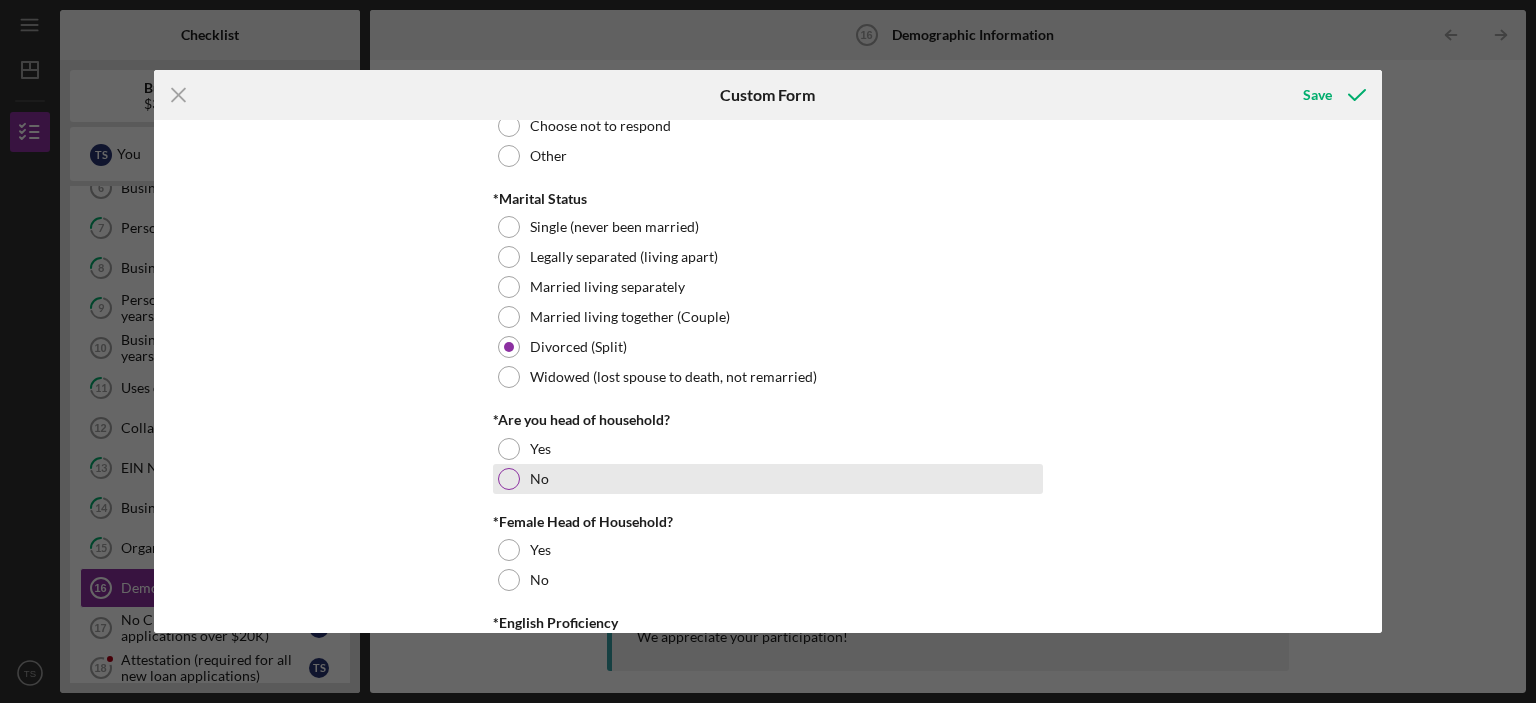 click at bounding box center (509, 479) 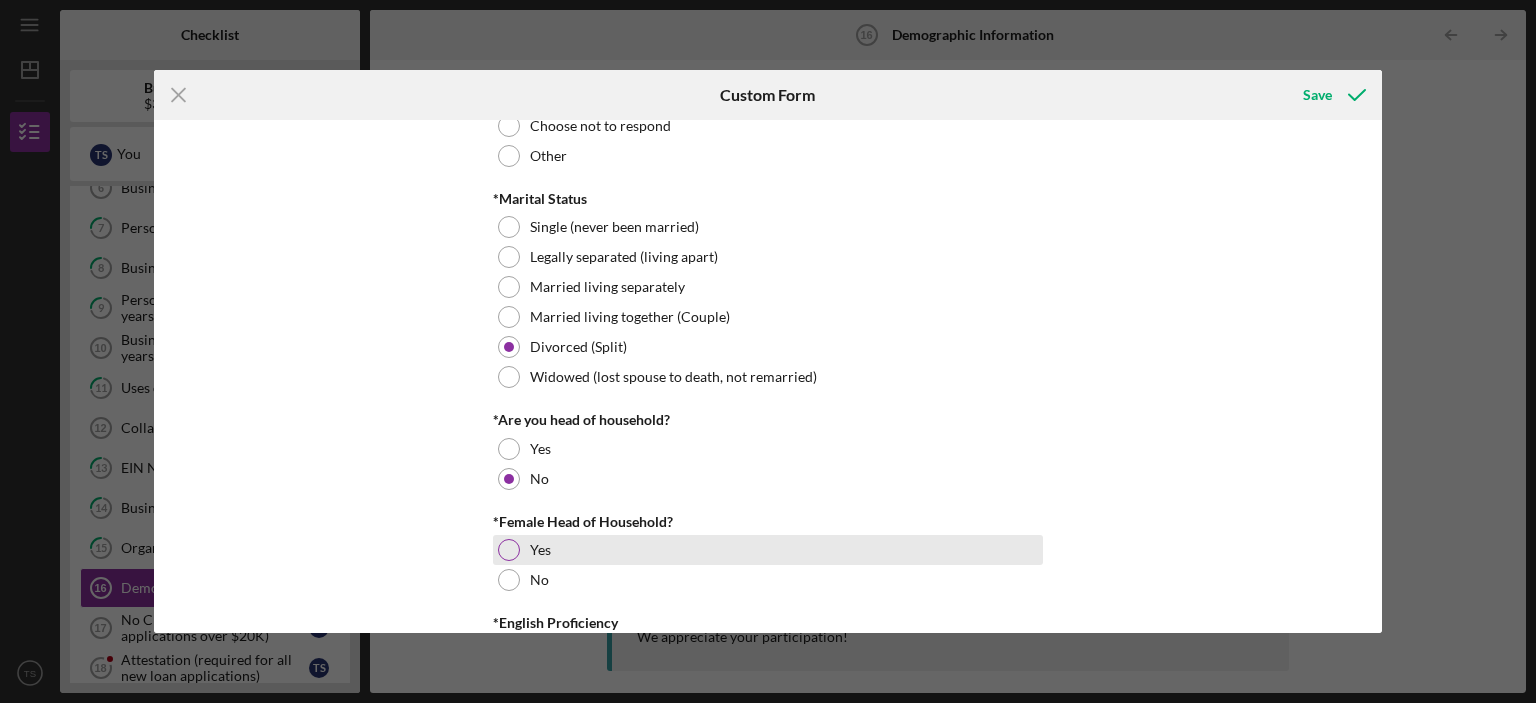 scroll, scrollTop: 400, scrollLeft: 0, axis: vertical 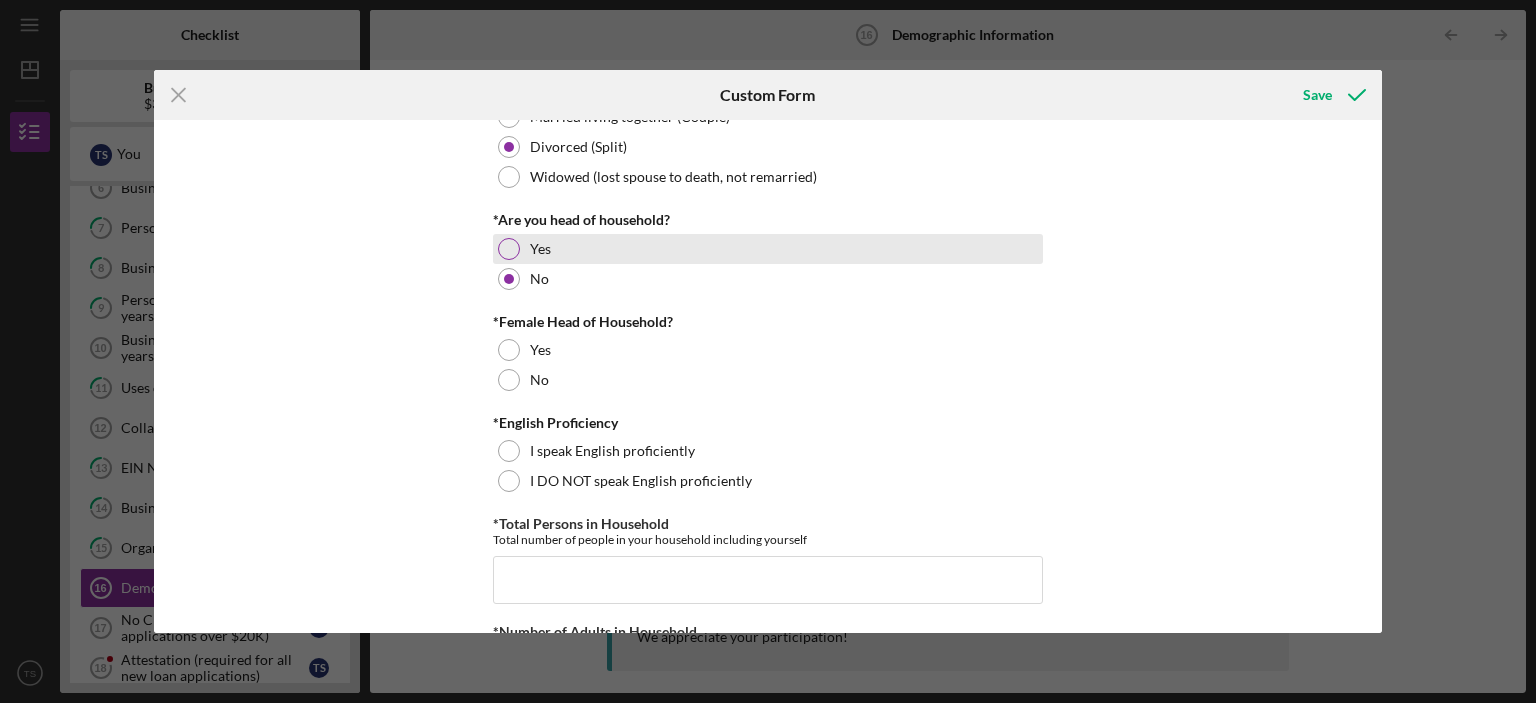 click at bounding box center (509, 249) 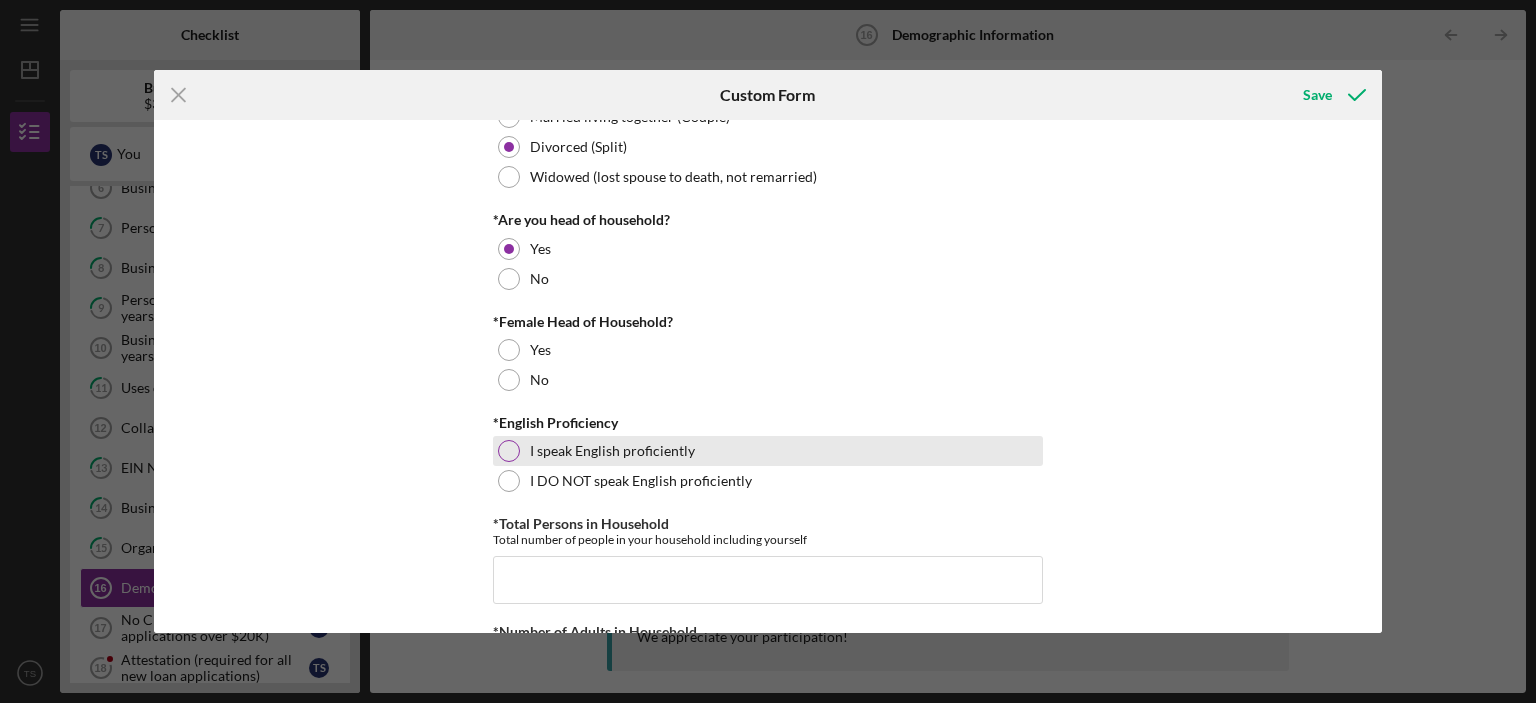 click at bounding box center [509, 451] 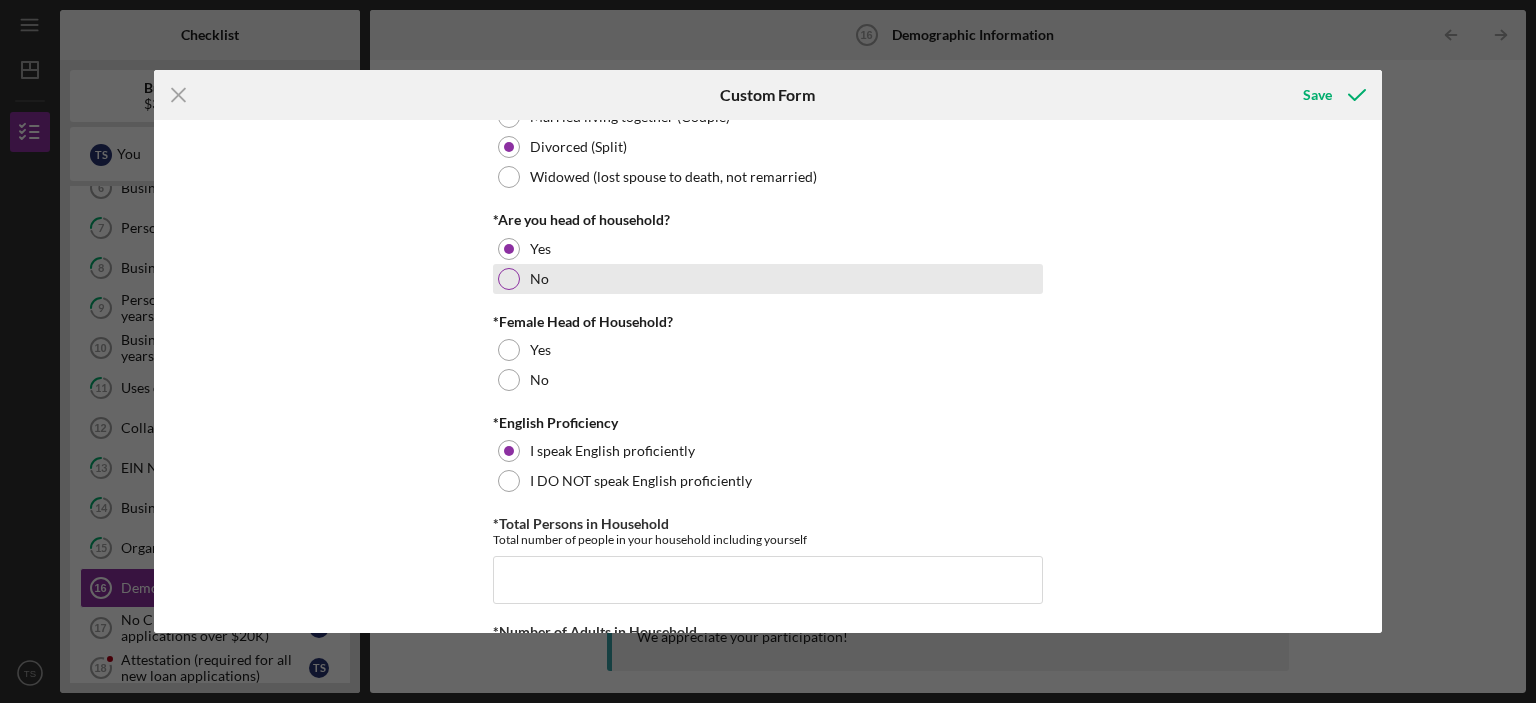 click at bounding box center [509, 279] 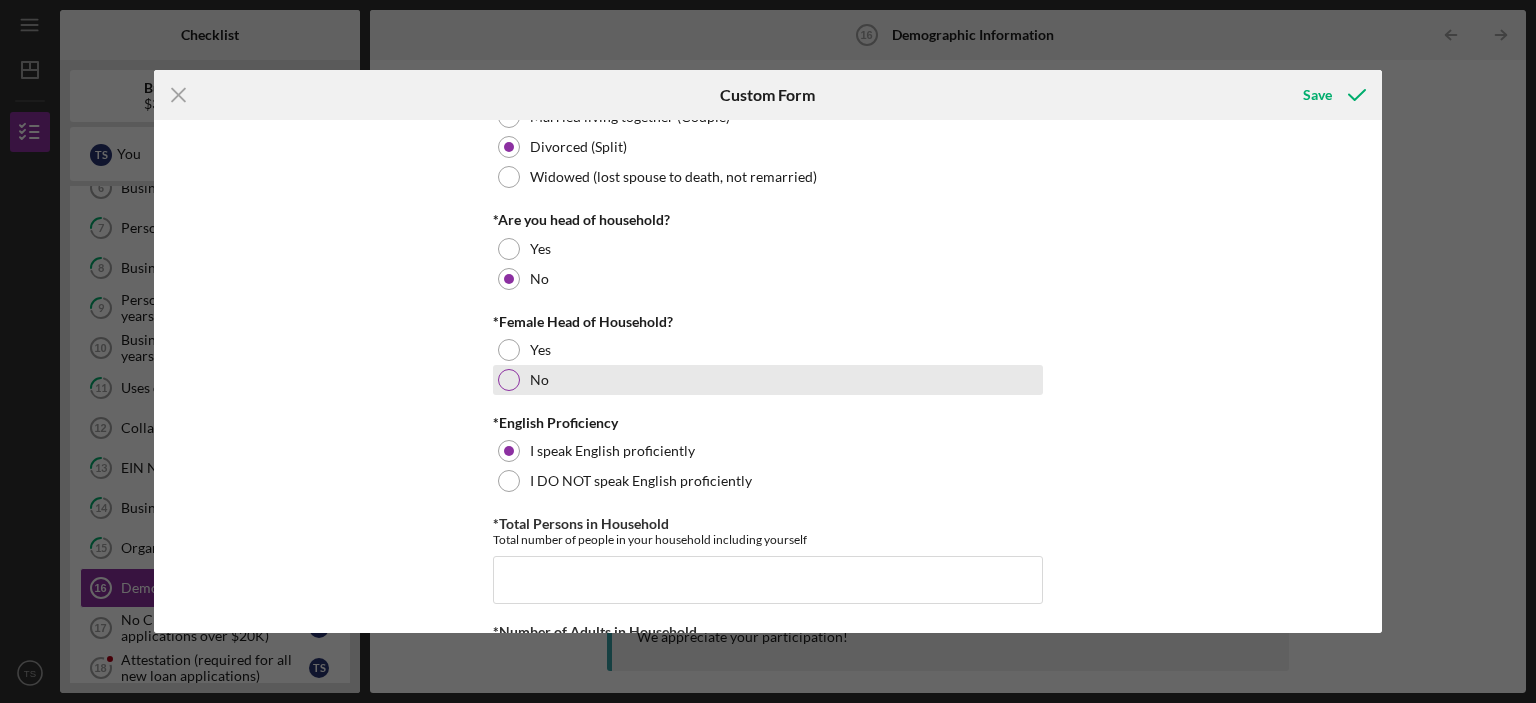click at bounding box center [509, 380] 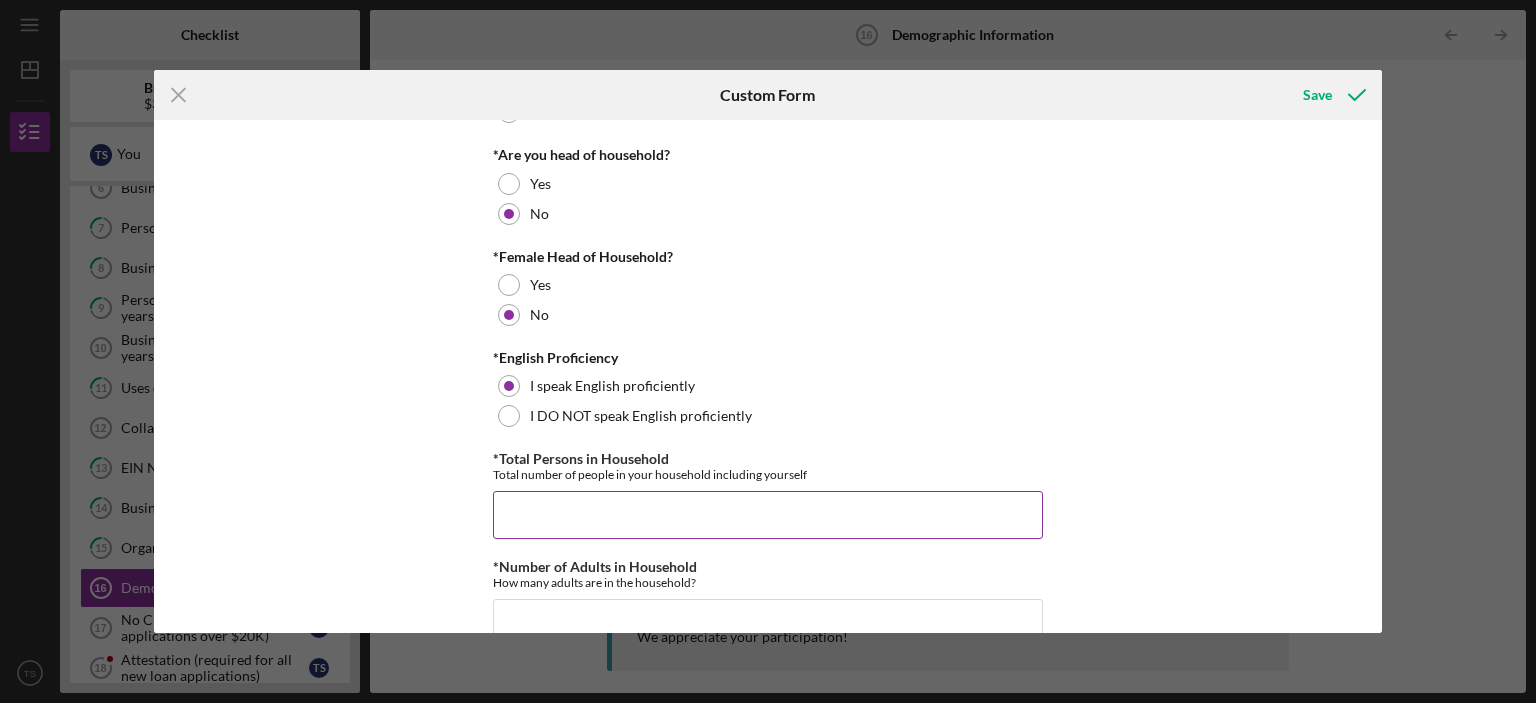 scroll, scrollTop: 500, scrollLeft: 0, axis: vertical 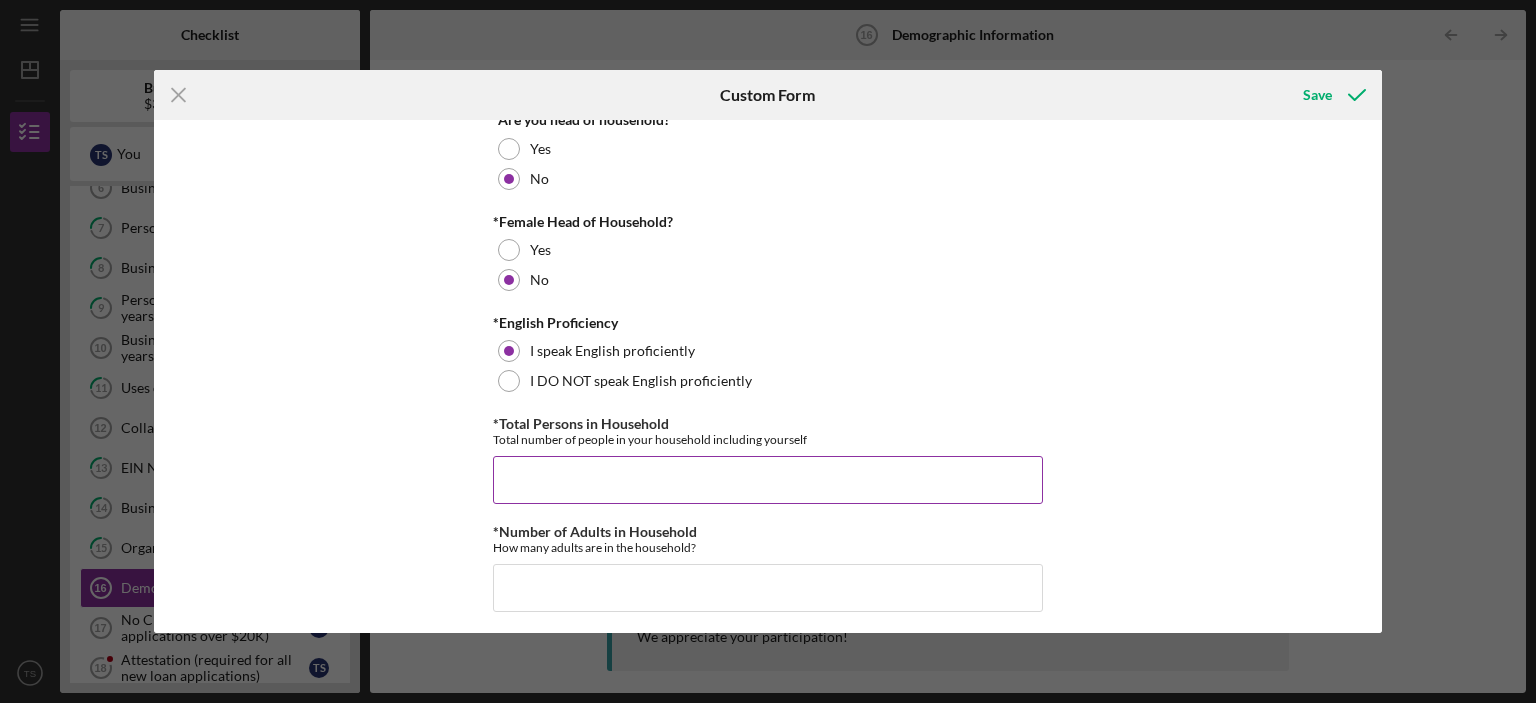 click on "*Total Persons in Household" at bounding box center [768, 480] 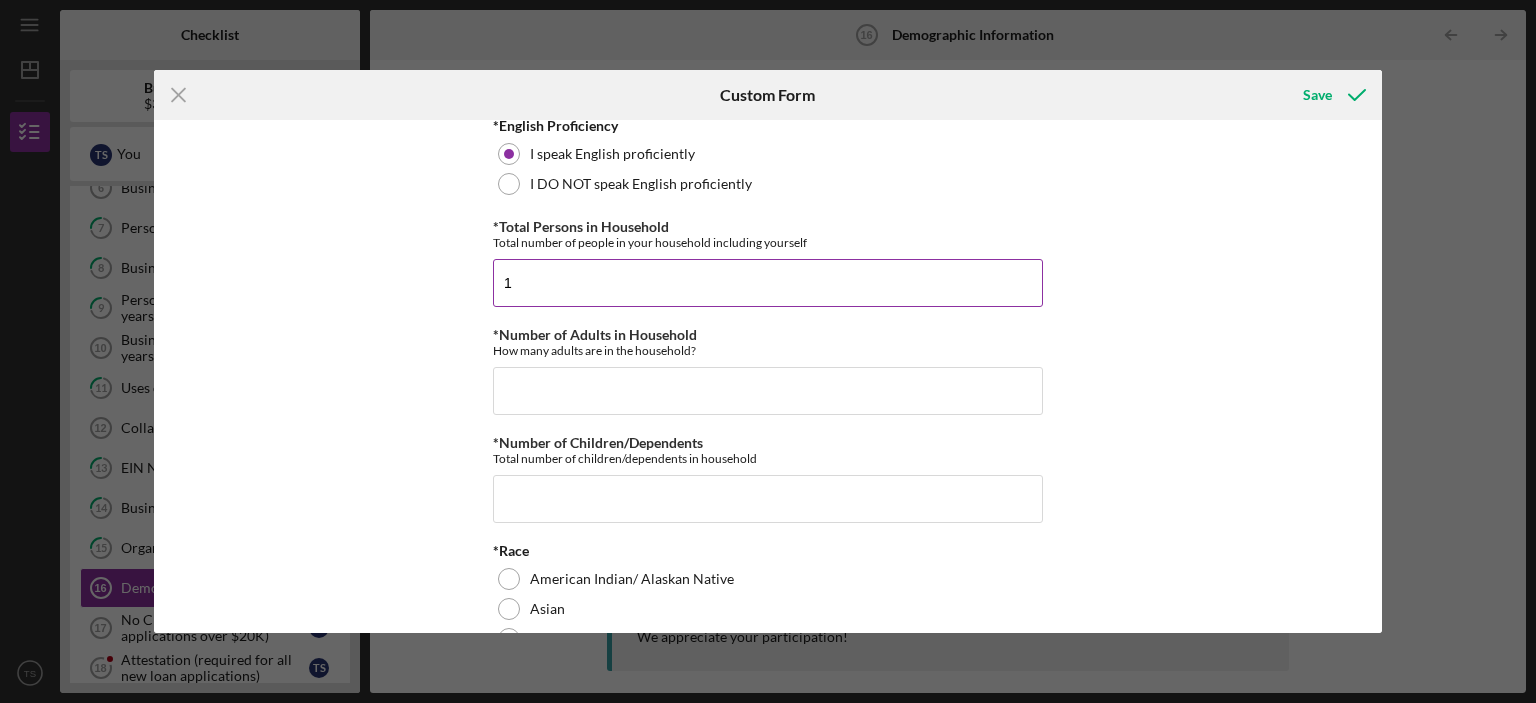 scroll, scrollTop: 700, scrollLeft: 0, axis: vertical 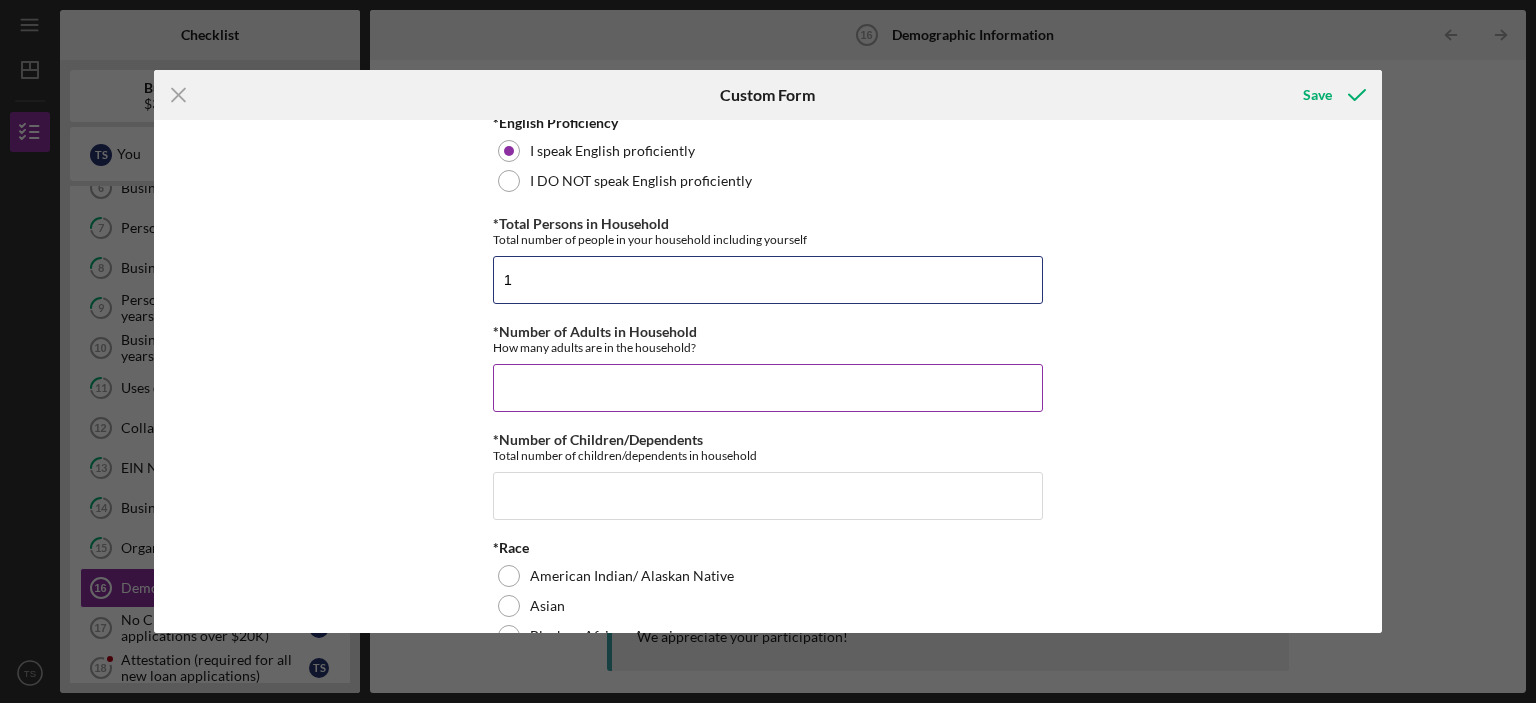 type on "1" 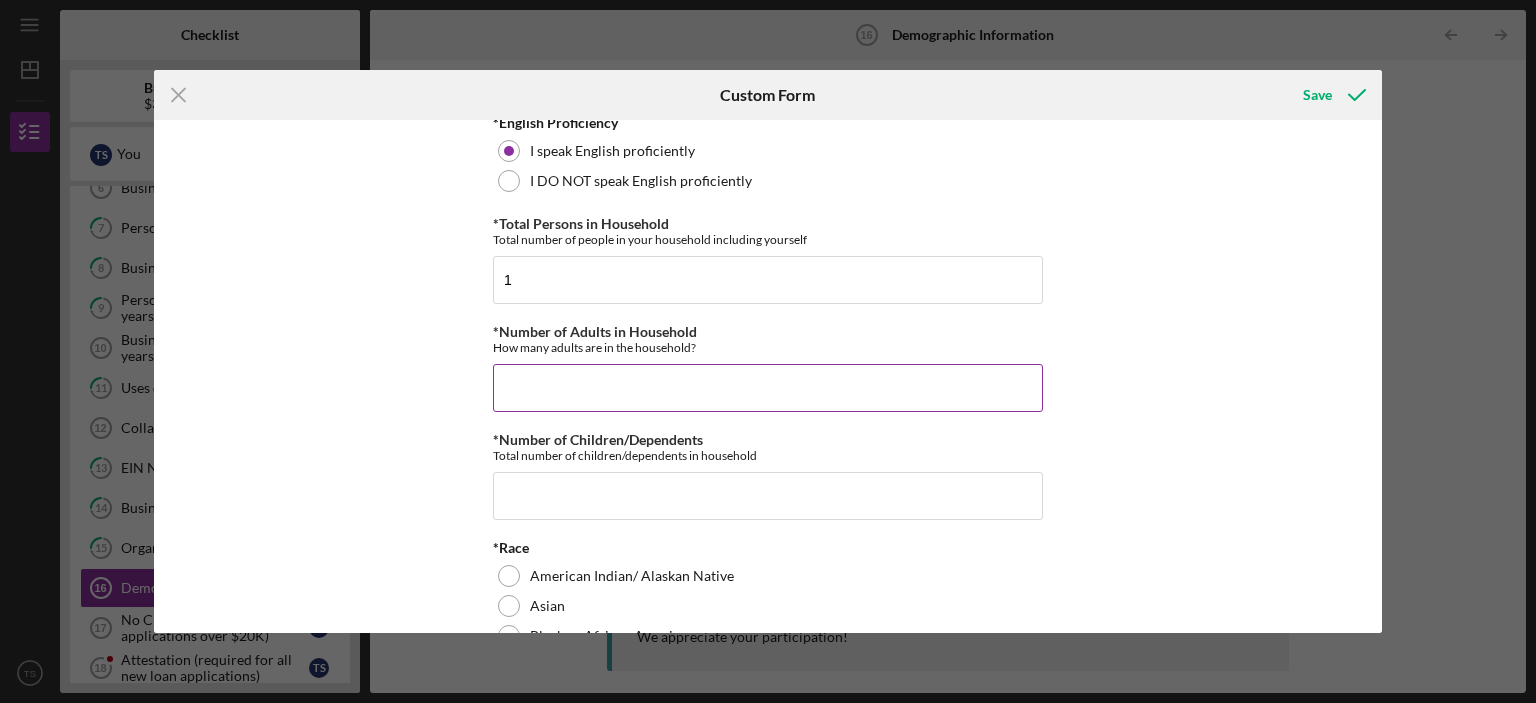 click on "*Number of Adults in Household" at bounding box center [768, 388] 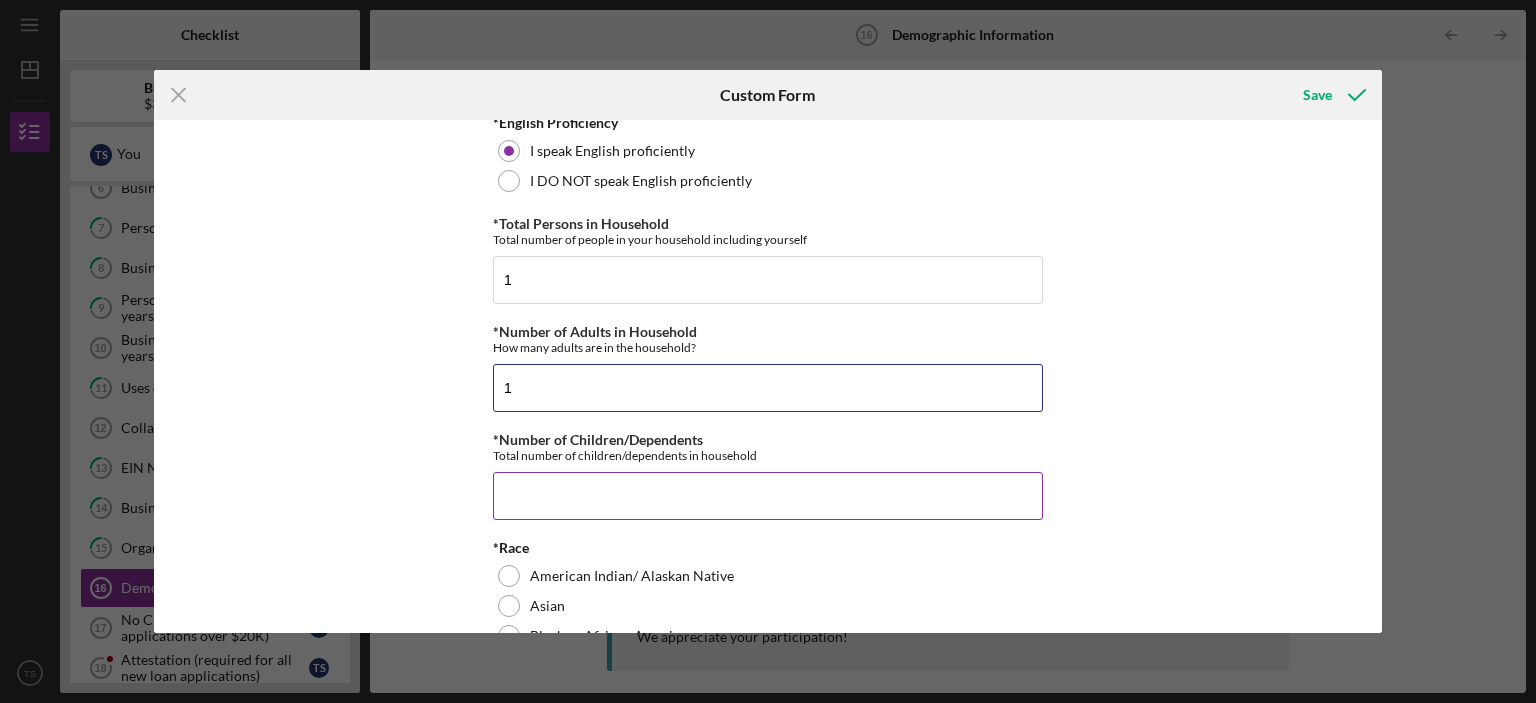 type on "1" 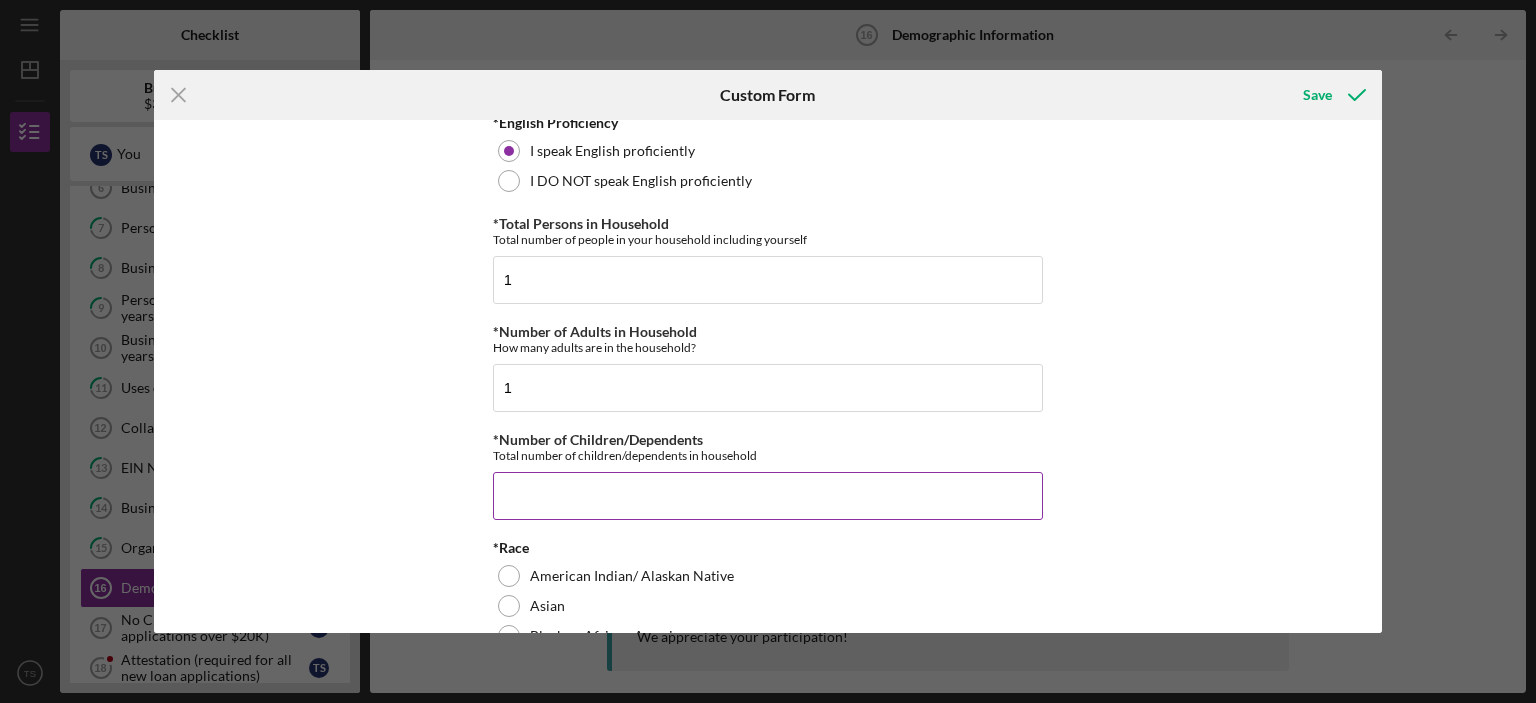 click on "*Number of Children/Dependents" at bounding box center [768, 496] 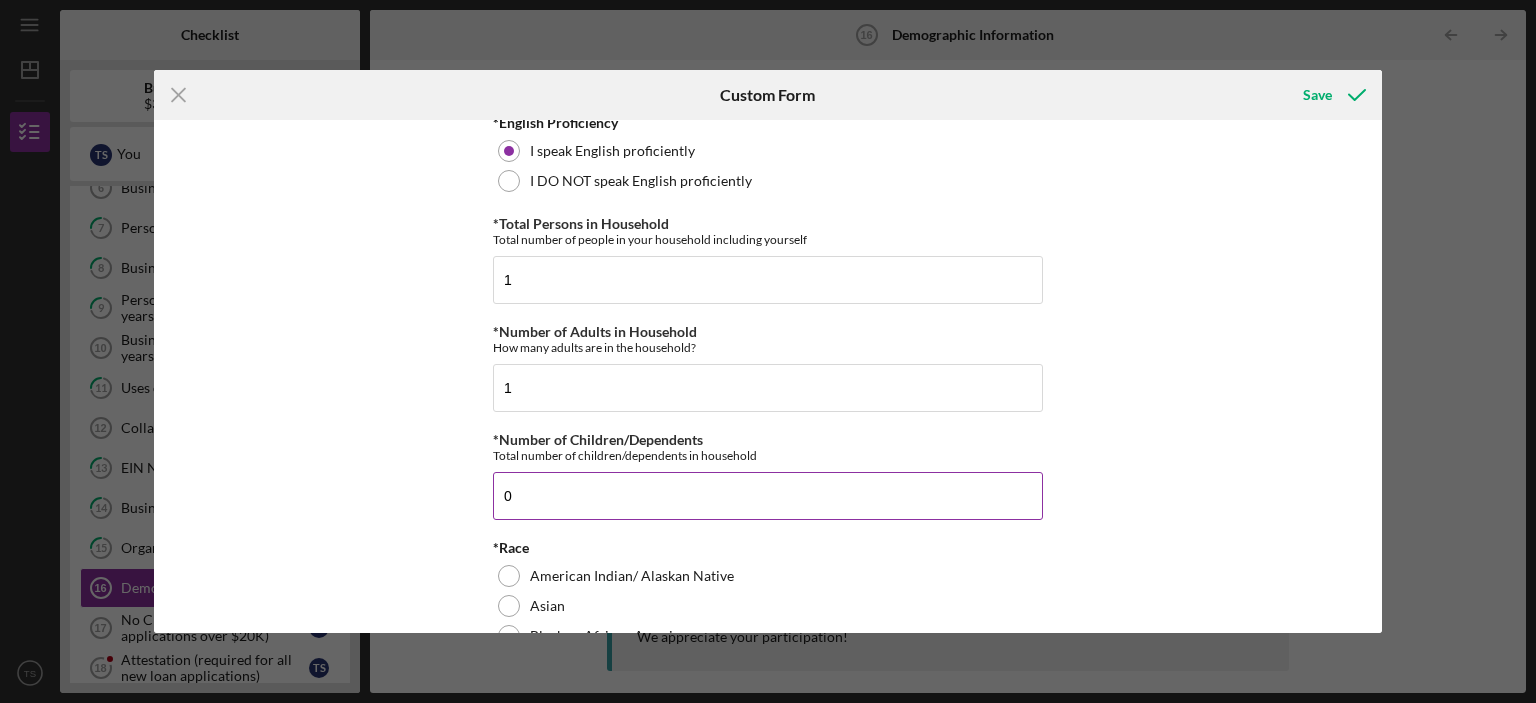 scroll, scrollTop: 900, scrollLeft: 0, axis: vertical 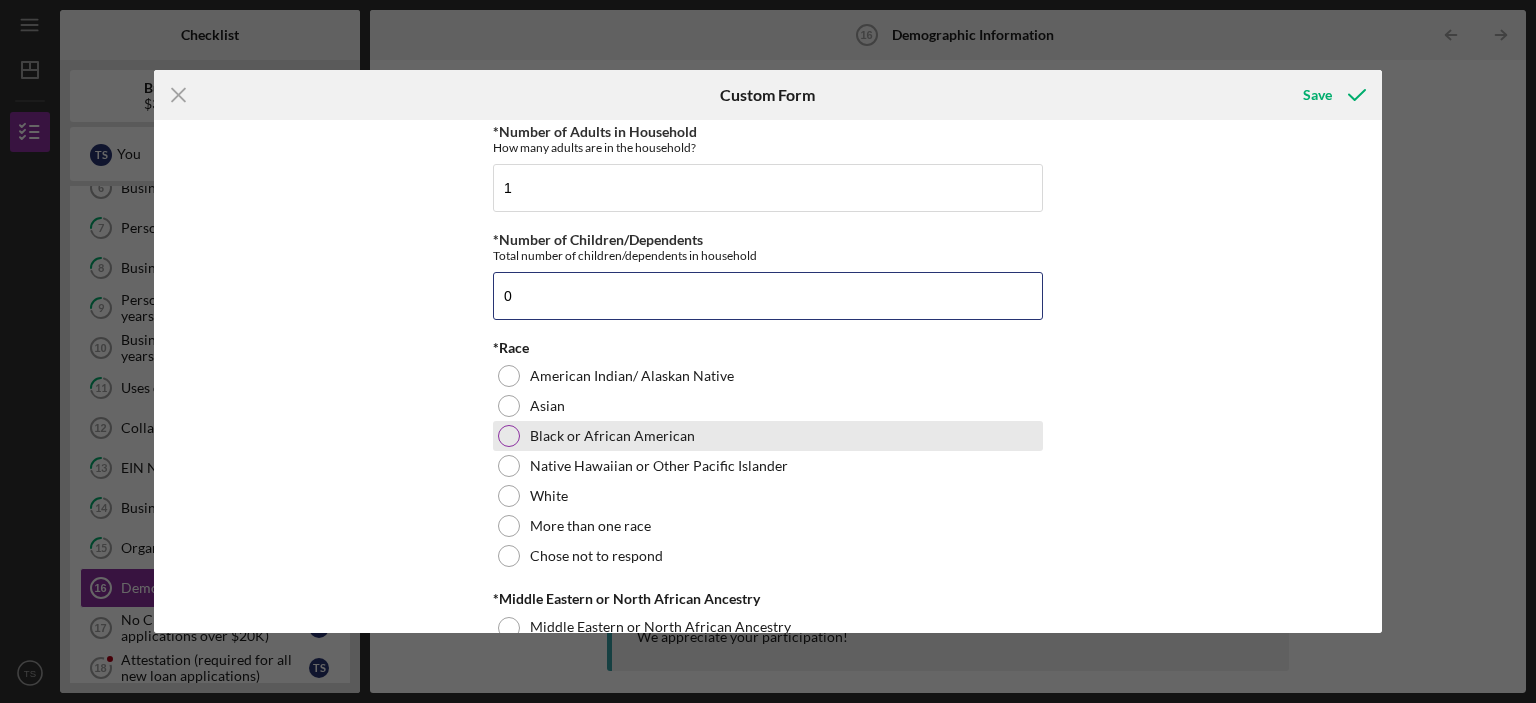 type on "0" 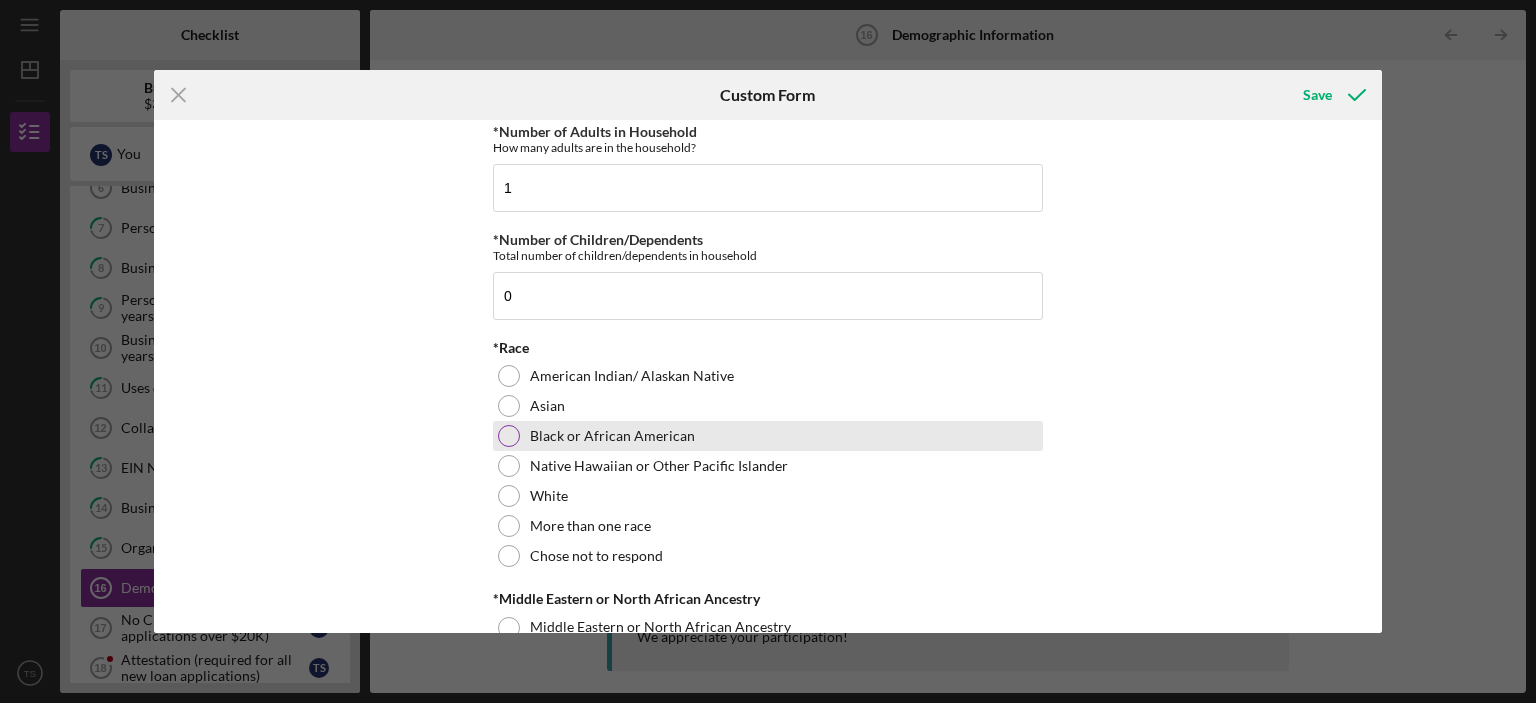 click at bounding box center [509, 436] 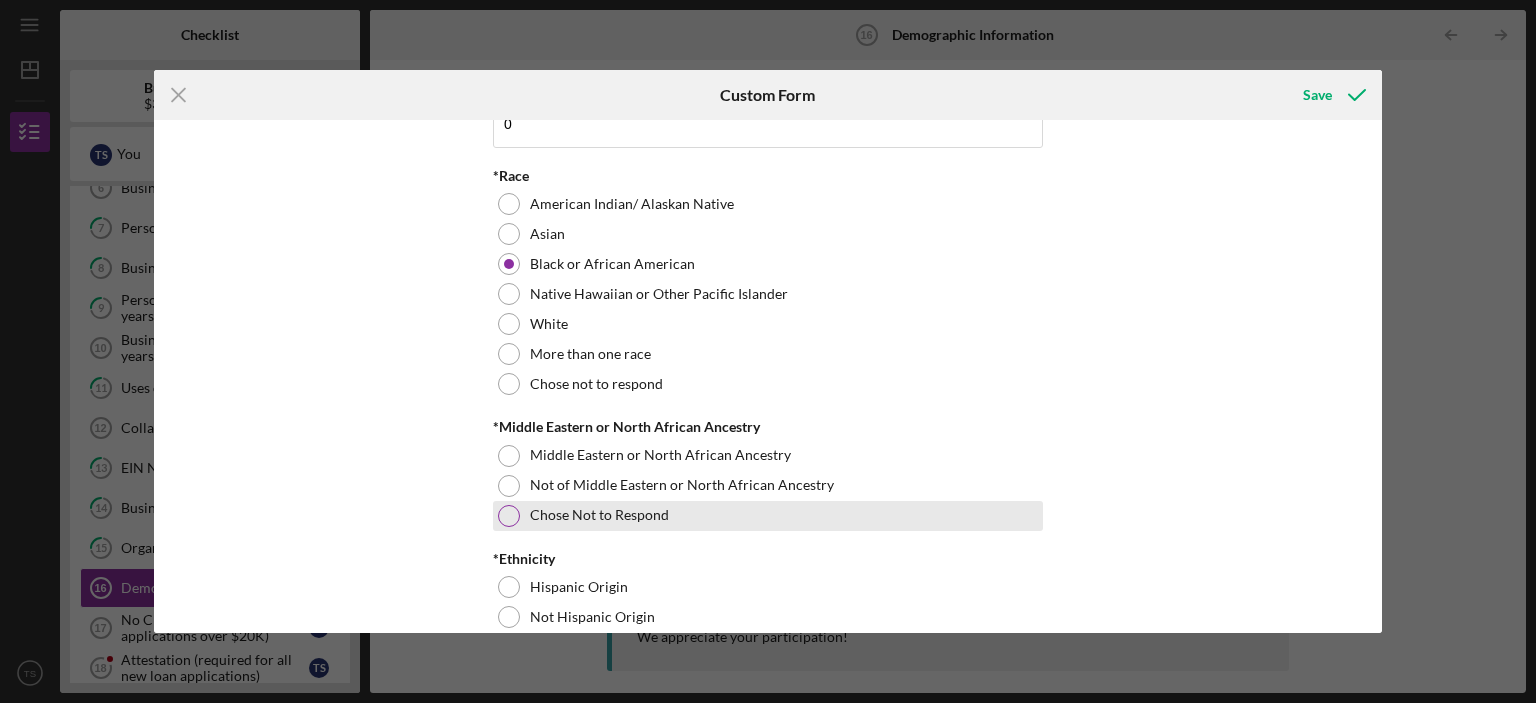 scroll, scrollTop: 1100, scrollLeft: 0, axis: vertical 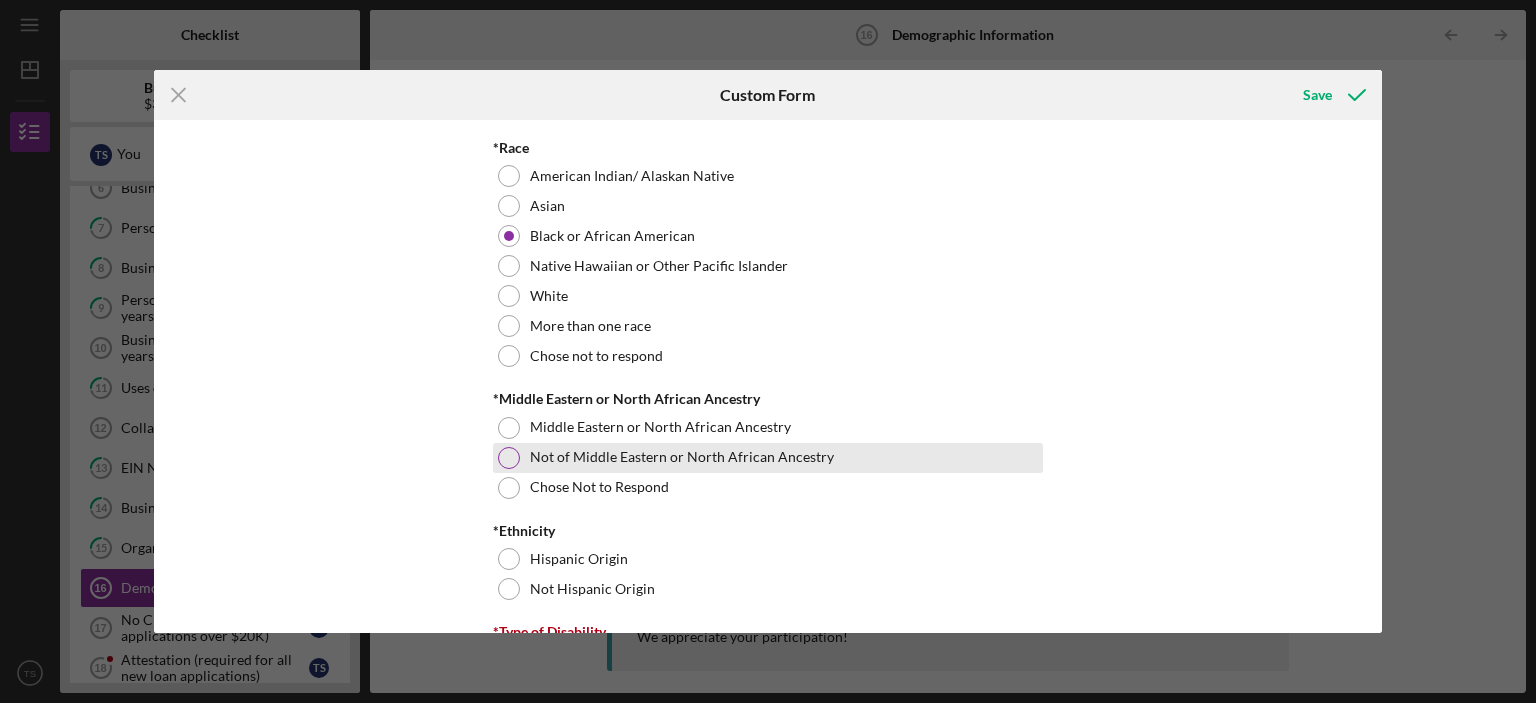click at bounding box center [509, 458] 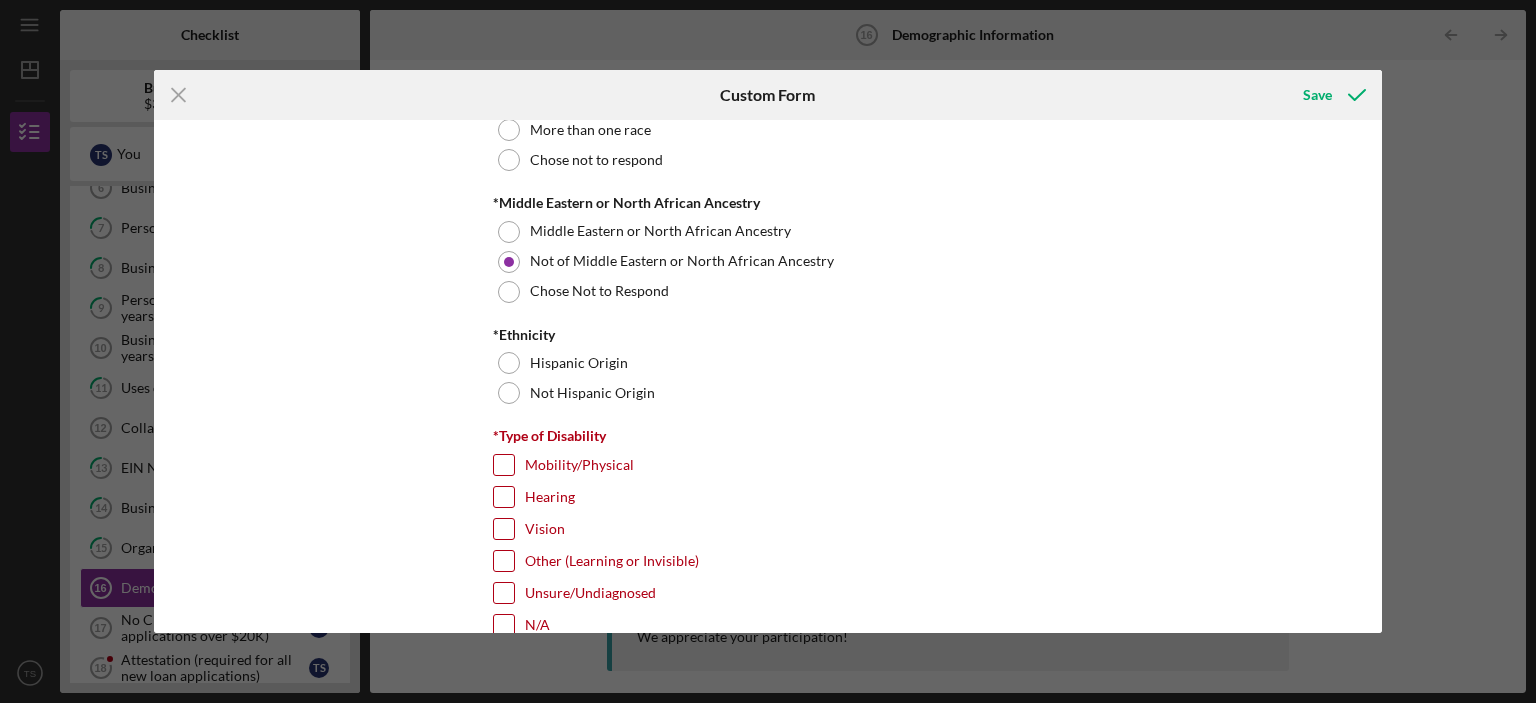 scroll, scrollTop: 1300, scrollLeft: 0, axis: vertical 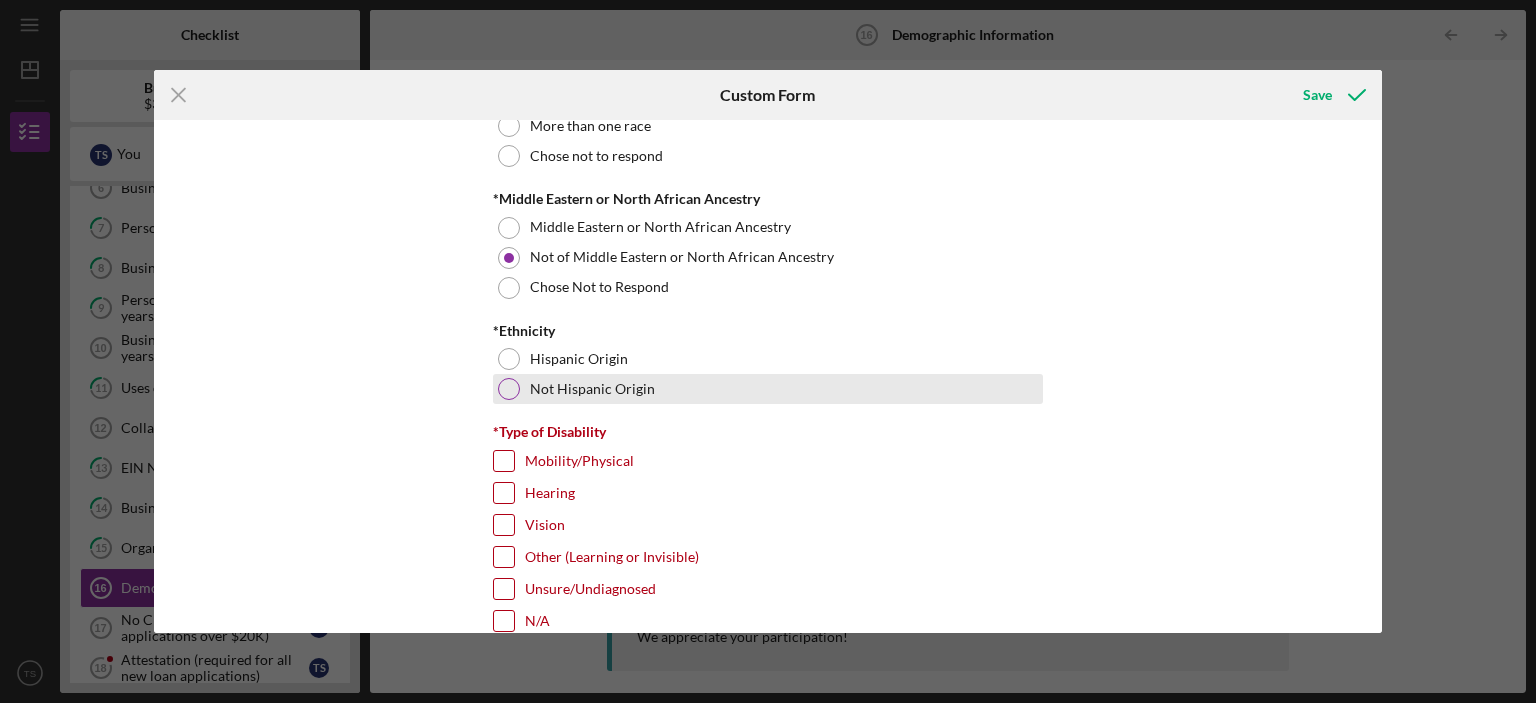 click at bounding box center [509, 389] 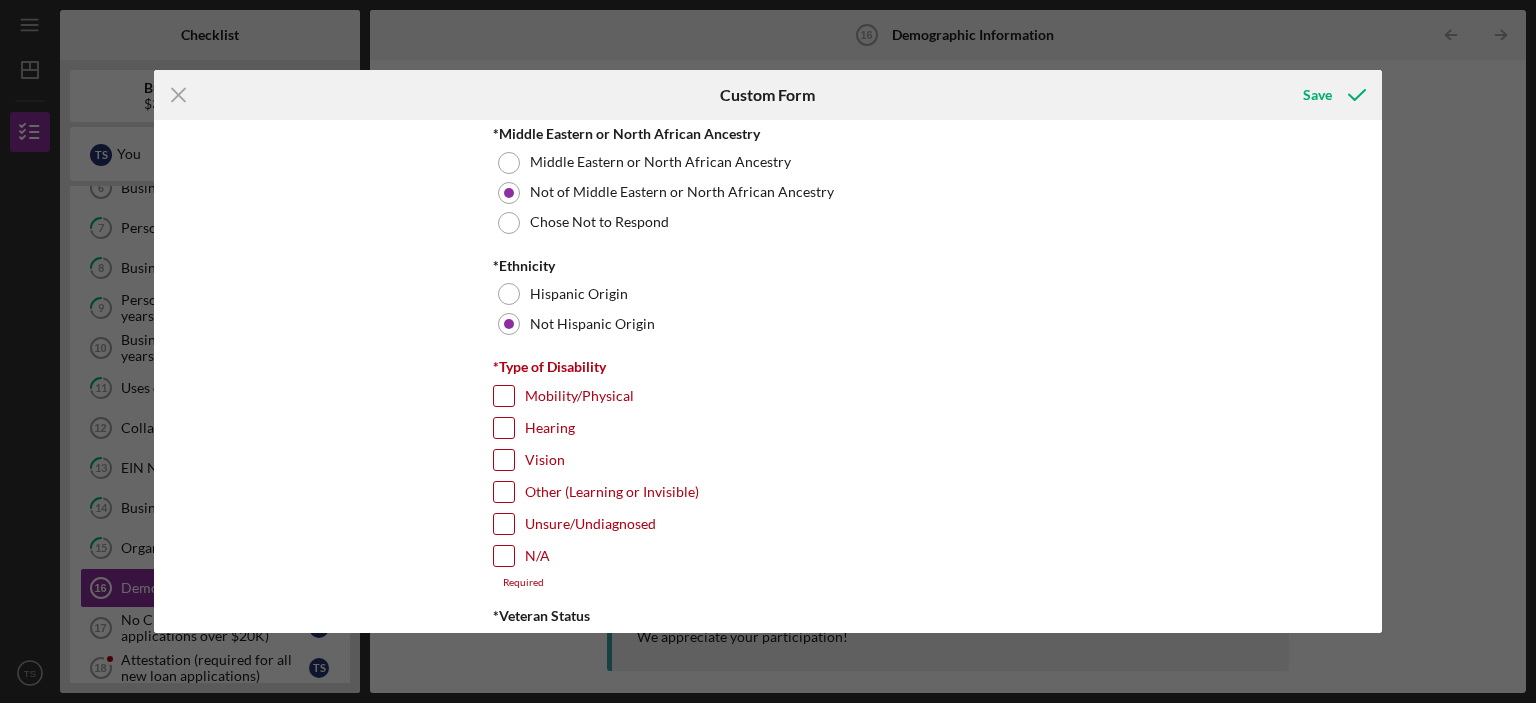 scroll, scrollTop: 1400, scrollLeft: 0, axis: vertical 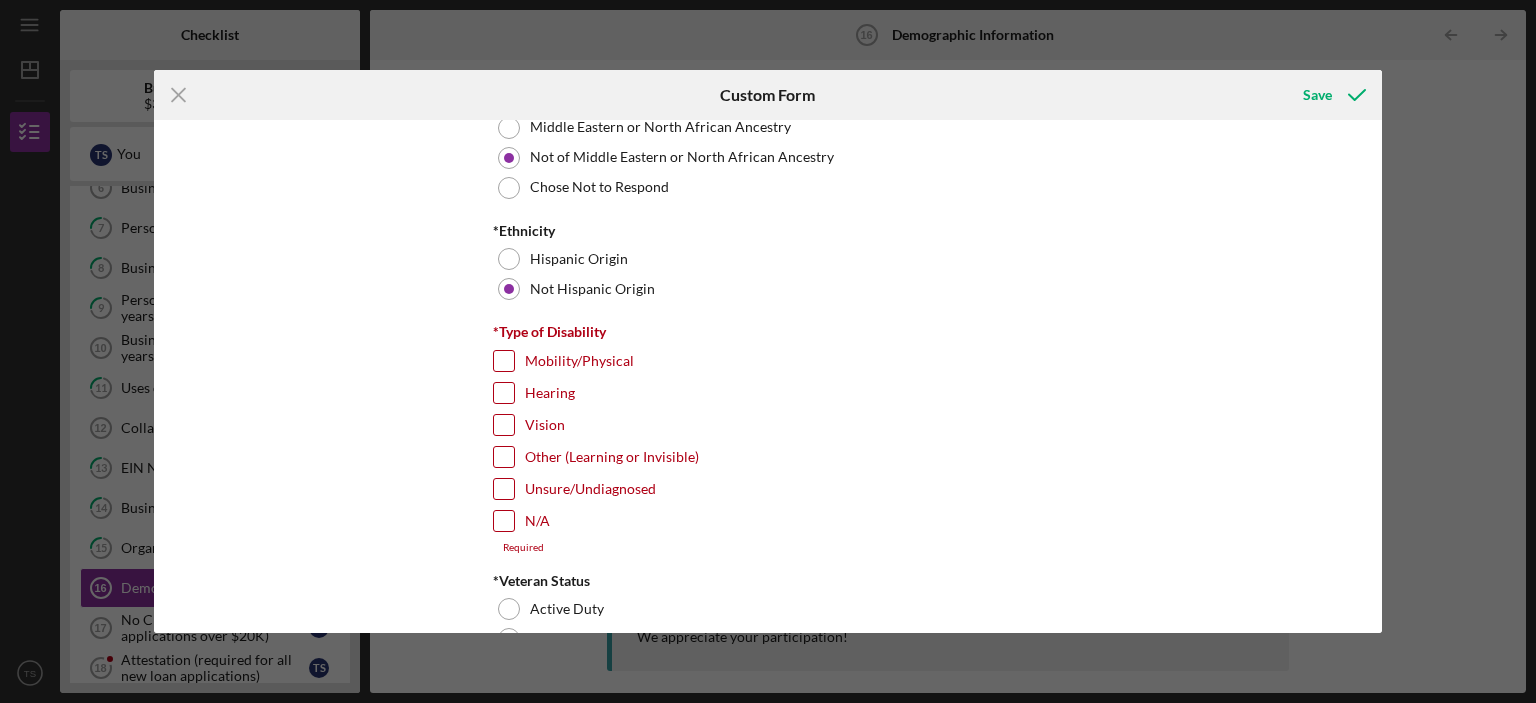 click on "N/A" at bounding box center (504, 521) 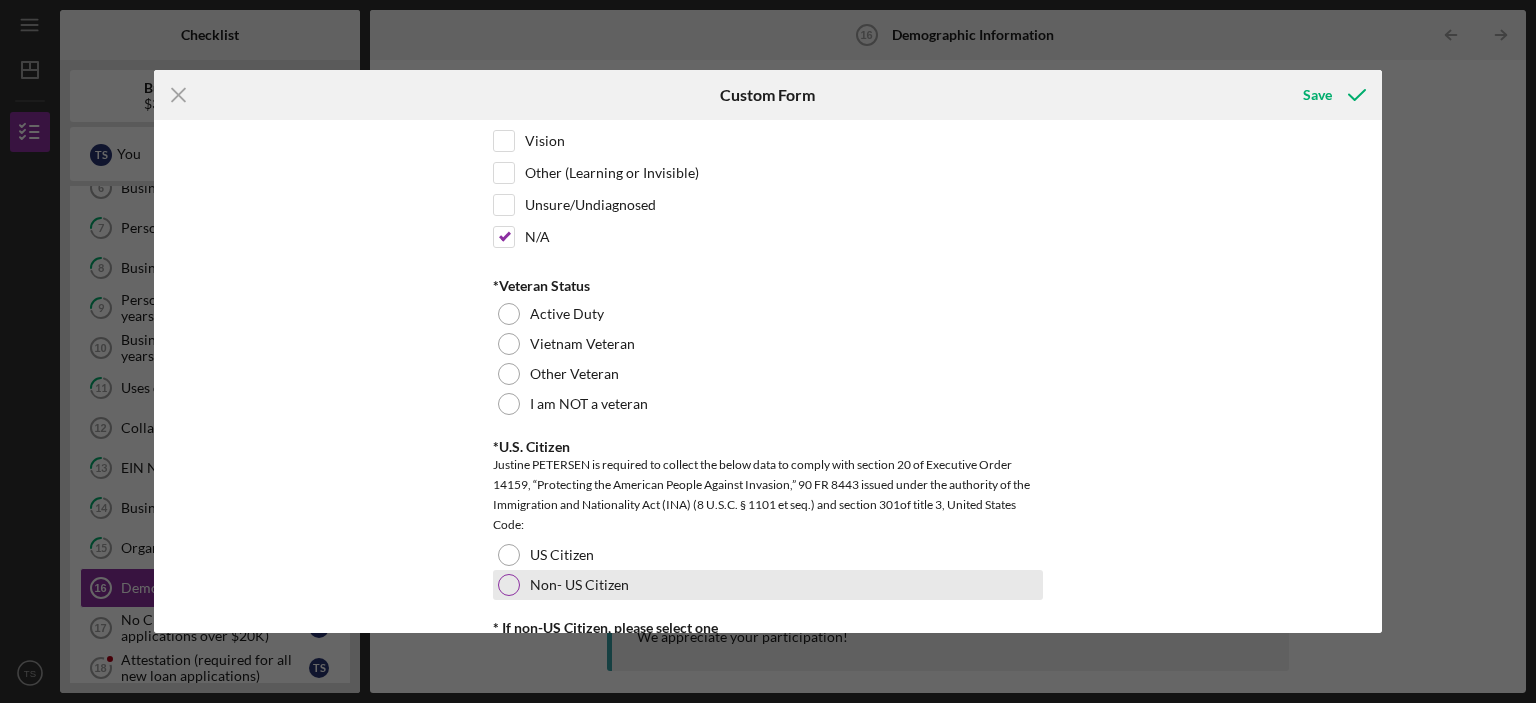 scroll, scrollTop: 1700, scrollLeft: 0, axis: vertical 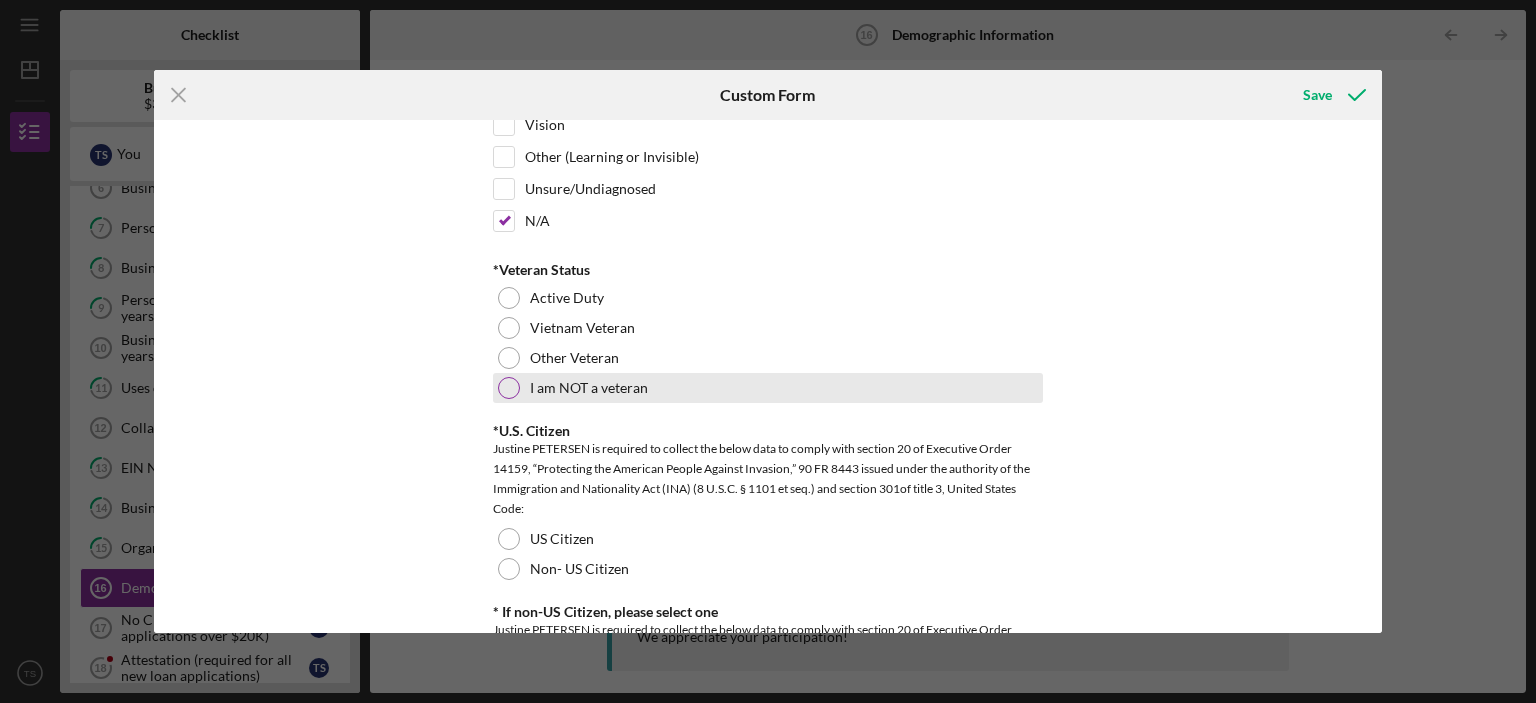 click at bounding box center (509, 388) 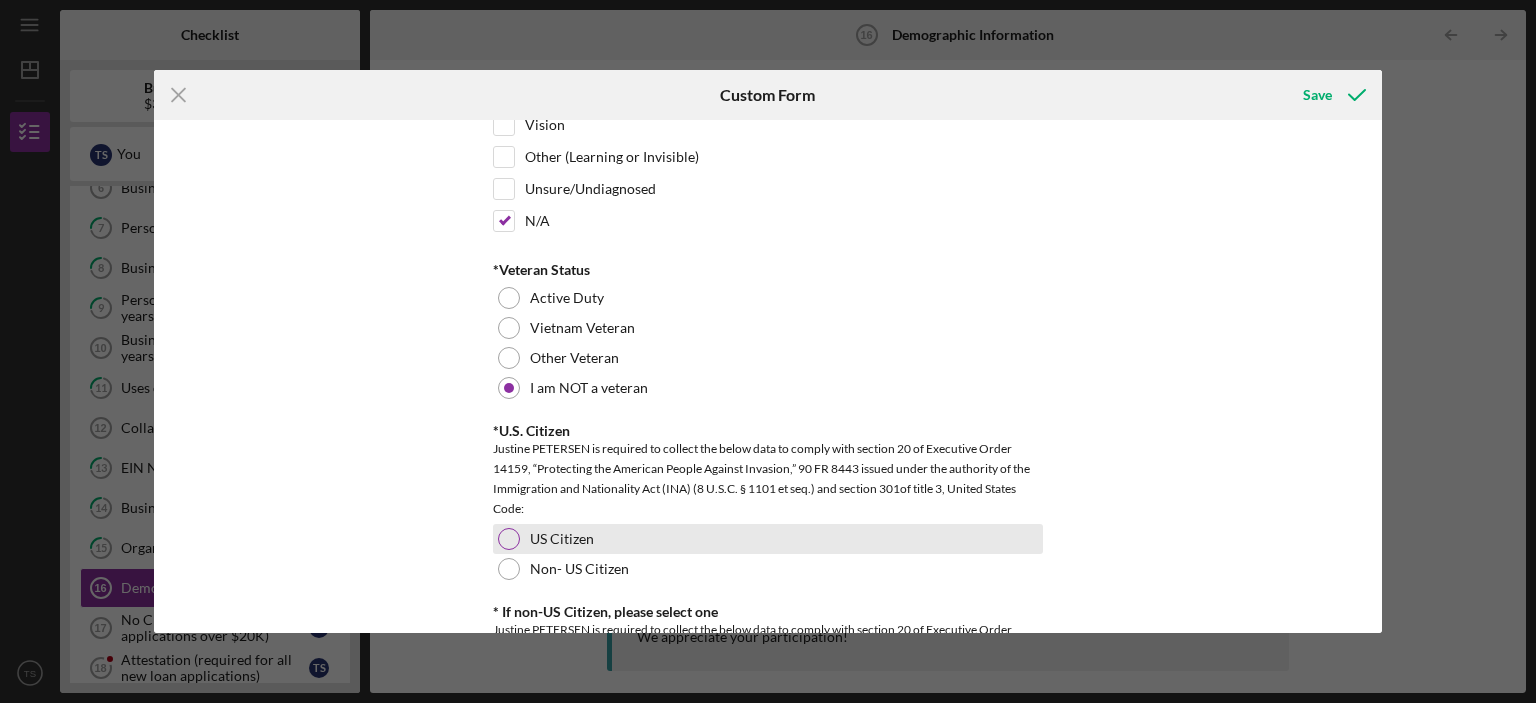 scroll, scrollTop: 1800, scrollLeft: 0, axis: vertical 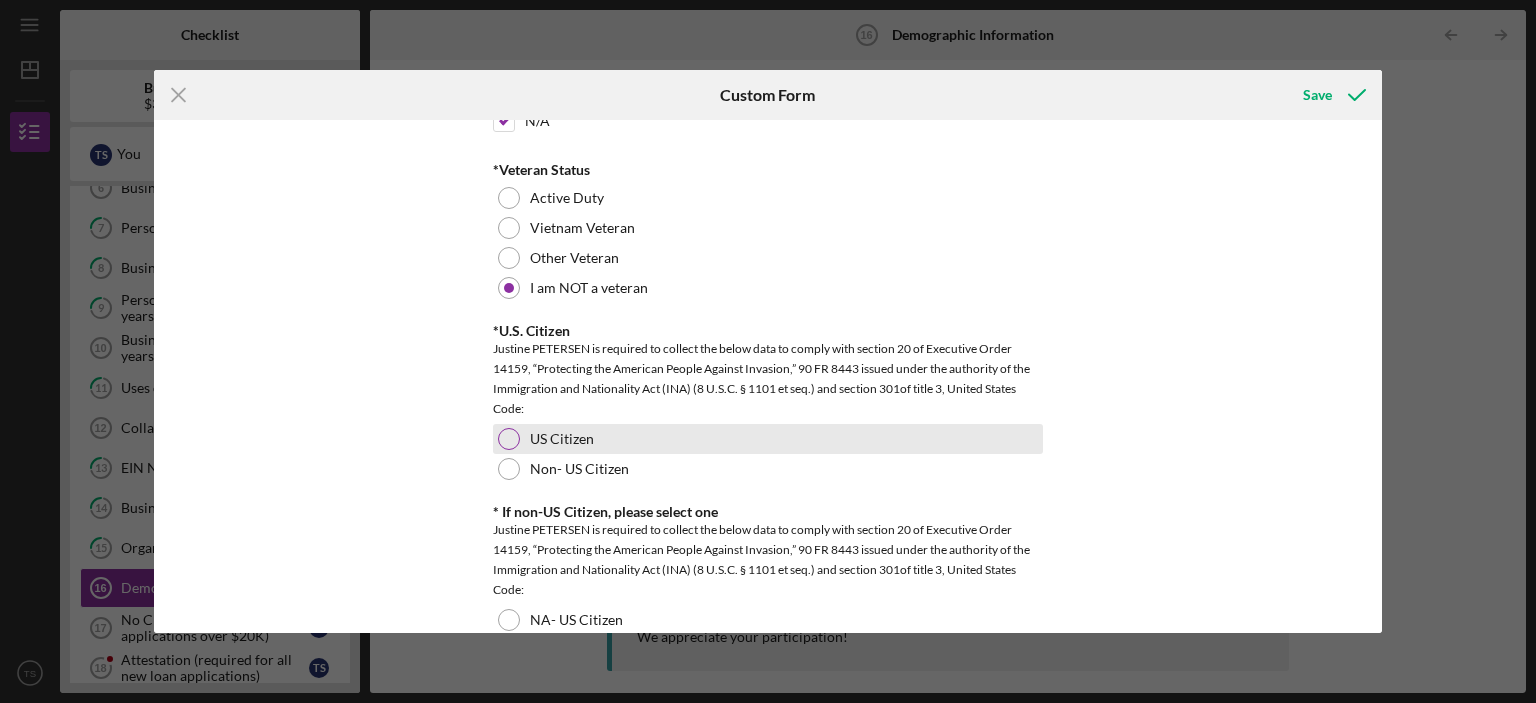 click at bounding box center (509, 439) 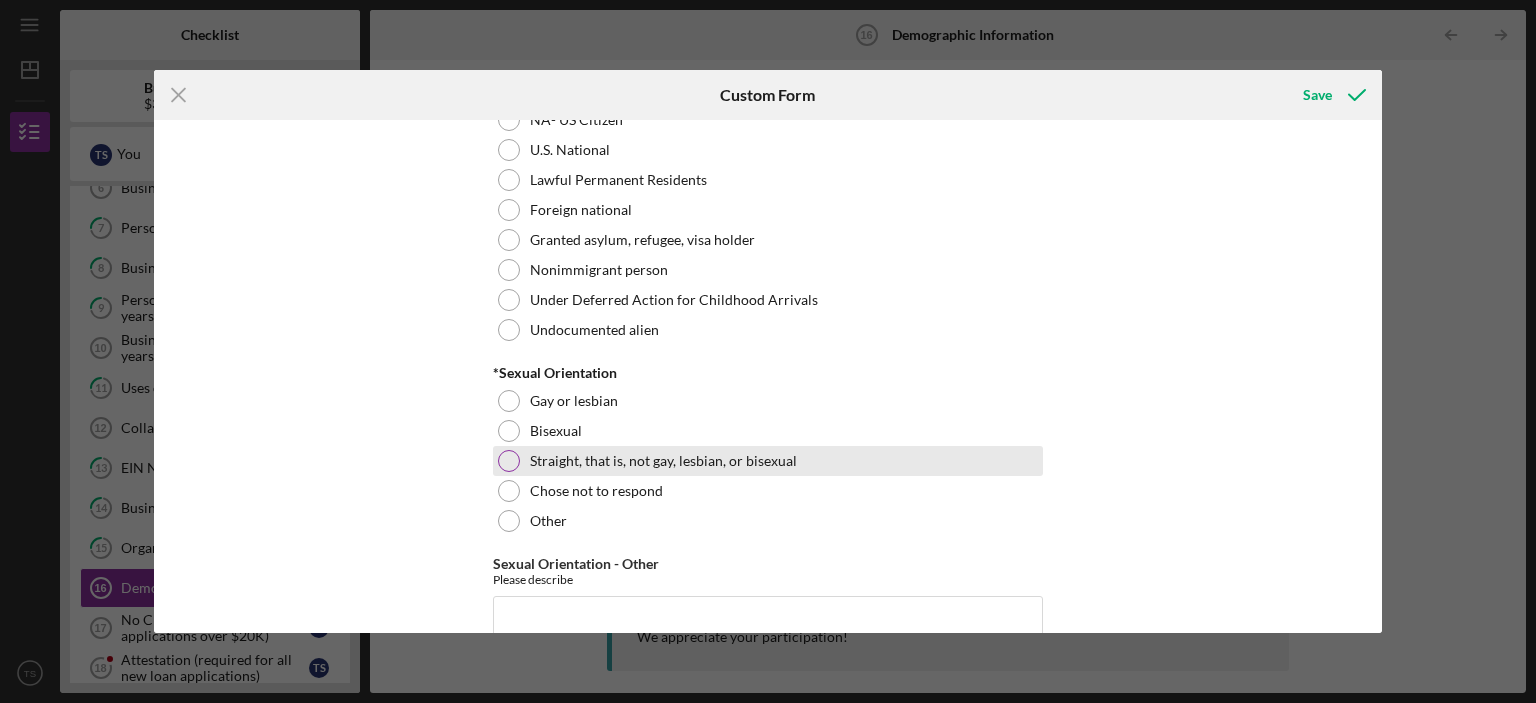 scroll, scrollTop: 2100, scrollLeft: 0, axis: vertical 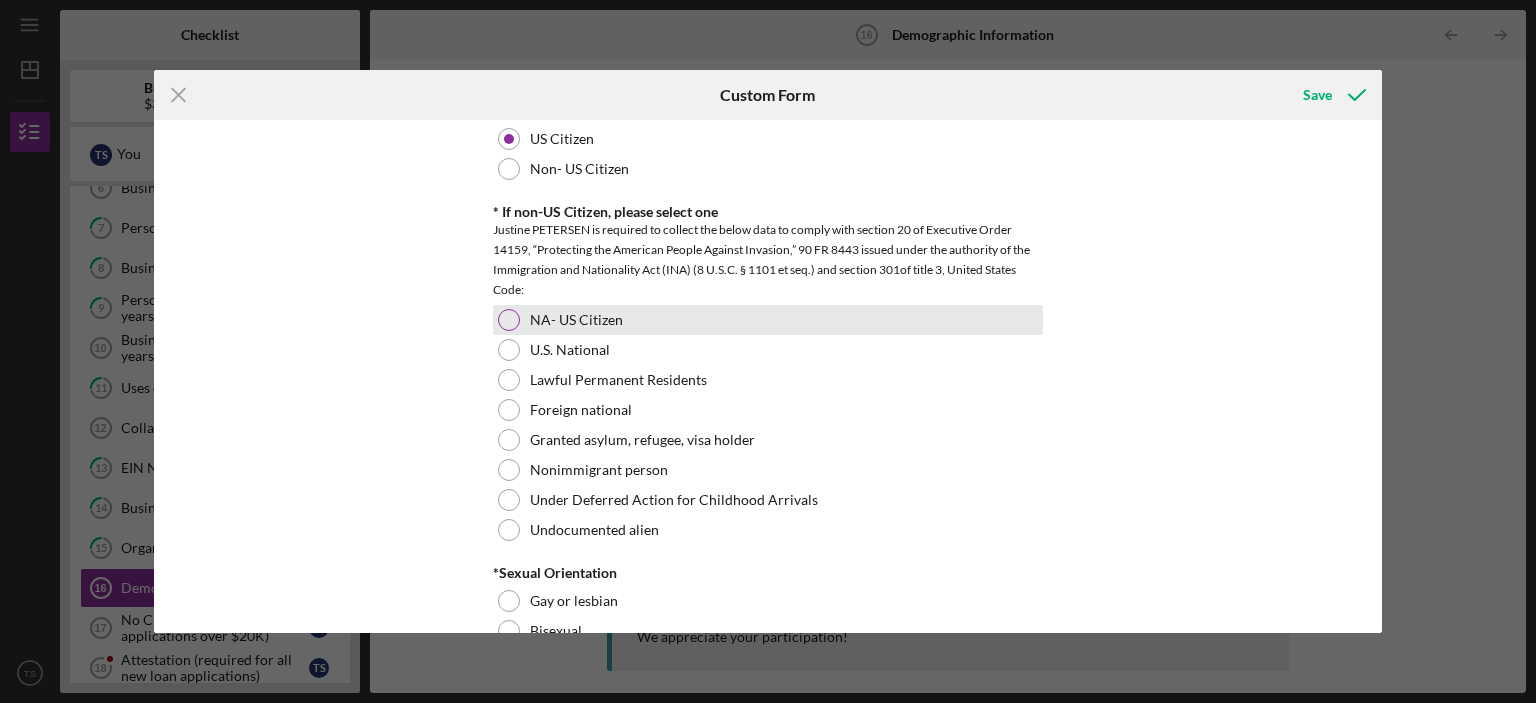 click at bounding box center (509, 320) 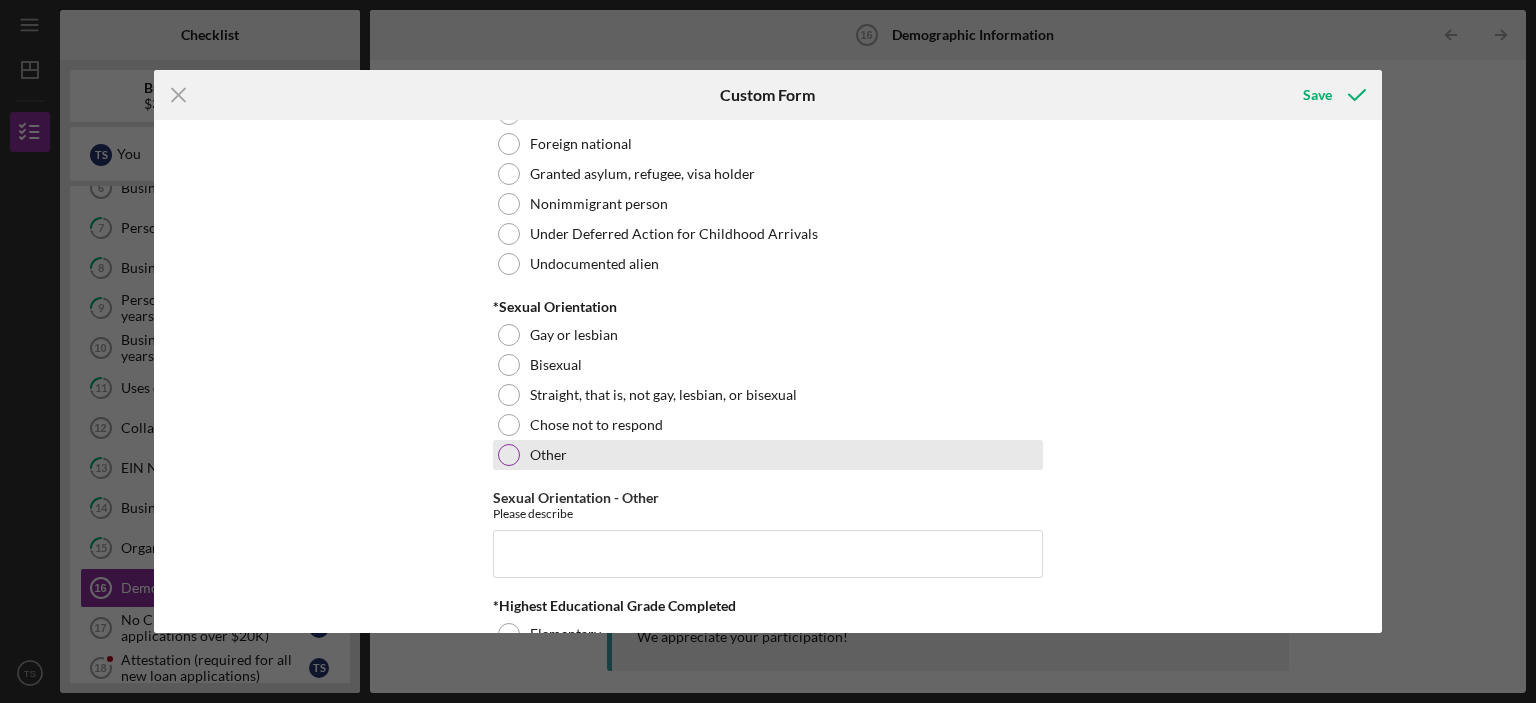 scroll, scrollTop: 2400, scrollLeft: 0, axis: vertical 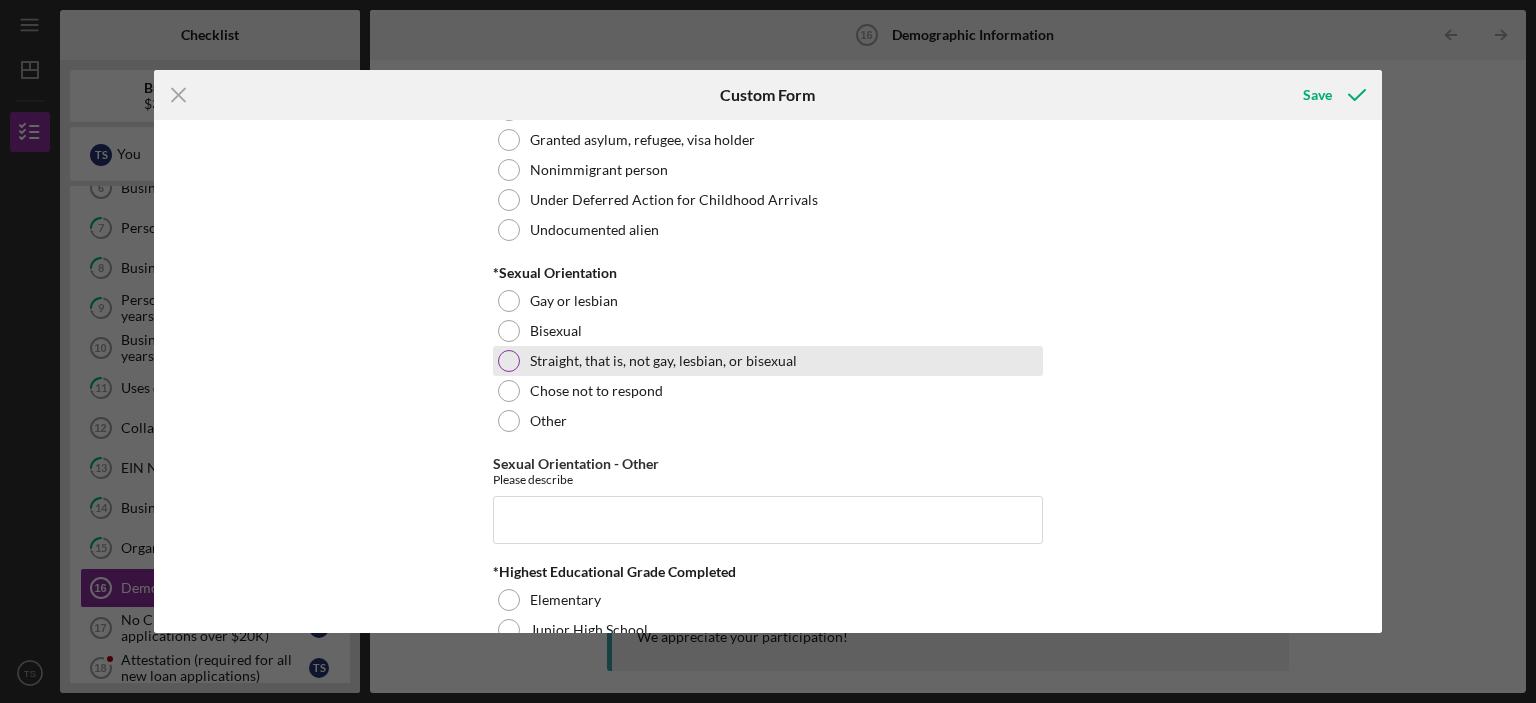 click at bounding box center (509, 361) 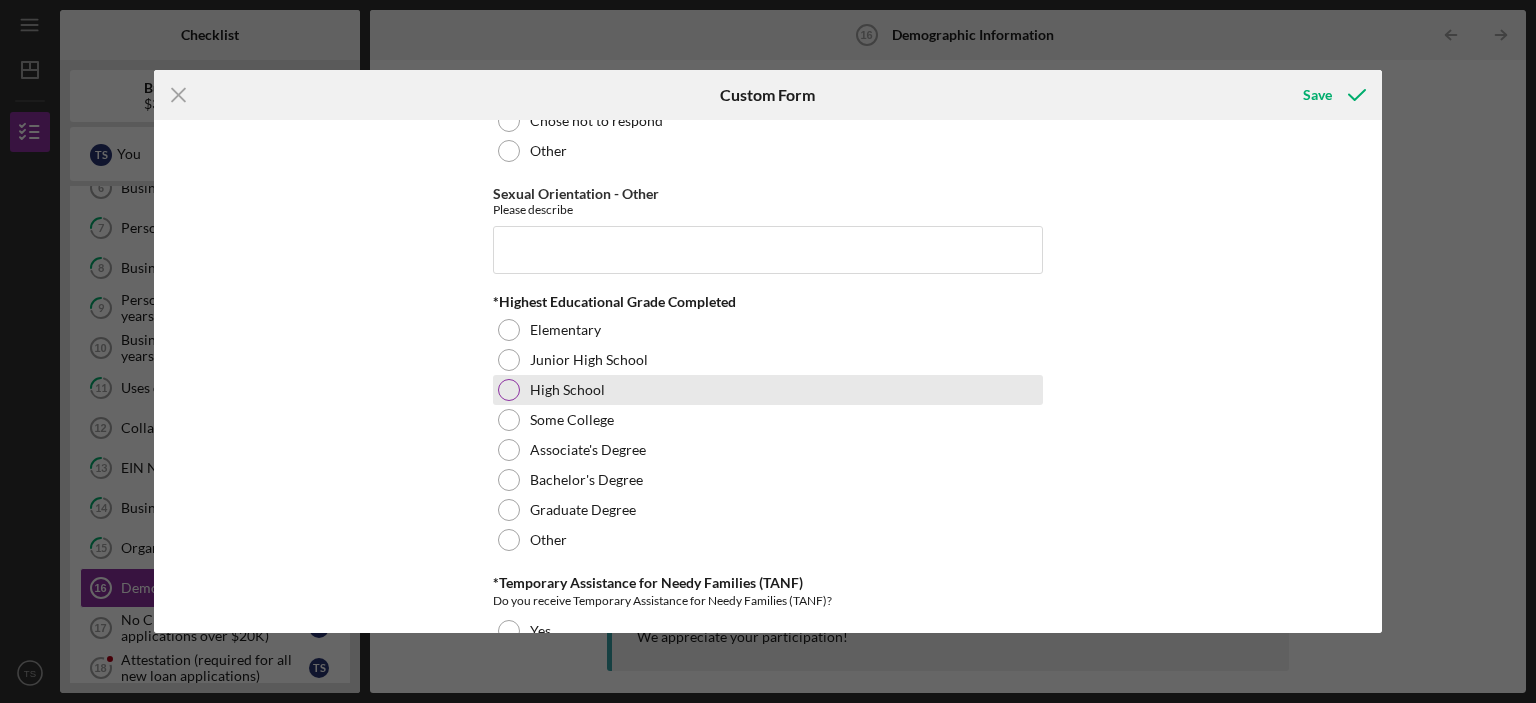 scroll, scrollTop: 2700, scrollLeft: 0, axis: vertical 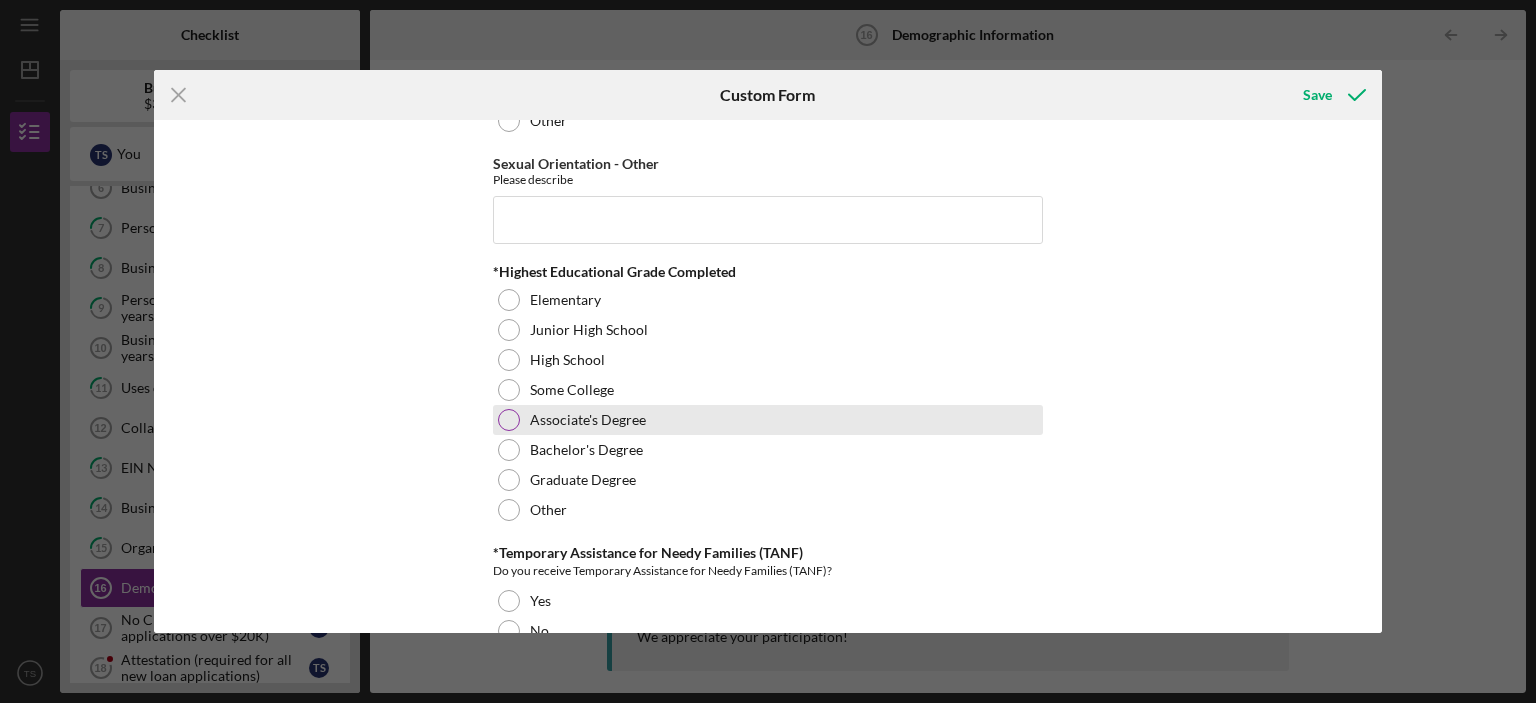 click at bounding box center (509, 420) 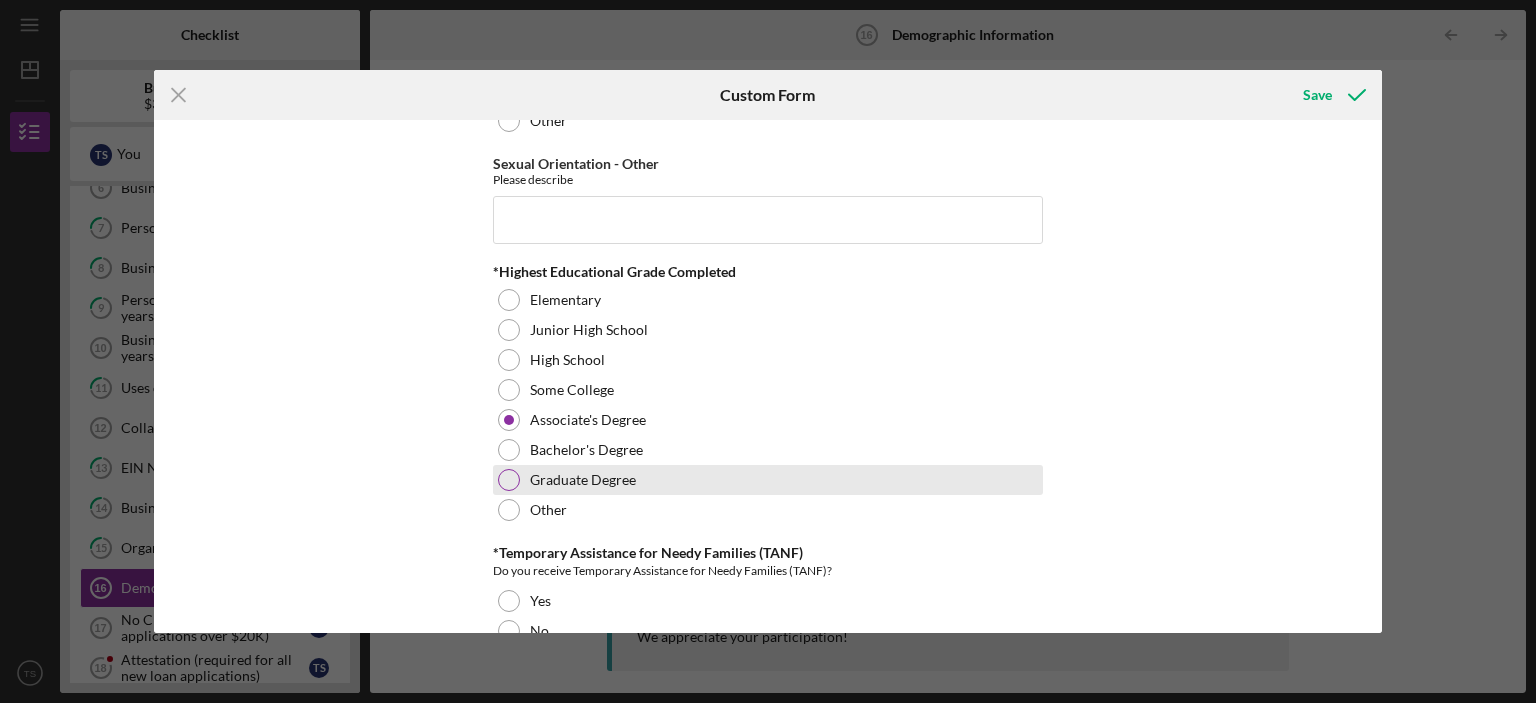 scroll, scrollTop: 2900, scrollLeft: 0, axis: vertical 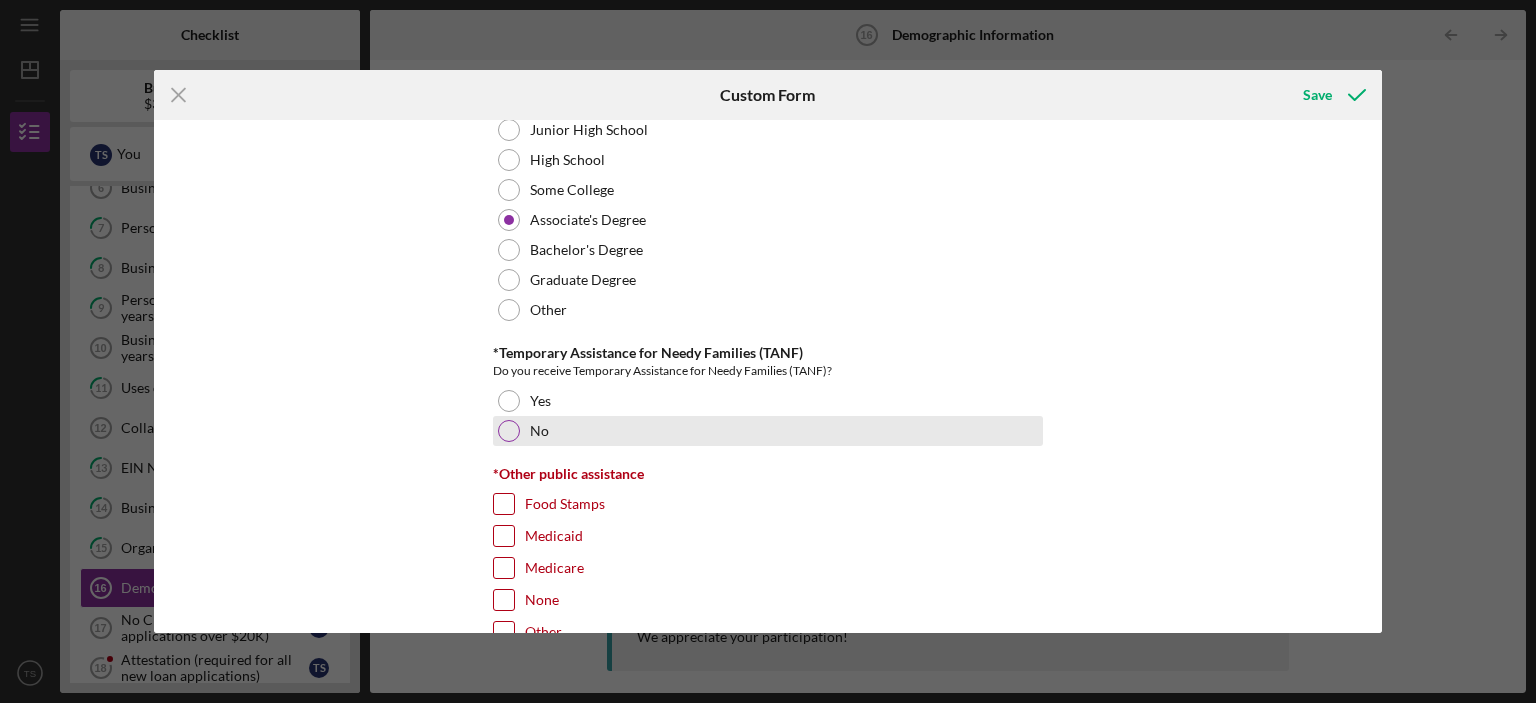 click at bounding box center [509, 431] 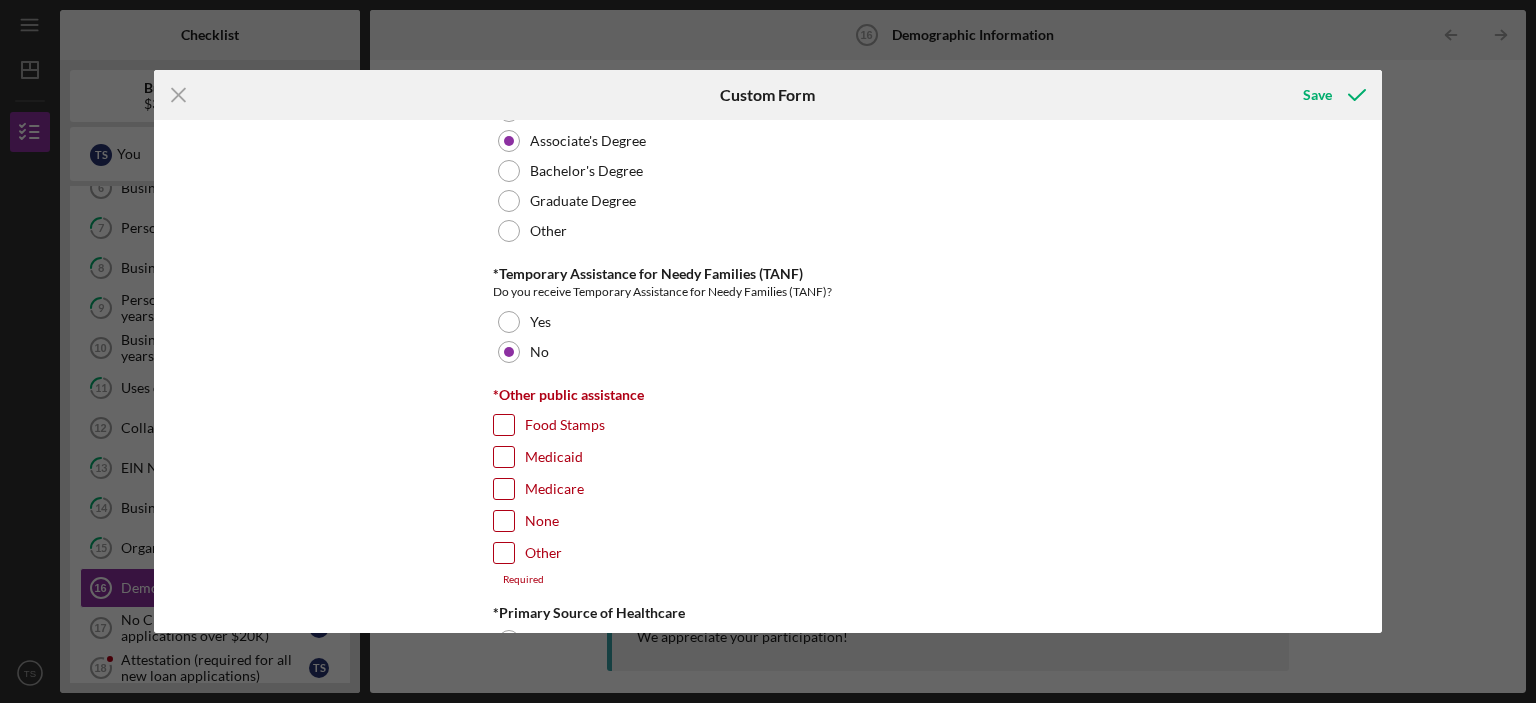 scroll, scrollTop: 3100, scrollLeft: 0, axis: vertical 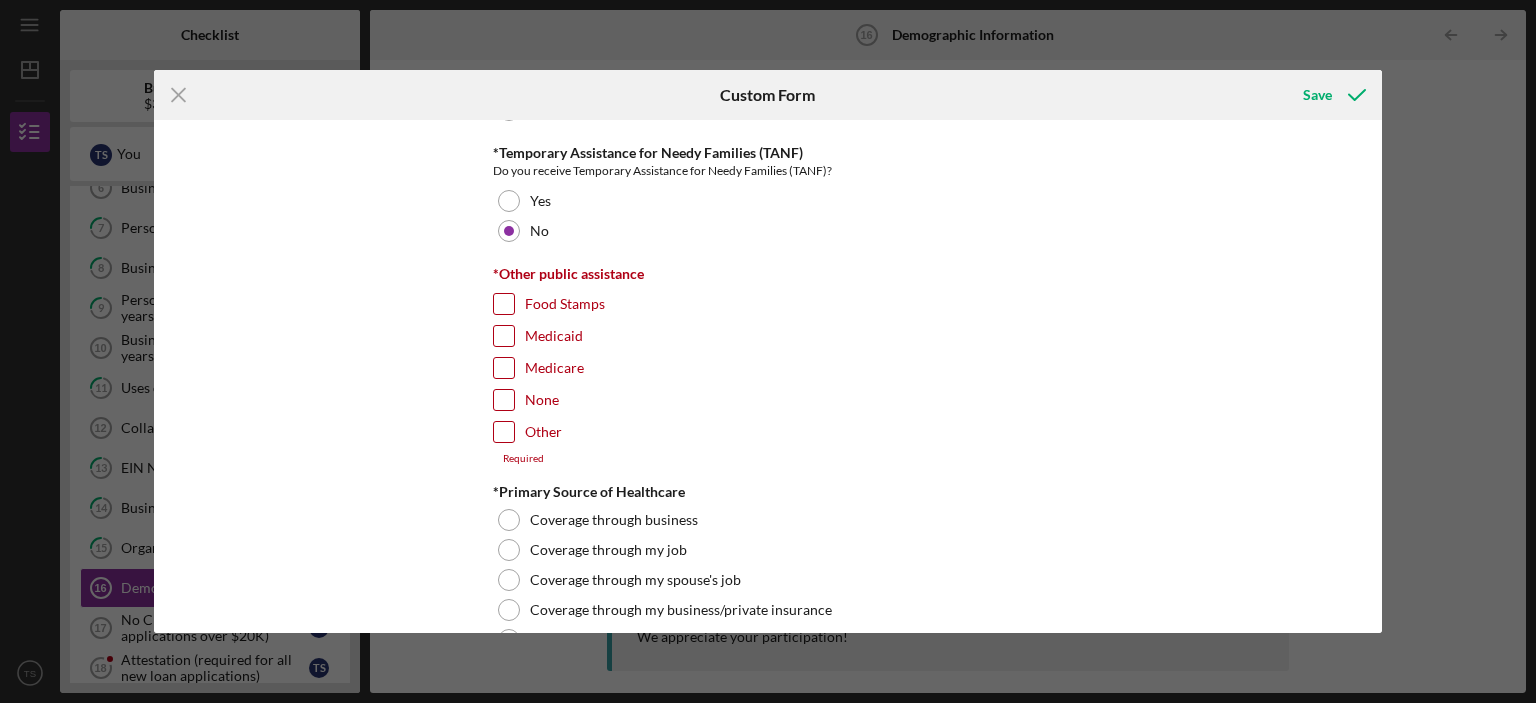 click on "None" at bounding box center (504, 400) 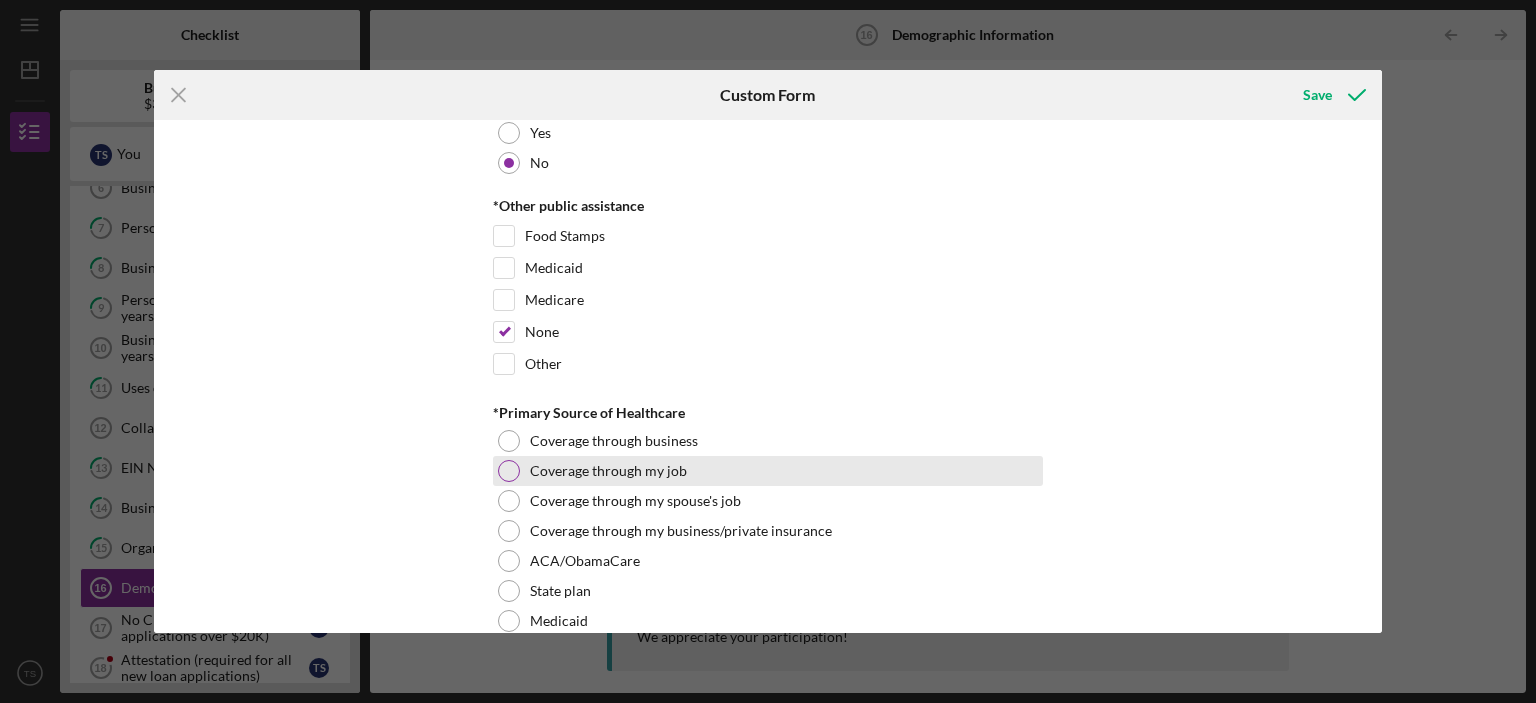 scroll, scrollTop: 3300, scrollLeft: 0, axis: vertical 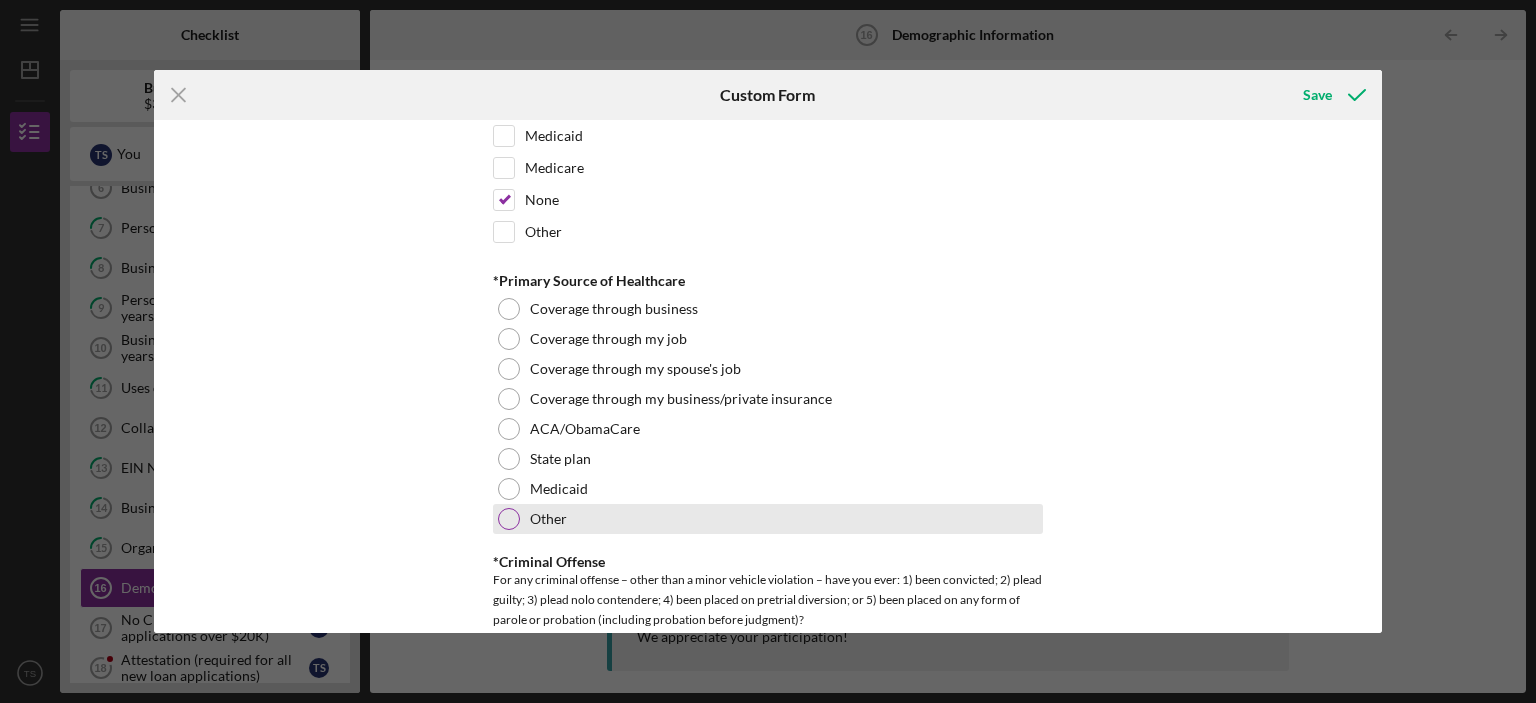click at bounding box center (509, 519) 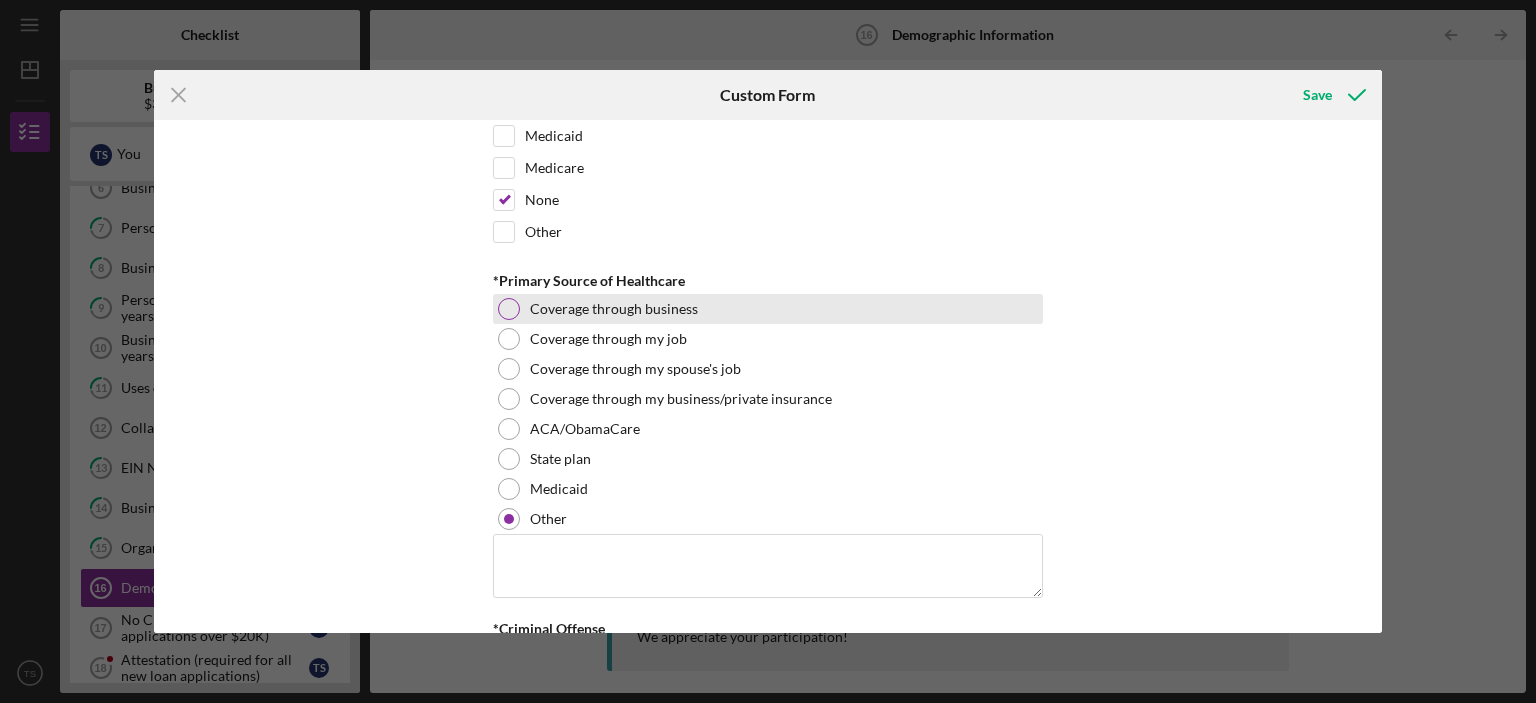 click at bounding box center [509, 309] 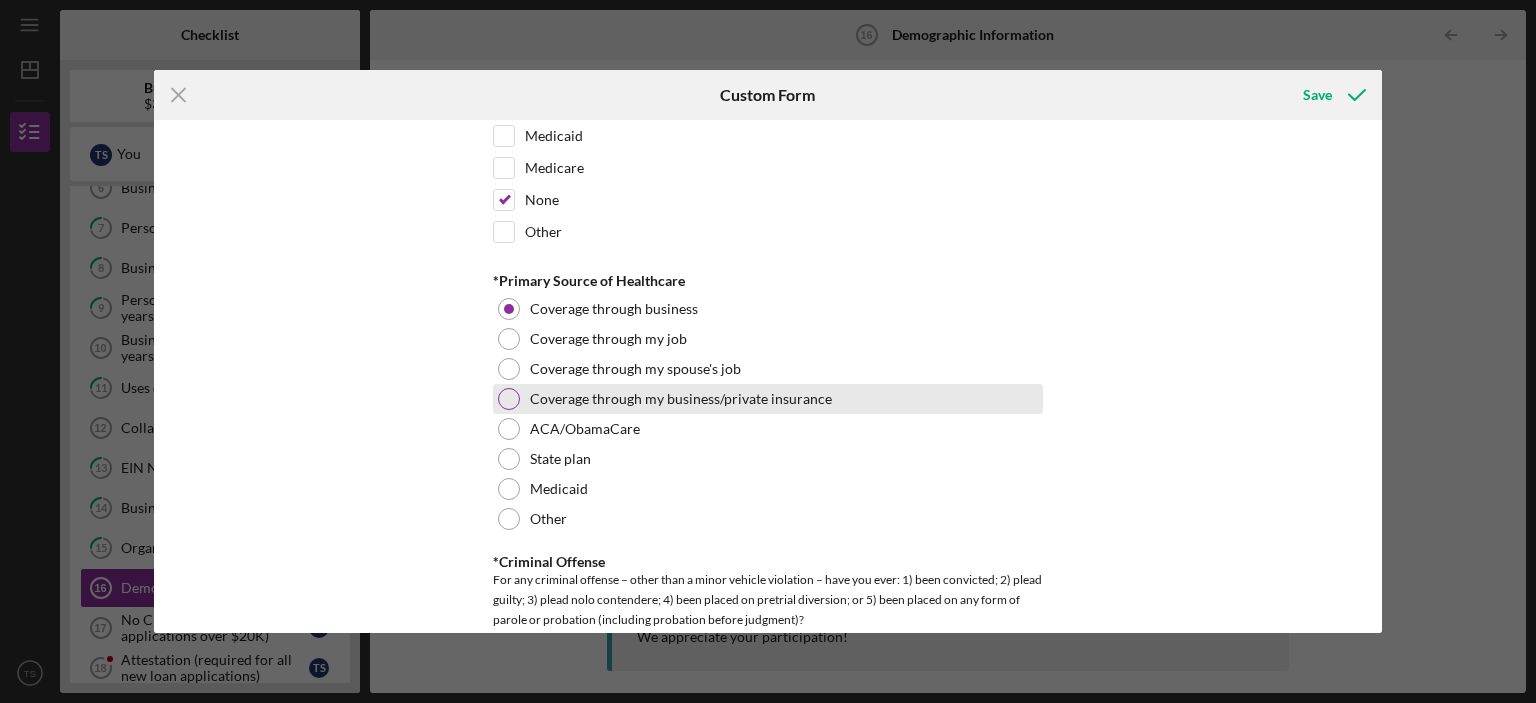 click at bounding box center [509, 399] 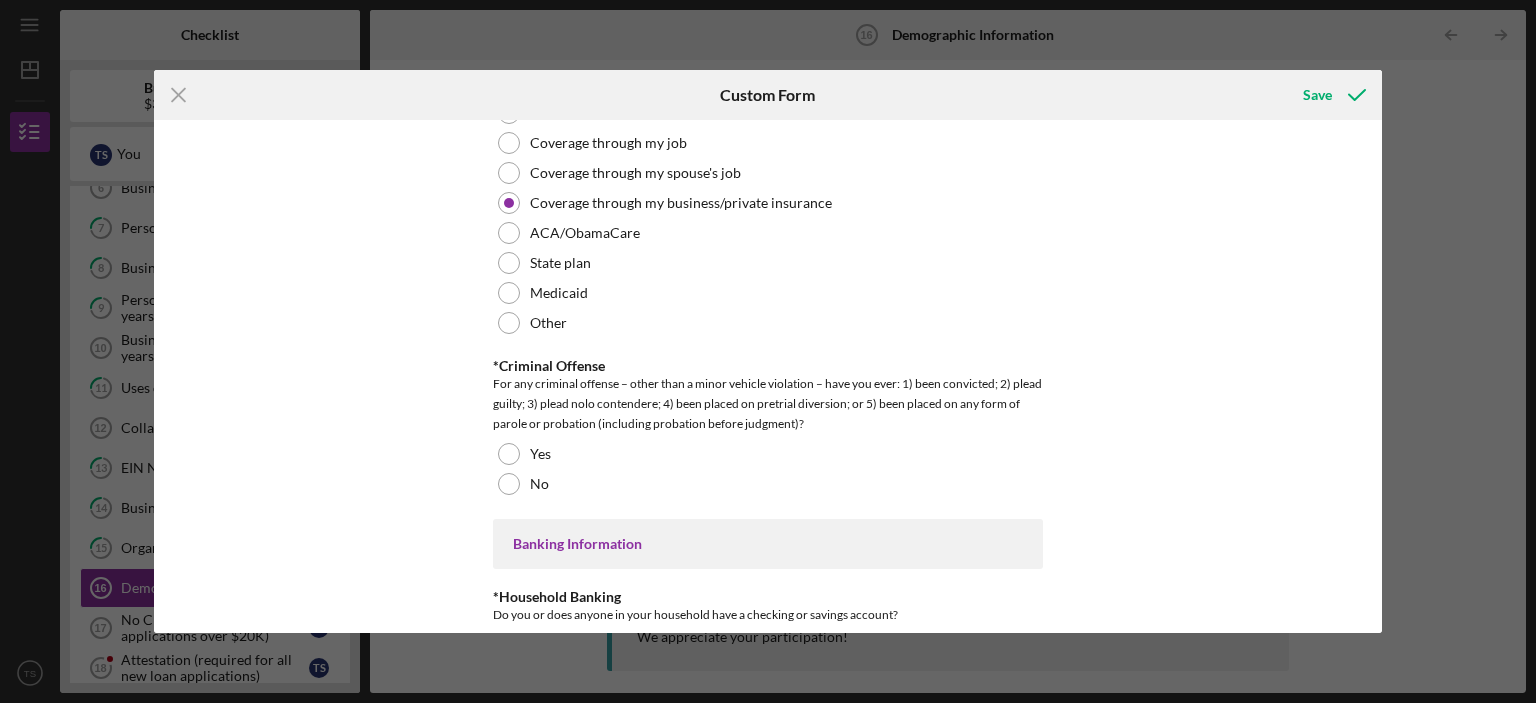 scroll, scrollTop: 3500, scrollLeft: 0, axis: vertical 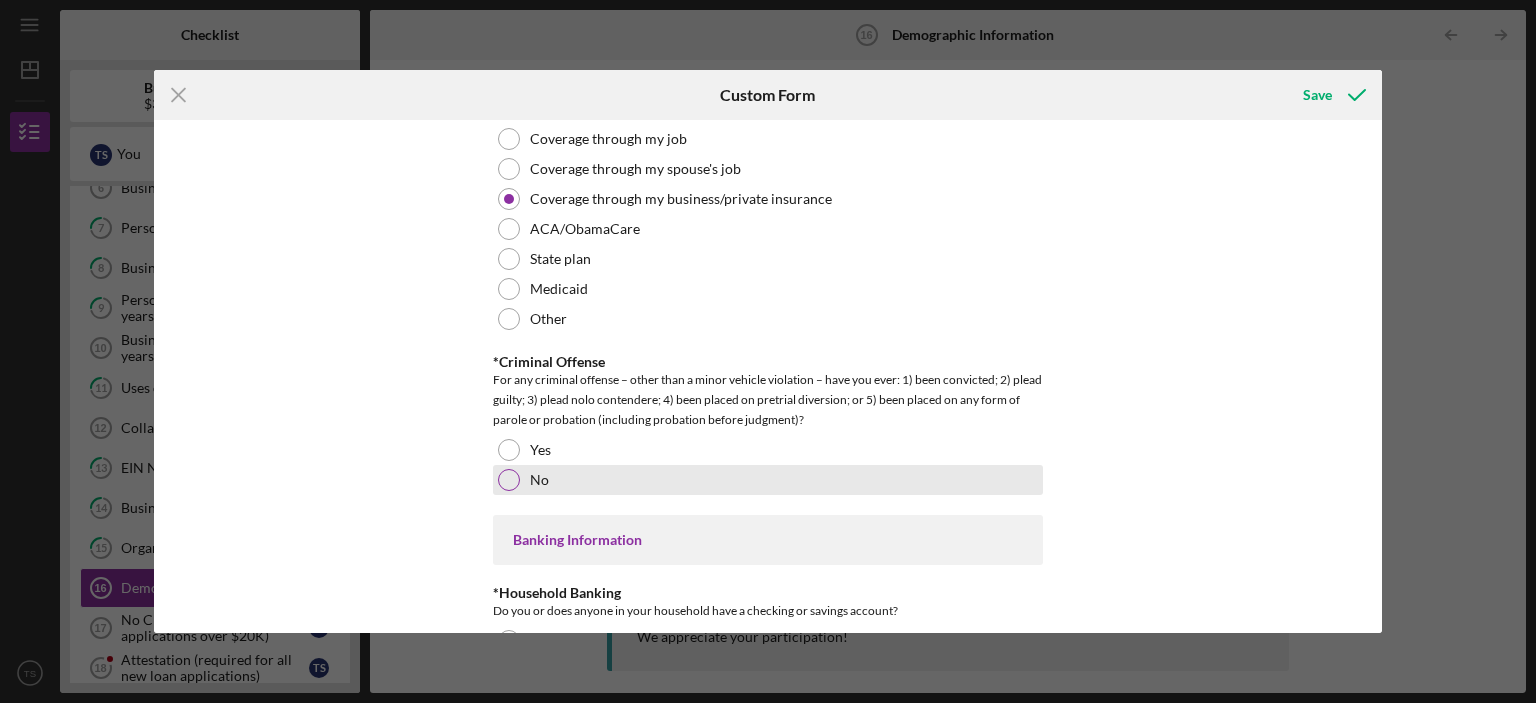 click at bounding box center [509, 480] 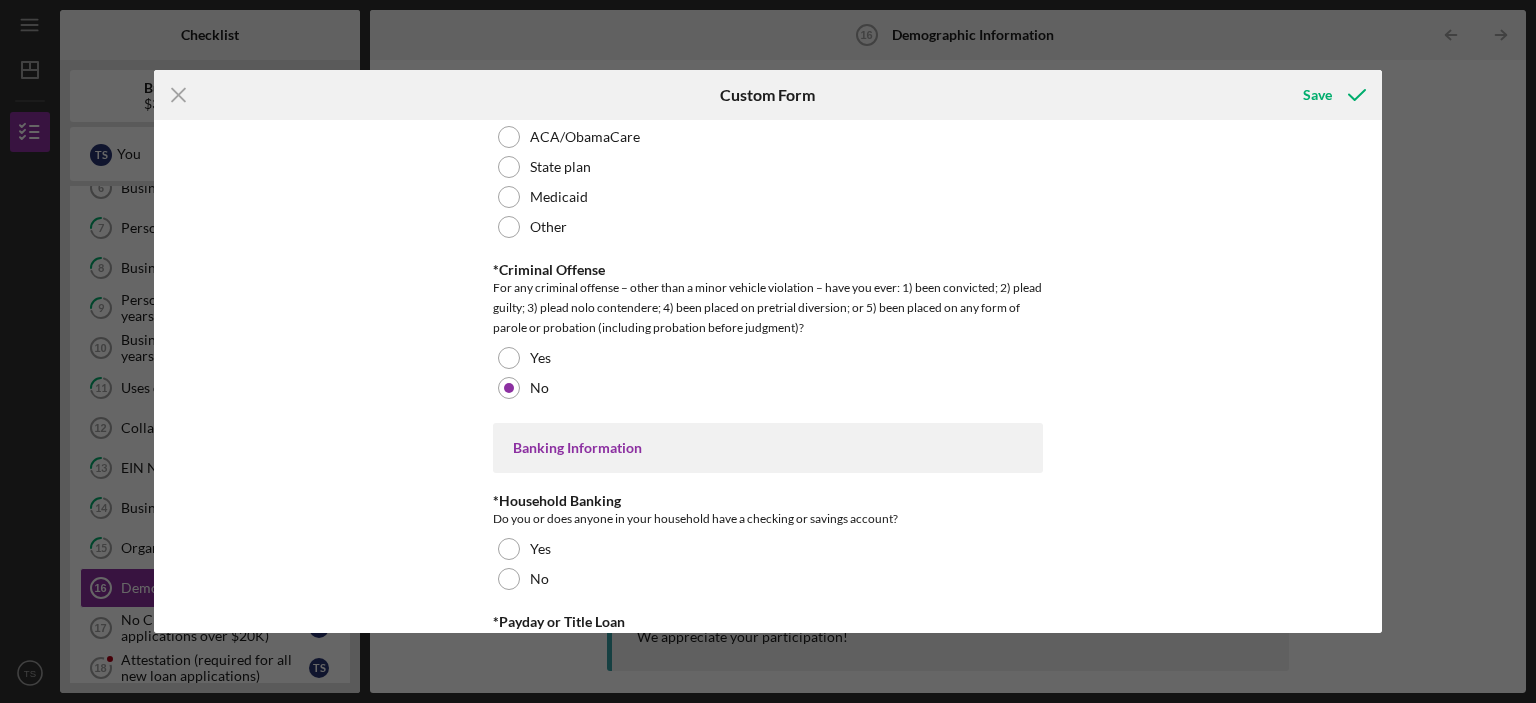 scroll, scrollTop: 3700, scrollLeft: 0, axis: vertical 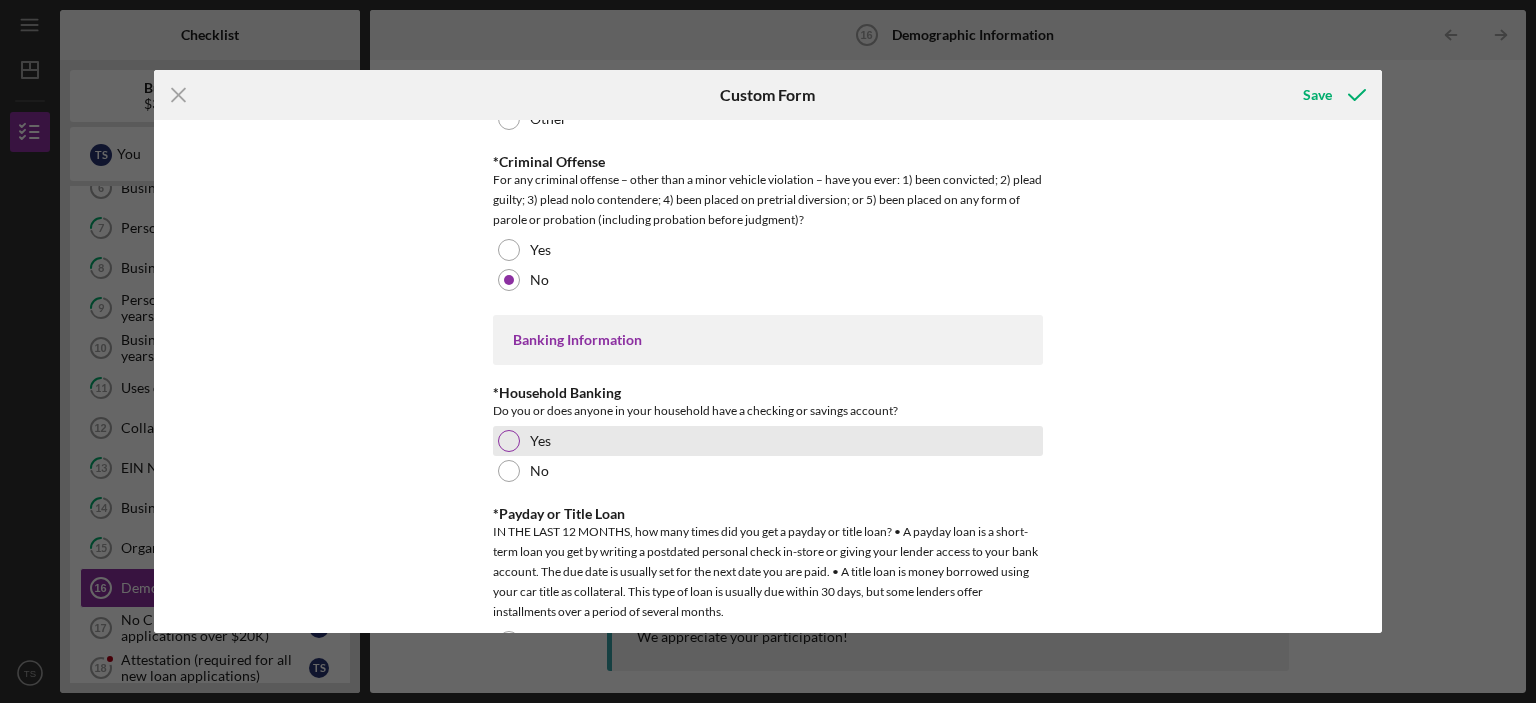 click at bounding box center [509, 441] 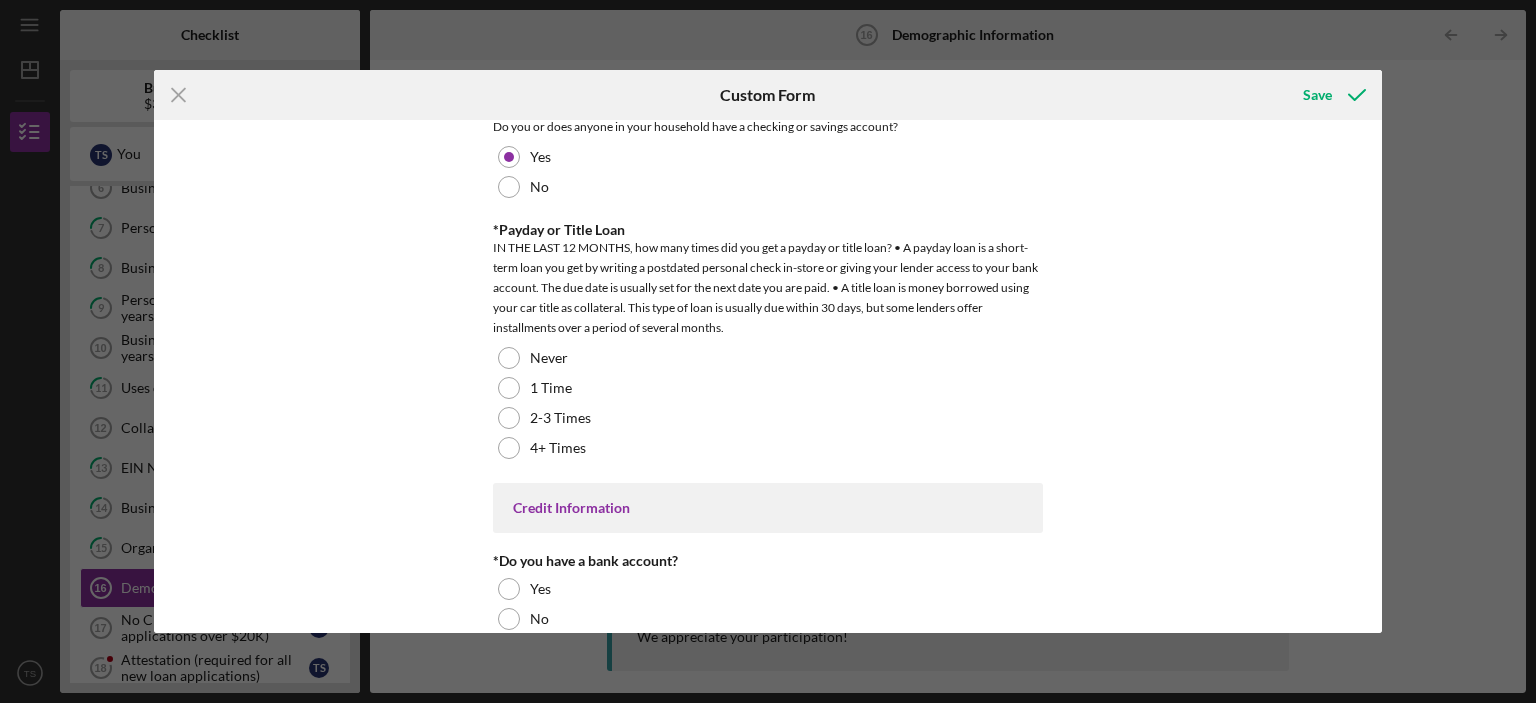 scroll, scrollTop: 4000, scrollLeft: 0, axis: vertical 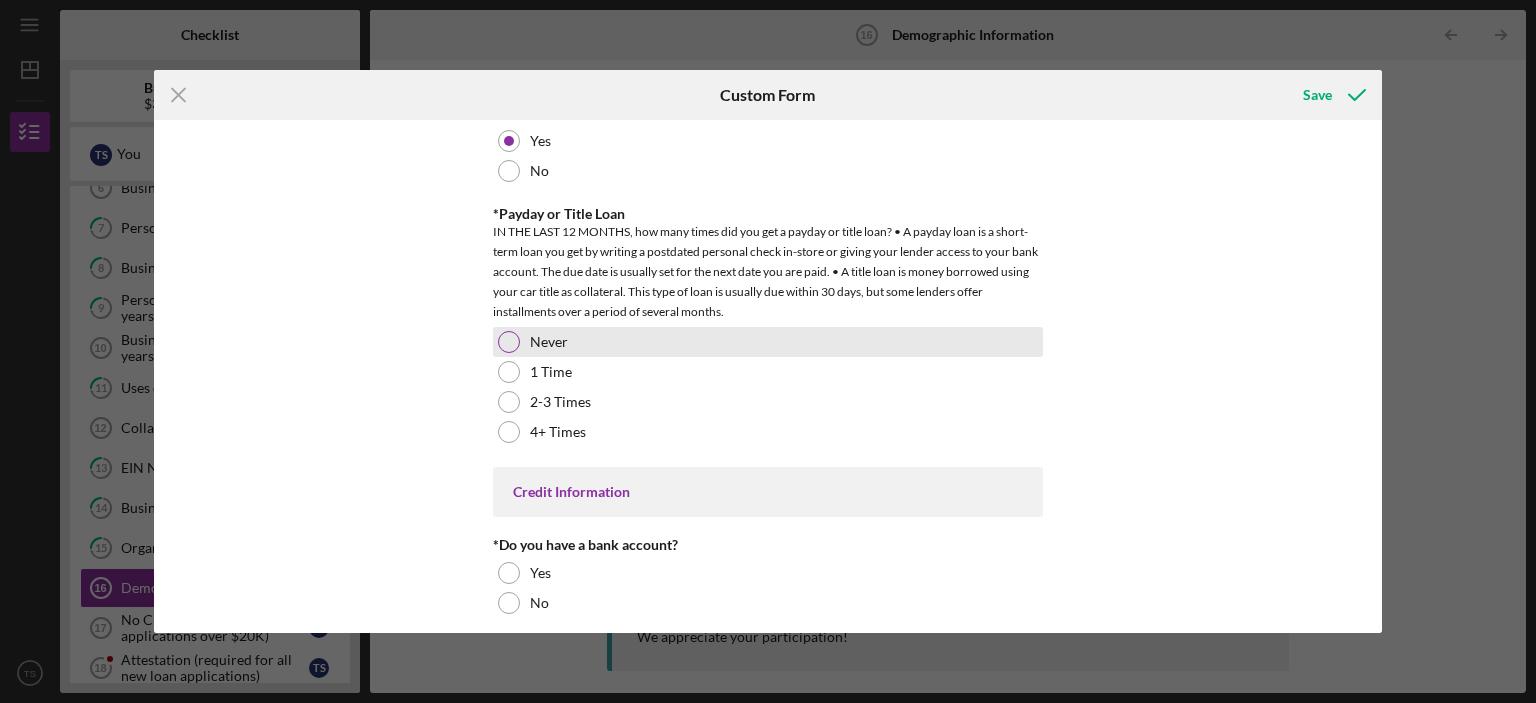 click on "Never" at bounding box center [768, 342] 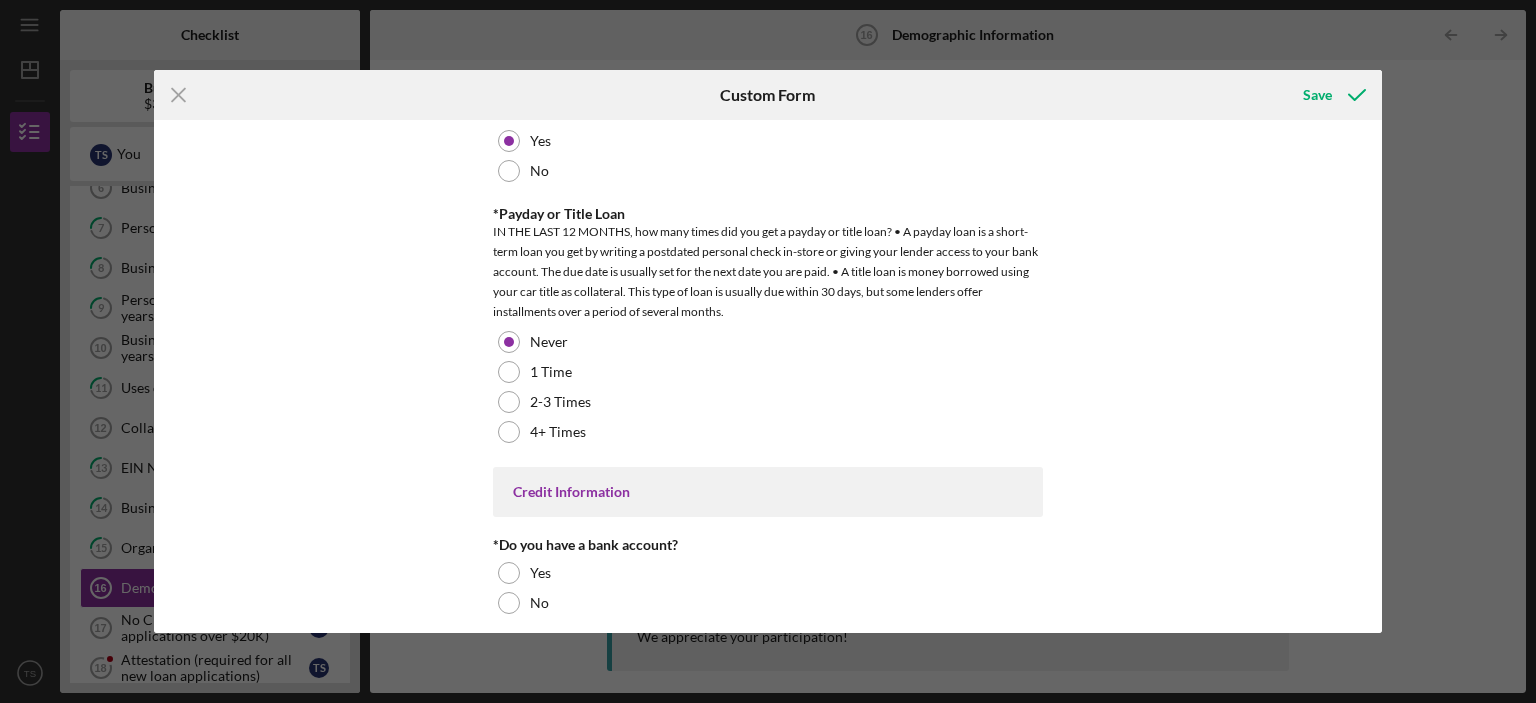 scroll, scrollTop: 4110, scrollLeft: 0, axis: vertical 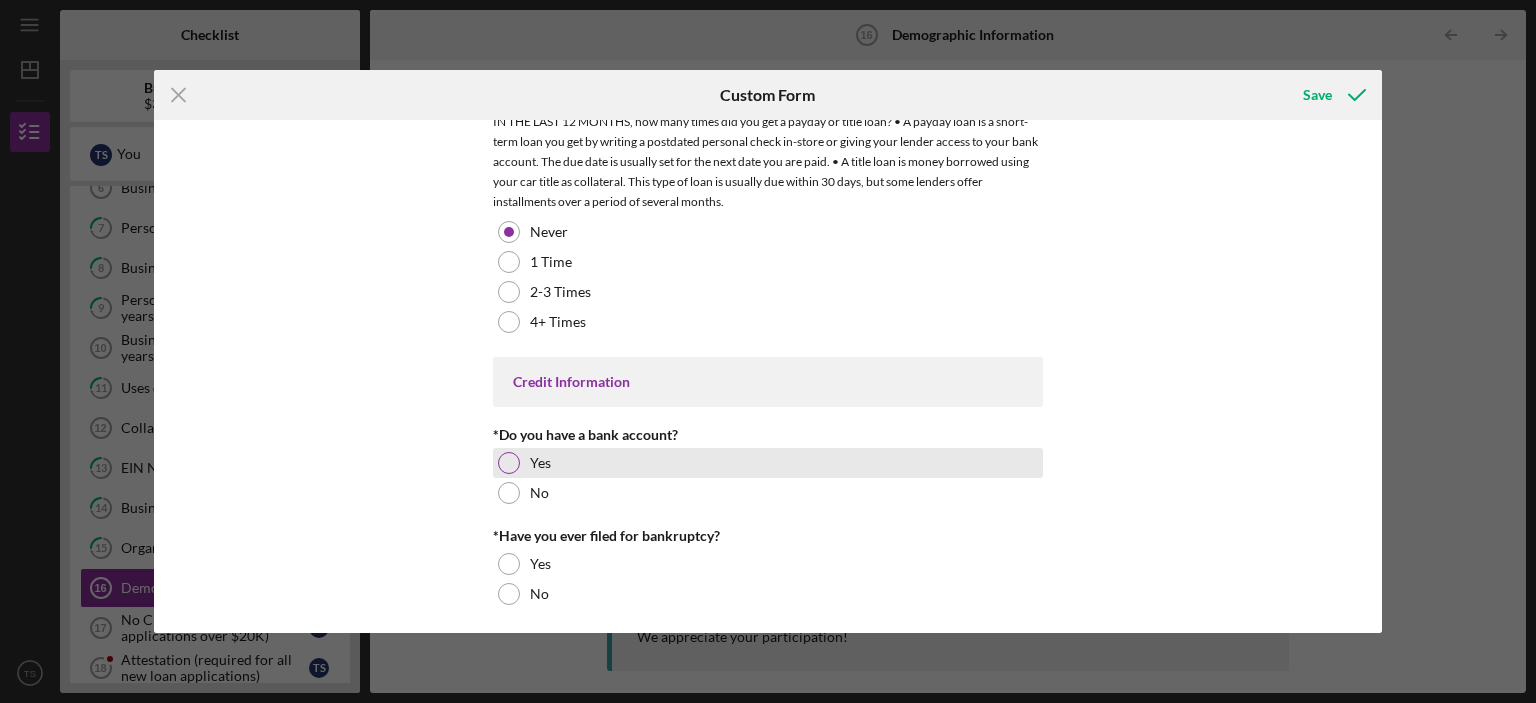 click at bounding box center (509, 463) 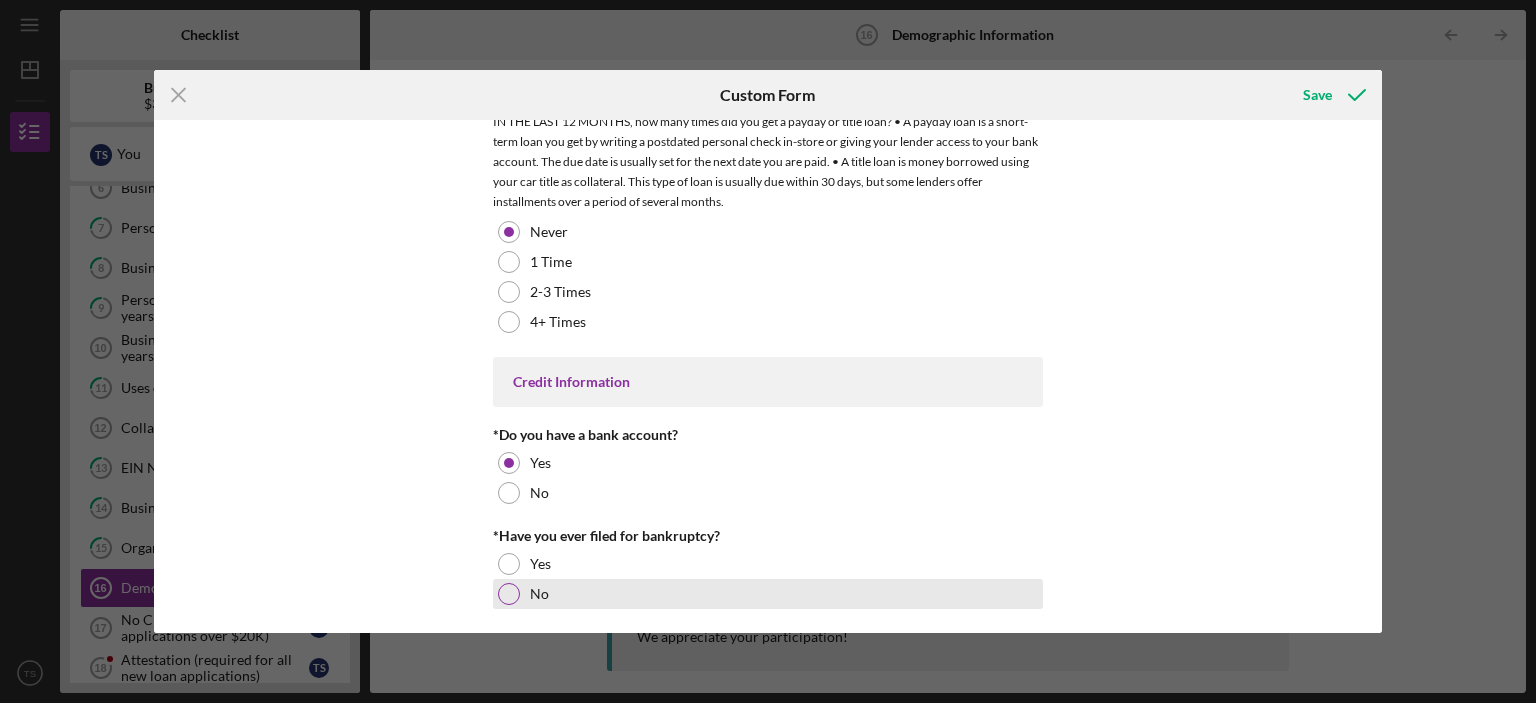 click at bounding box center (509, 594) 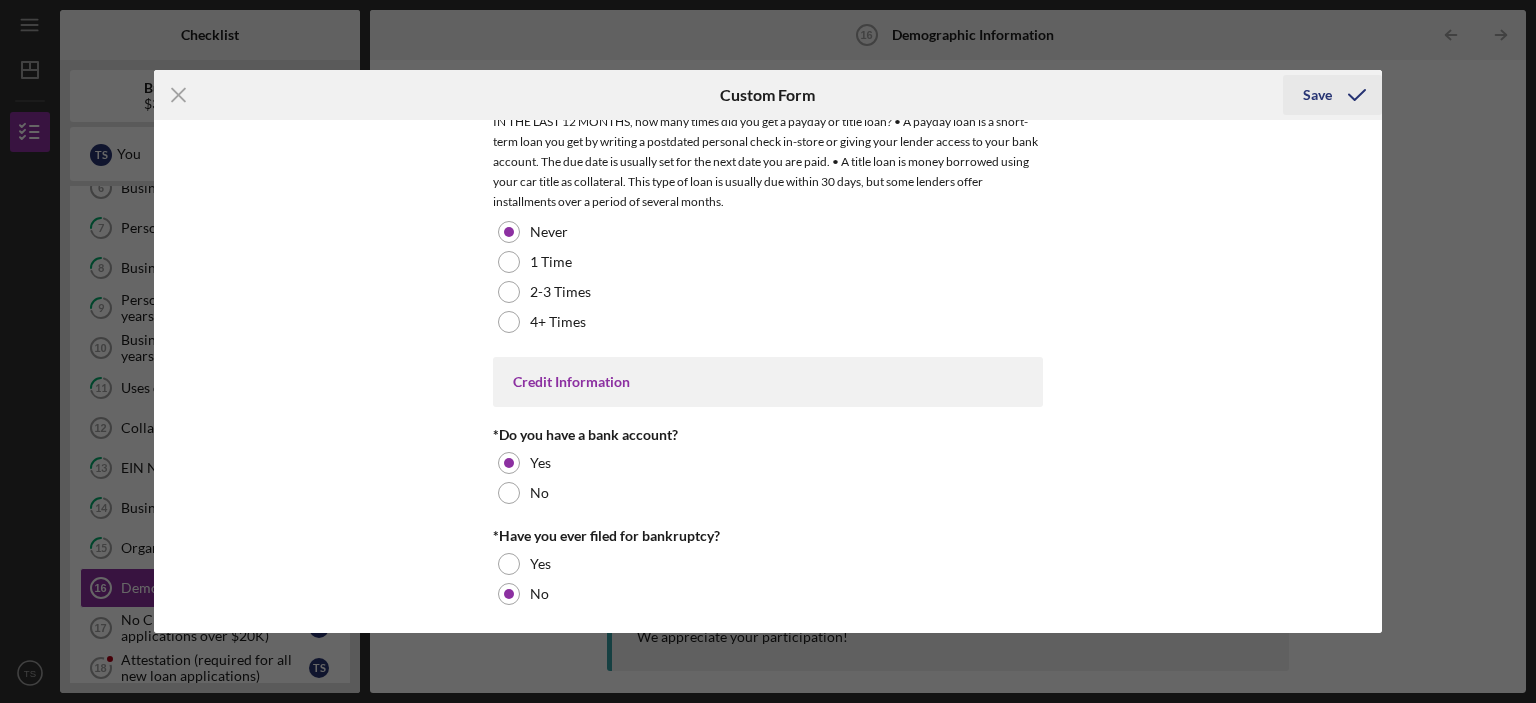 click on "Save" at bounding box center (1317, 95) 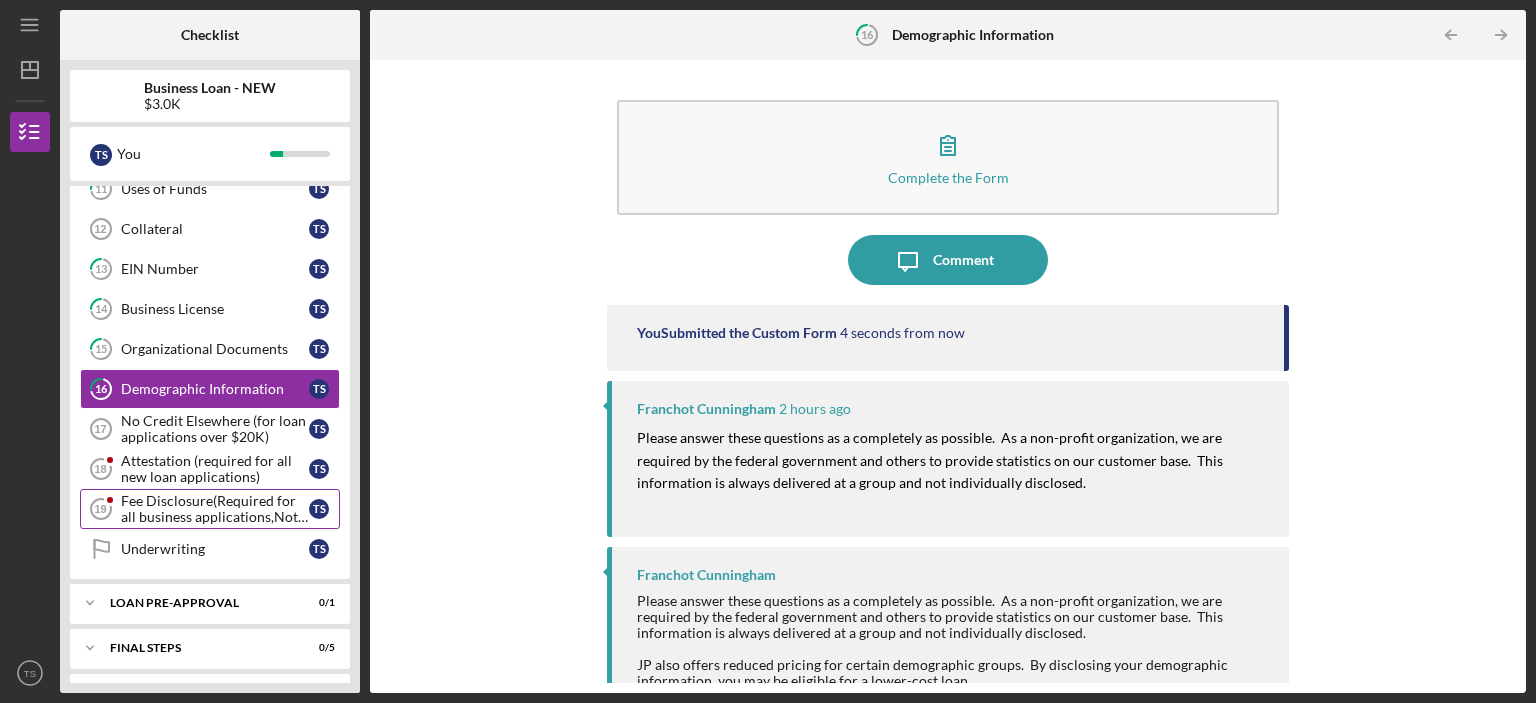 scroll, scrollTop: 400, scrollLeft: 0, axis: vertical 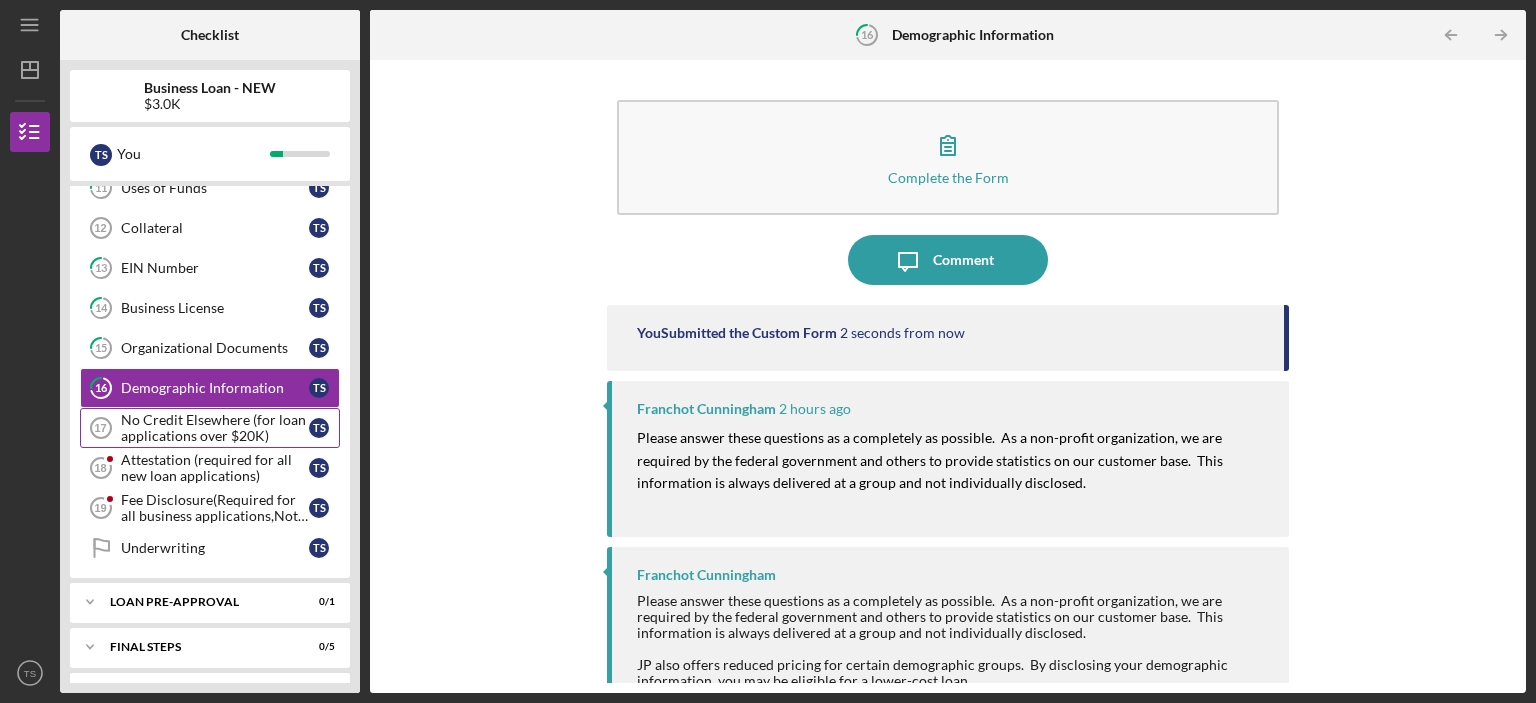 click on "No Credit Elsewhere (for loan applications over $20K)" at bounding box center (215, 428) 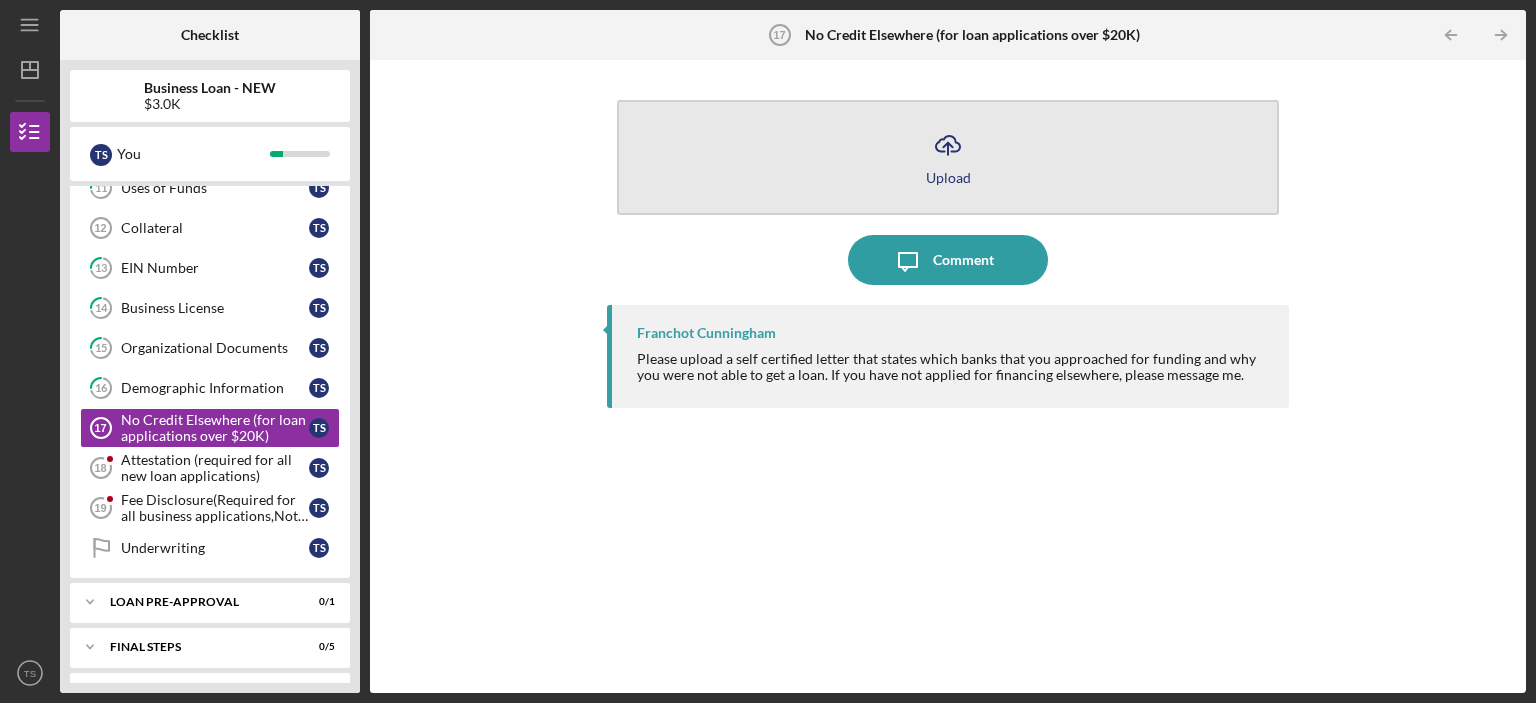 click on "Icon/Upload Upload" at bounding box center (948, 157) 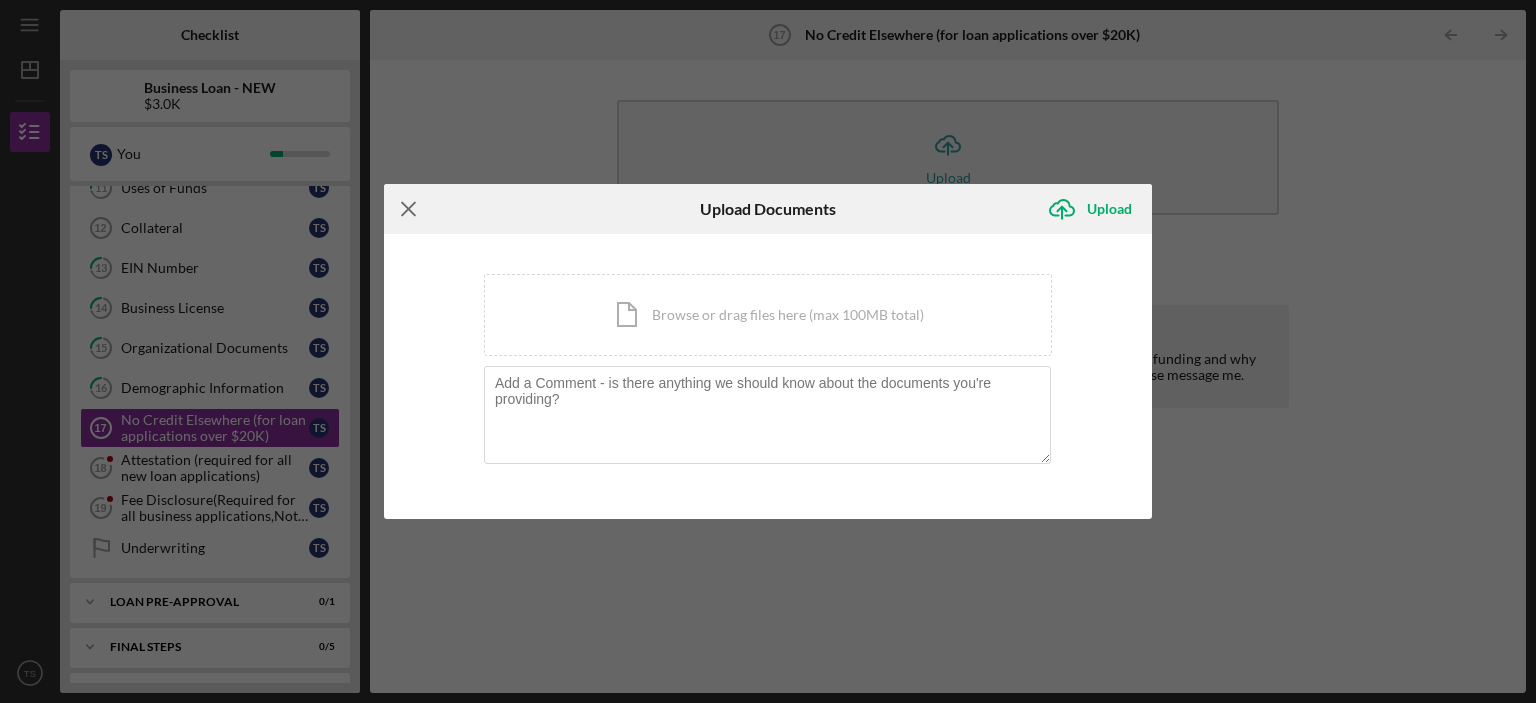 click on "Icon/Menu Close" 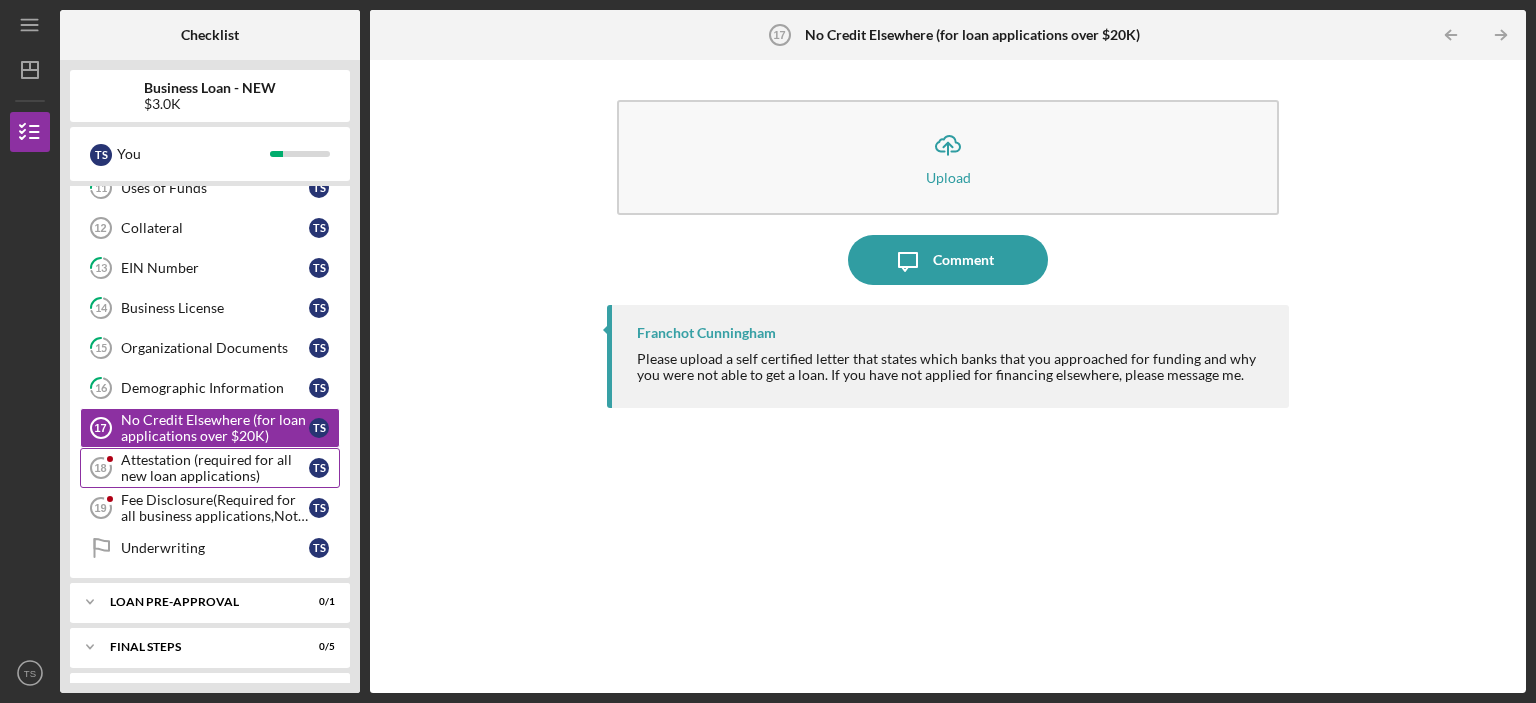 click on "Attestation (required for all new loan applications) 18 Attestation (required for all new loan applications) T S" at bounding box center [210, 468] 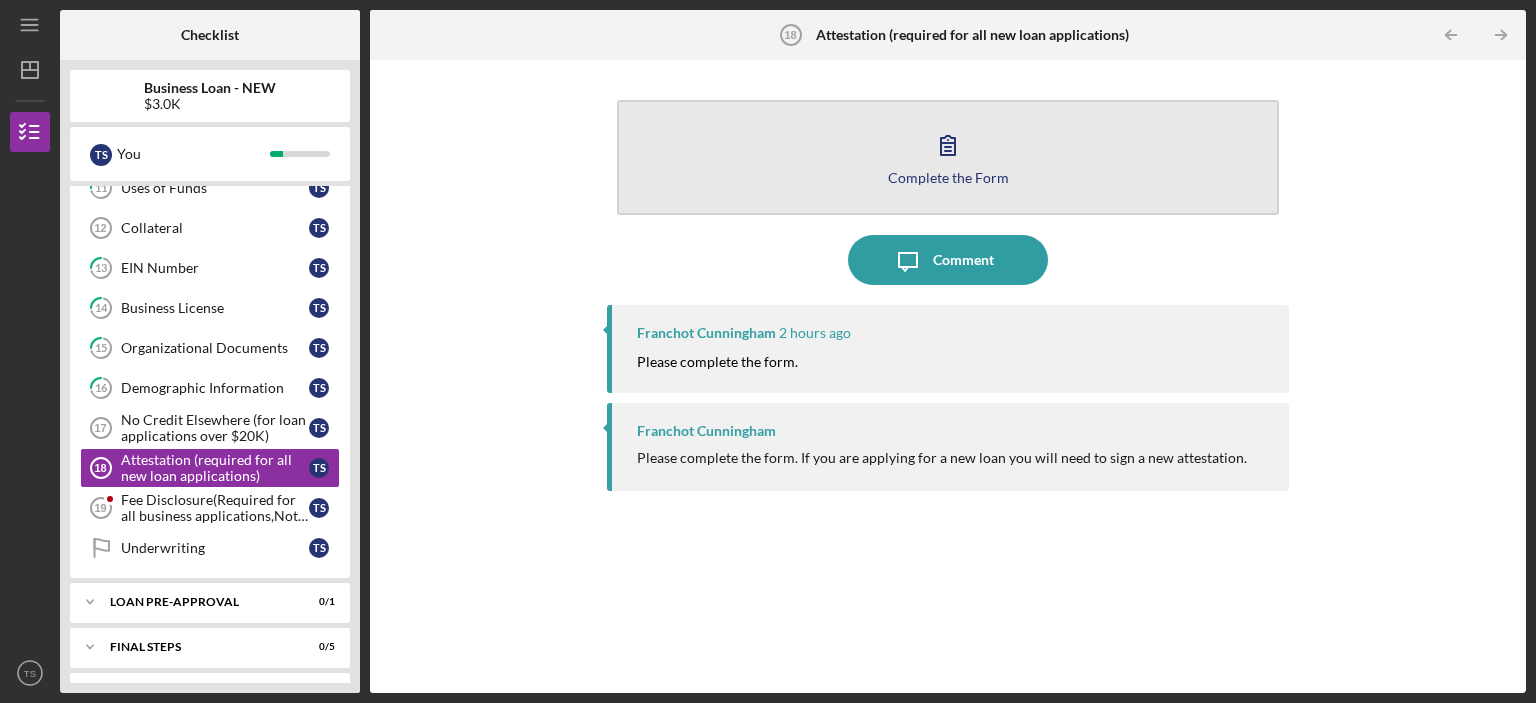 click 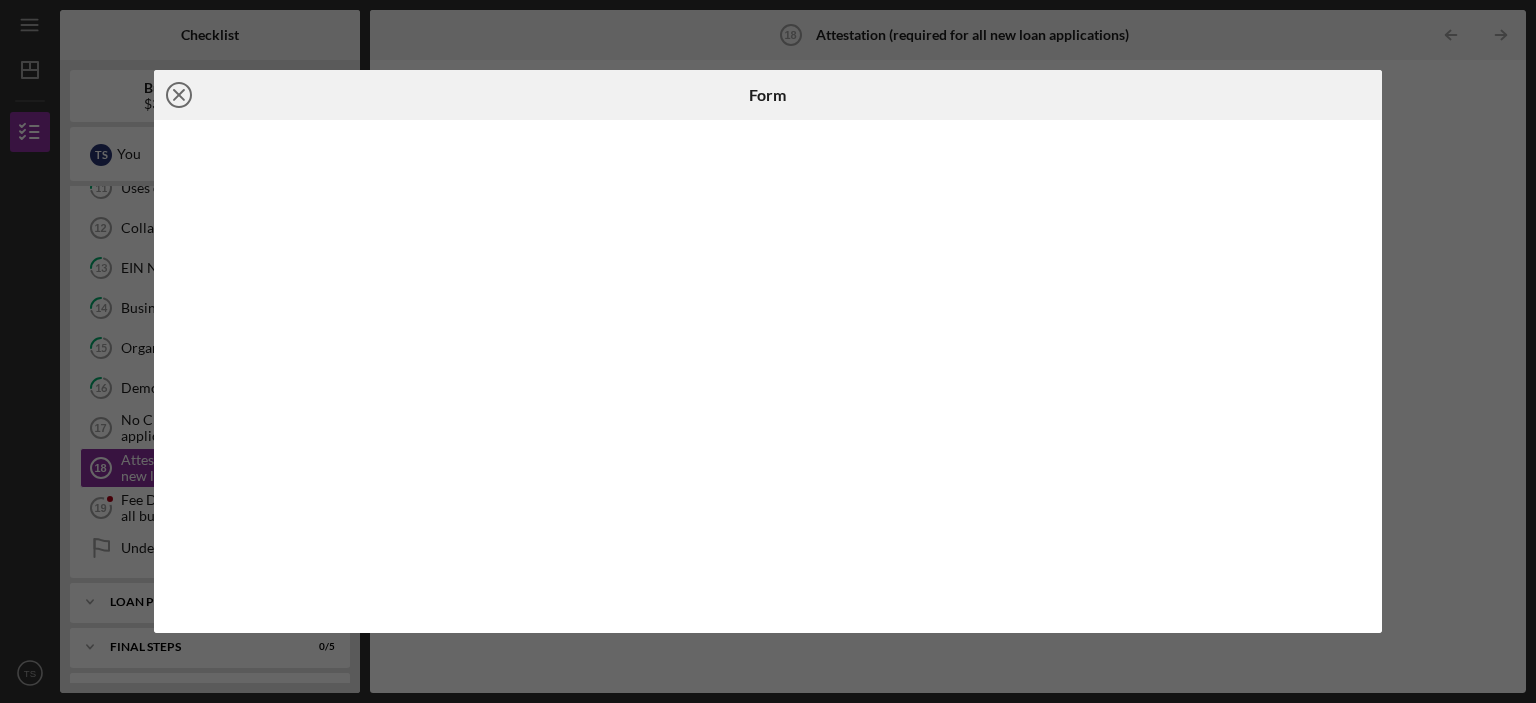 click on "Icon/Close" 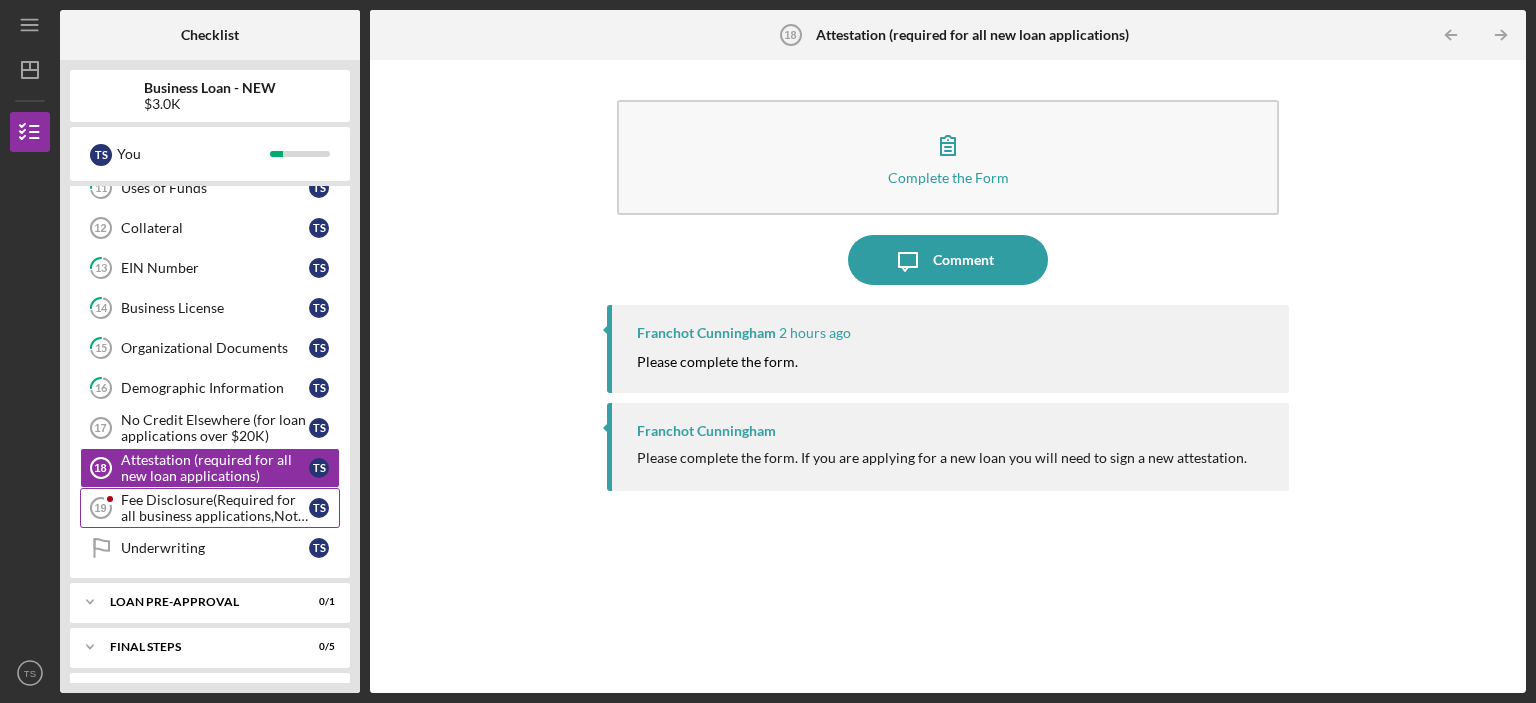 click on "Fee Disclosure(Required for all business applications,Not needed for Contractor loans)" at bounding box center (215, 508) 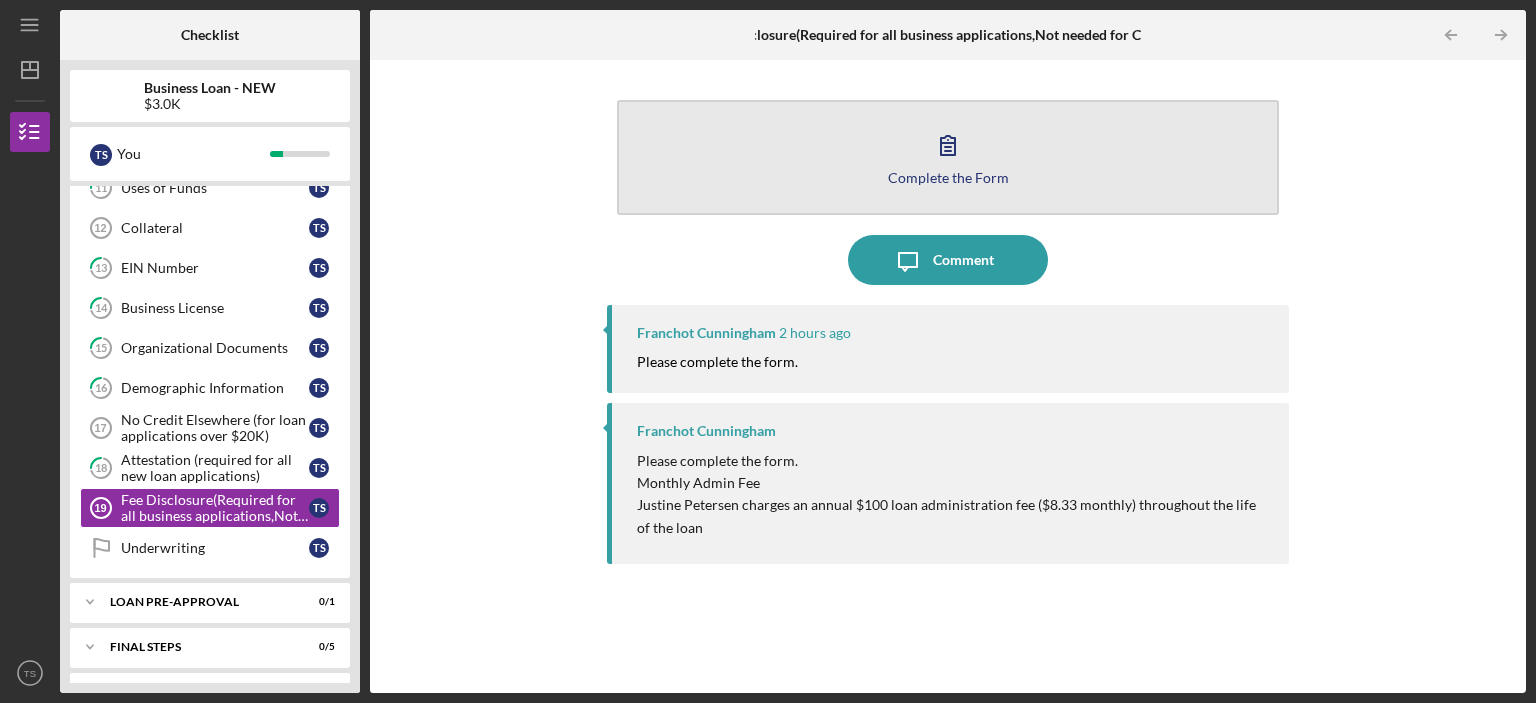click on "Complete the Form" at bounding box center [948, 177] 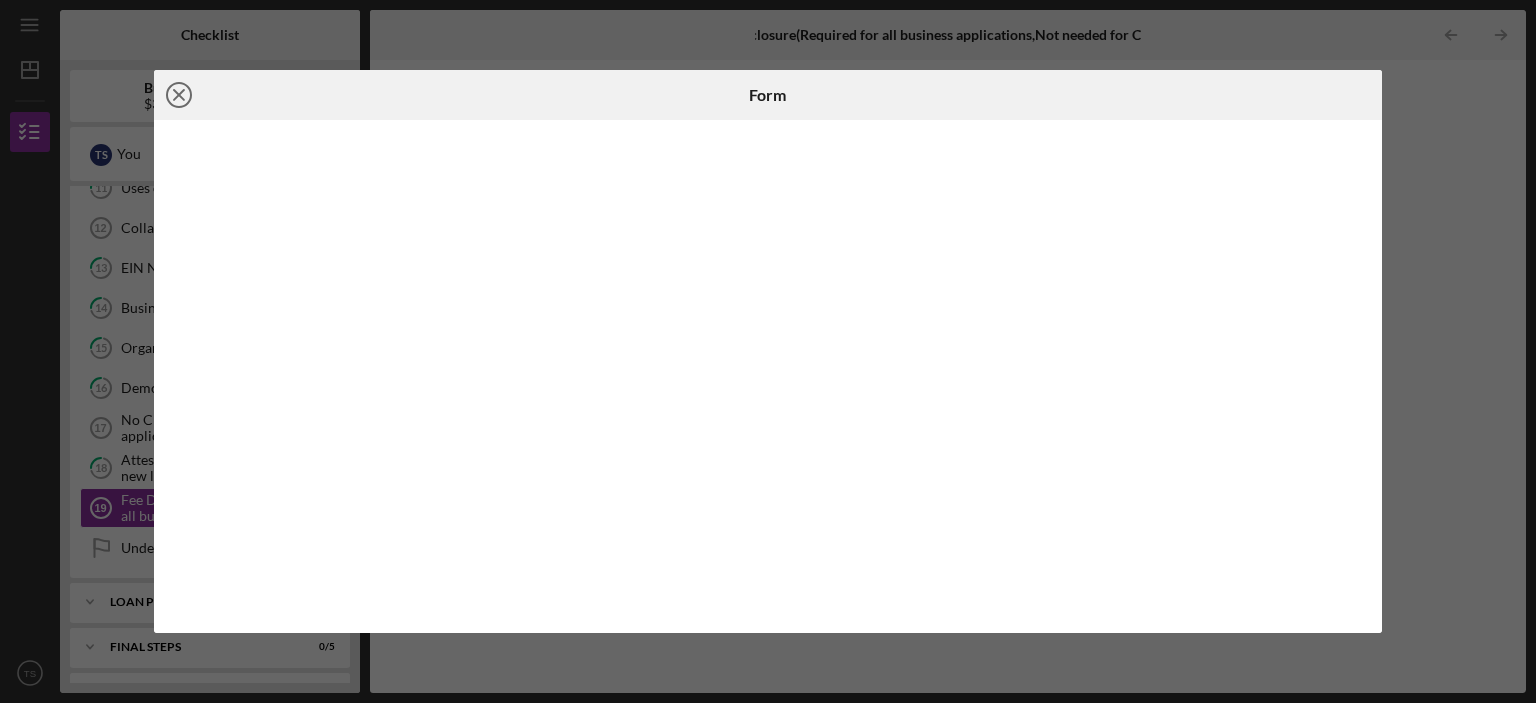 click on "Icon/Close" 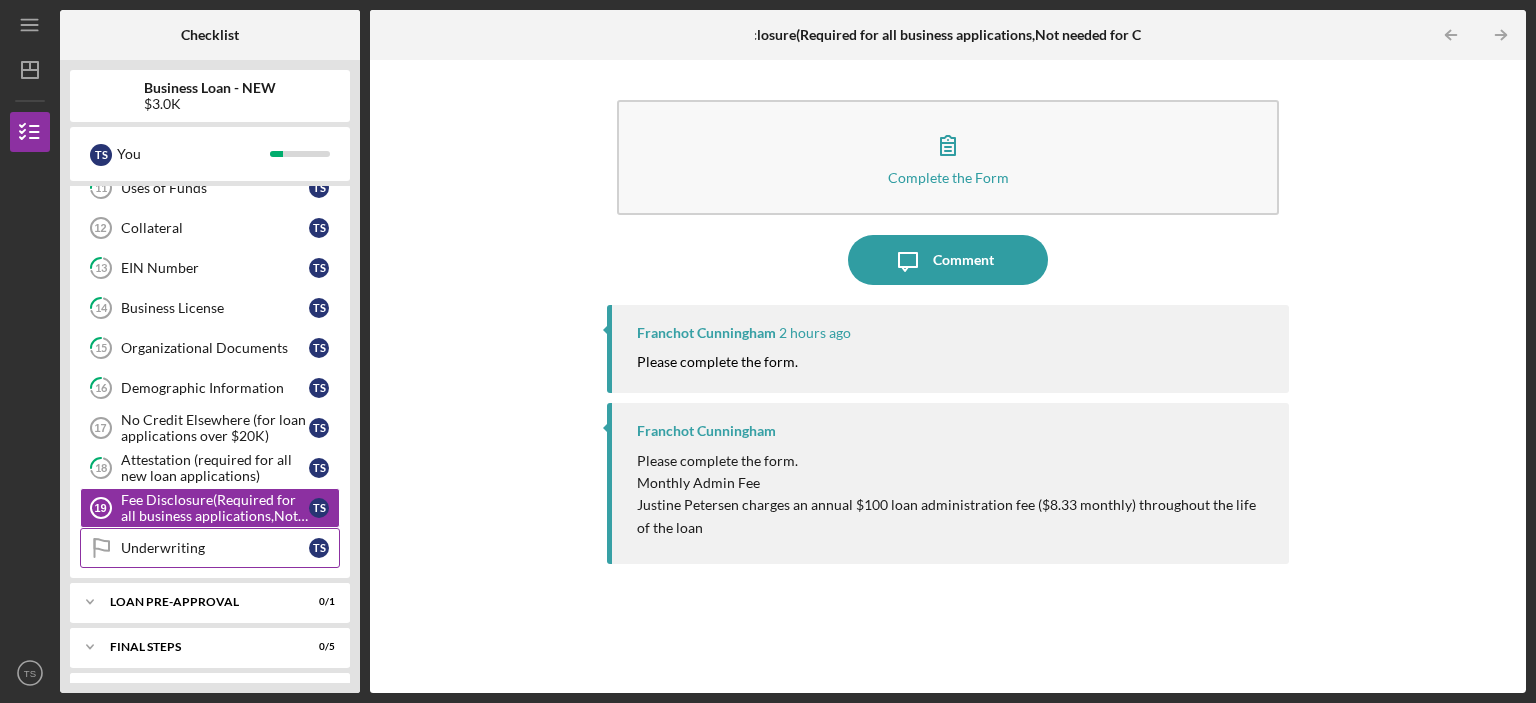 click on "Underwriting" at bounding box center (215, 548) 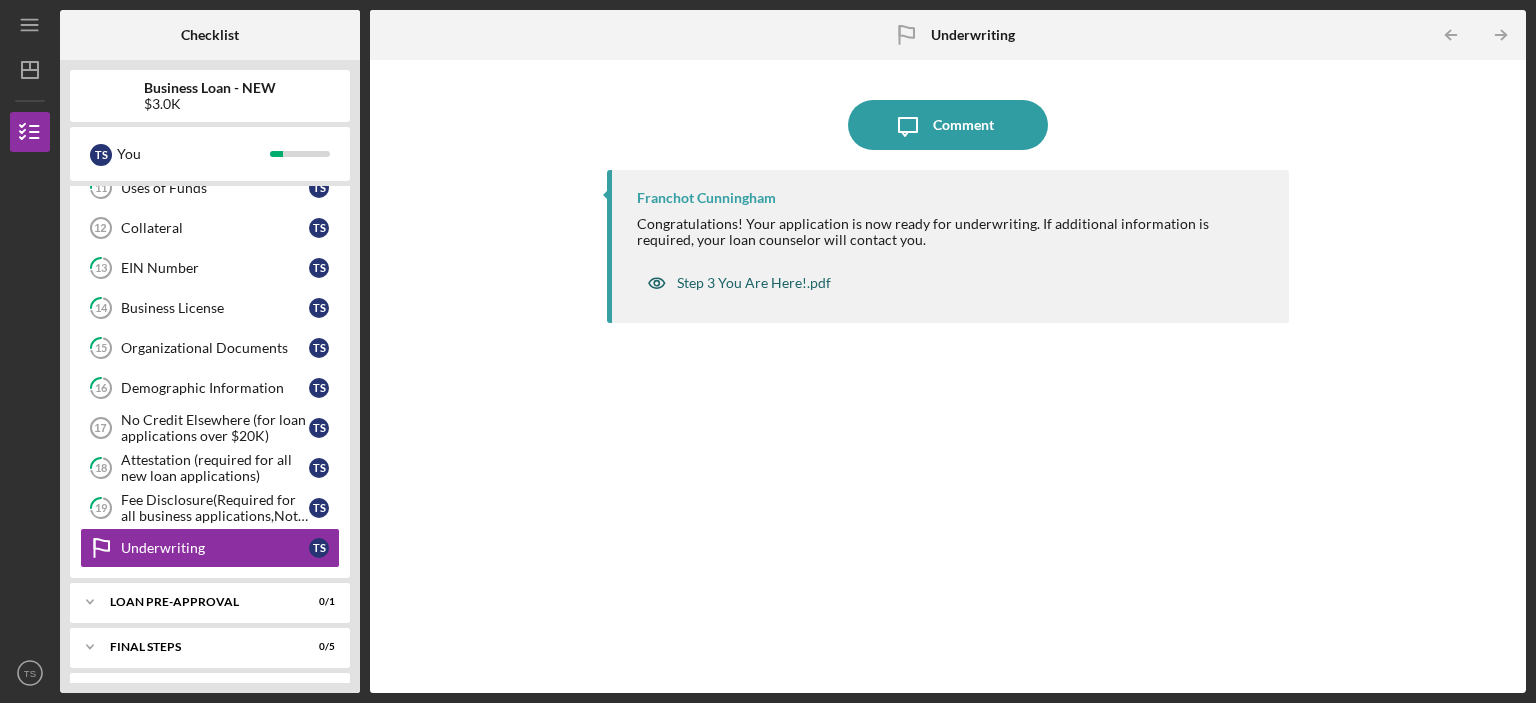 click on "Step 3 You Are Here!.pdf" at bounding box center [754, 283] 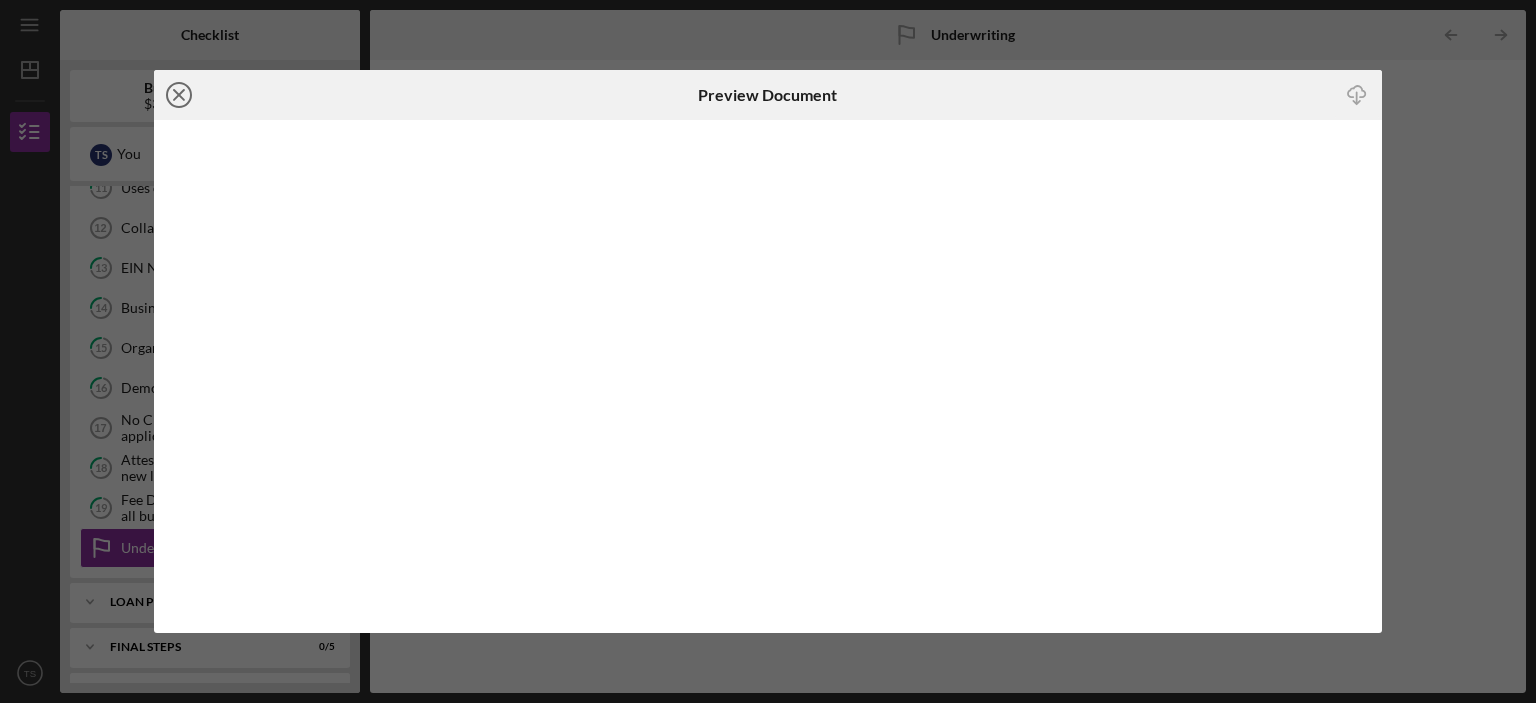 click 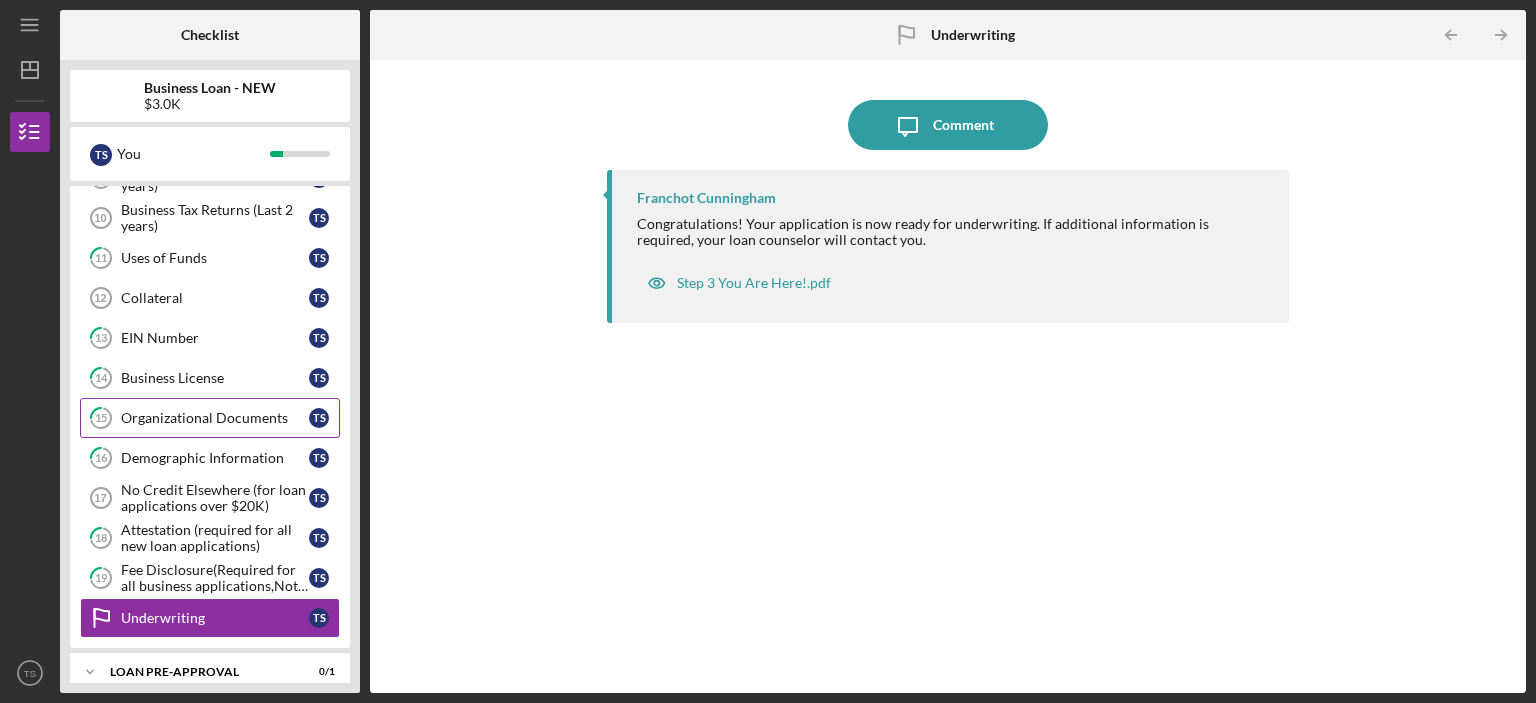 scroll, scrollTop: 300, scrollLeft: 0, axis: vertical 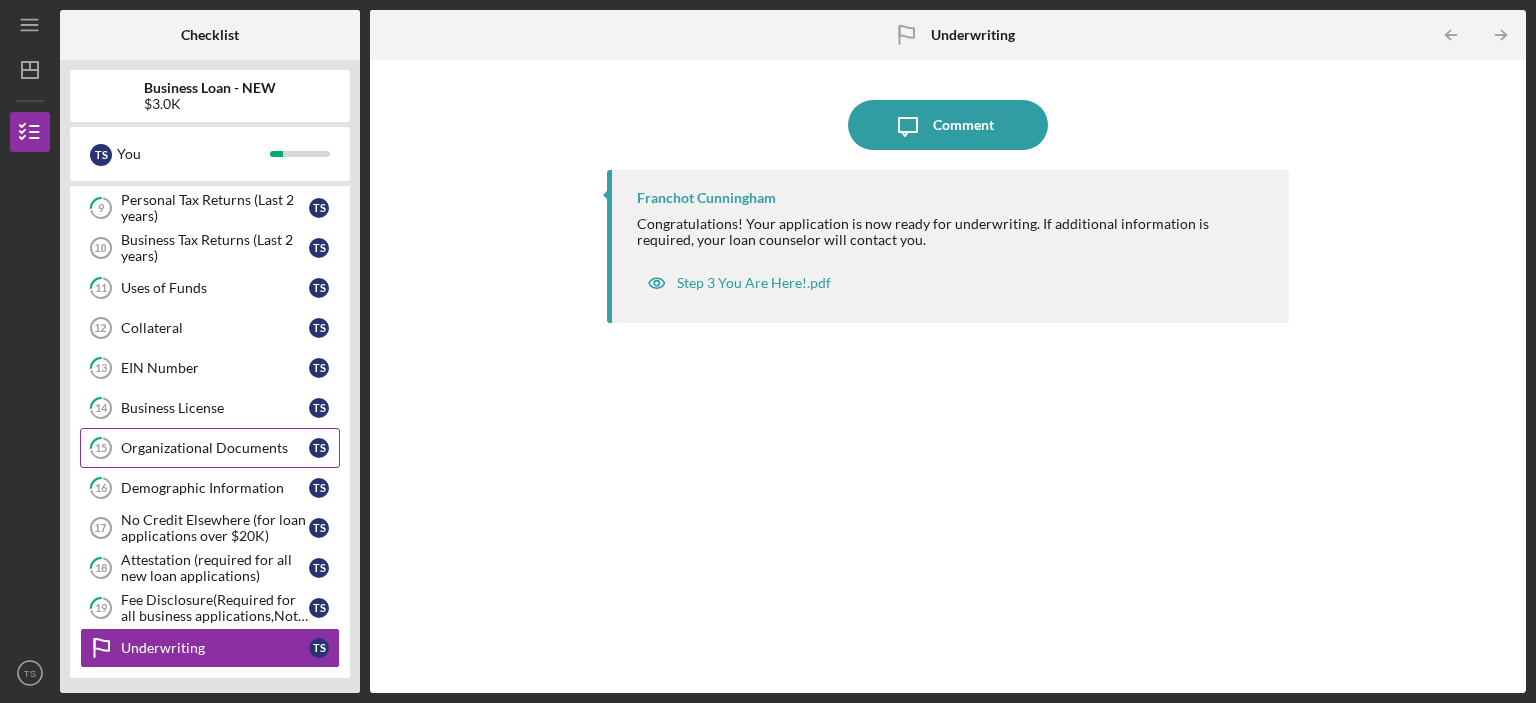 click on "Collateral 12 Collateral T S" at bounding box center (210, 328) 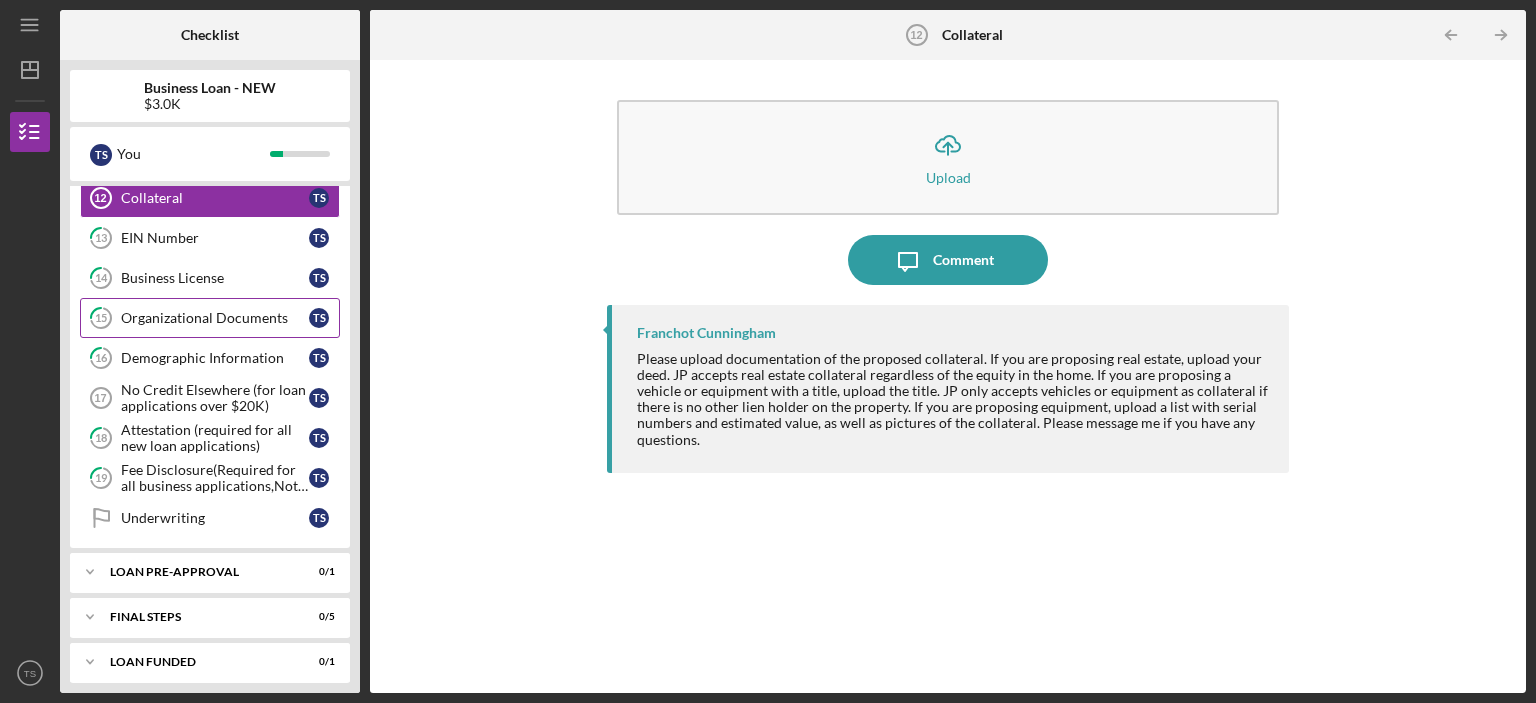 scroll, scrollTop: 433, scrollLeft: 0, axis: vertical 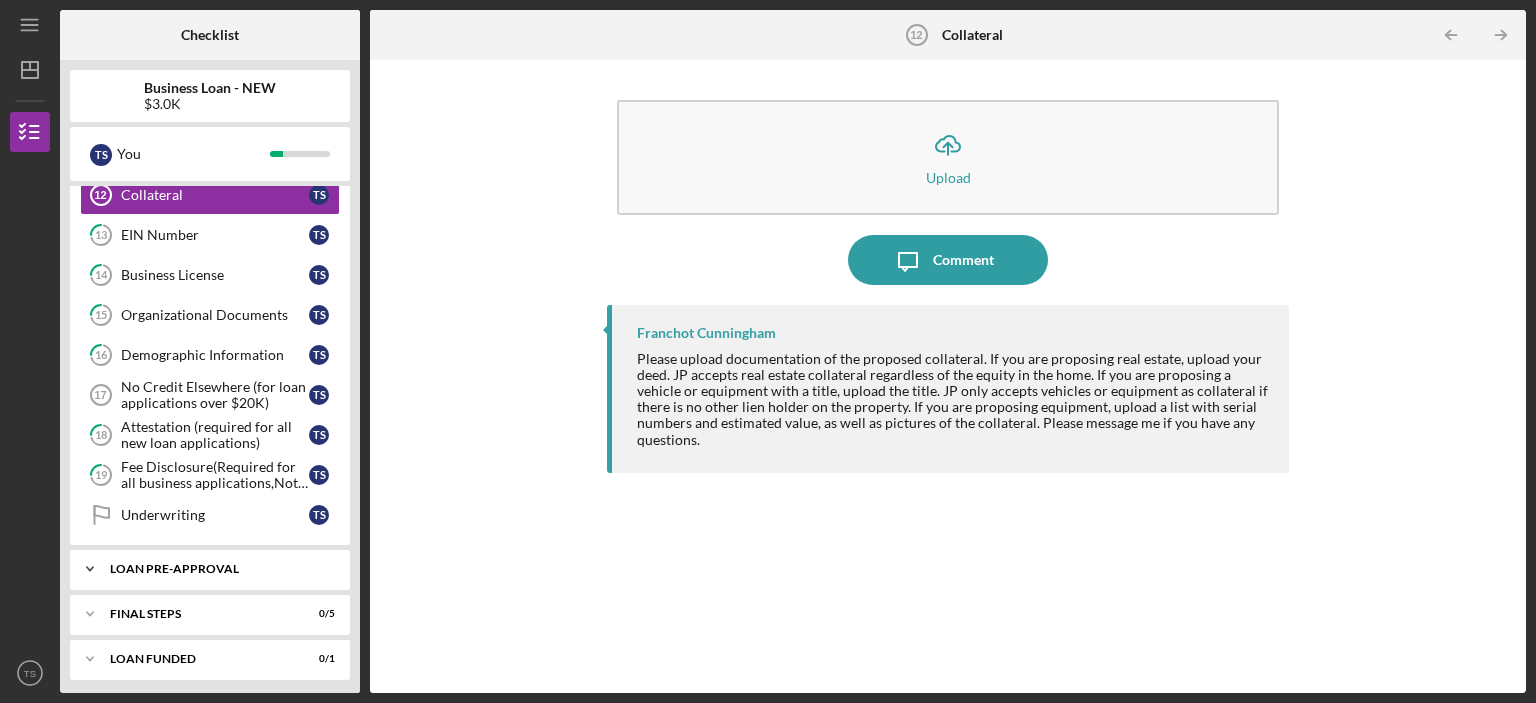 click on "Icon/Expander LOAN PRE-APPROVAL 0 / 1" at bounding box center (210, 569) 